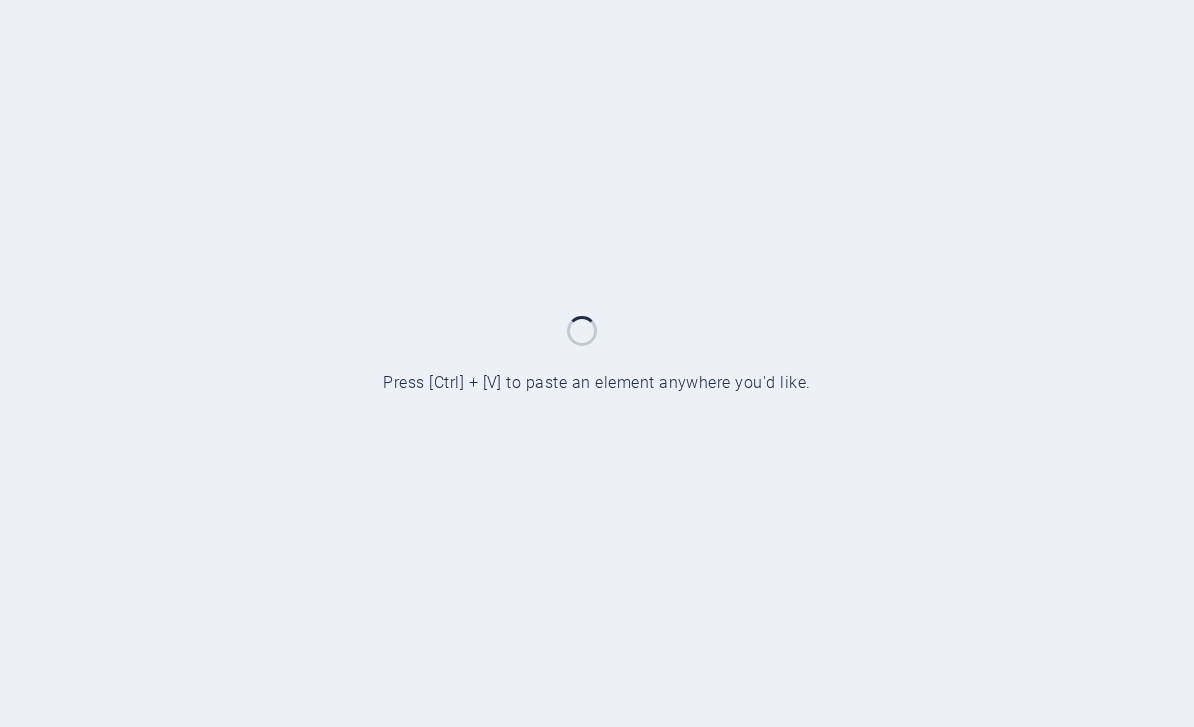scroll, scrollTop: 0, scrollLeft: 0, axis: both 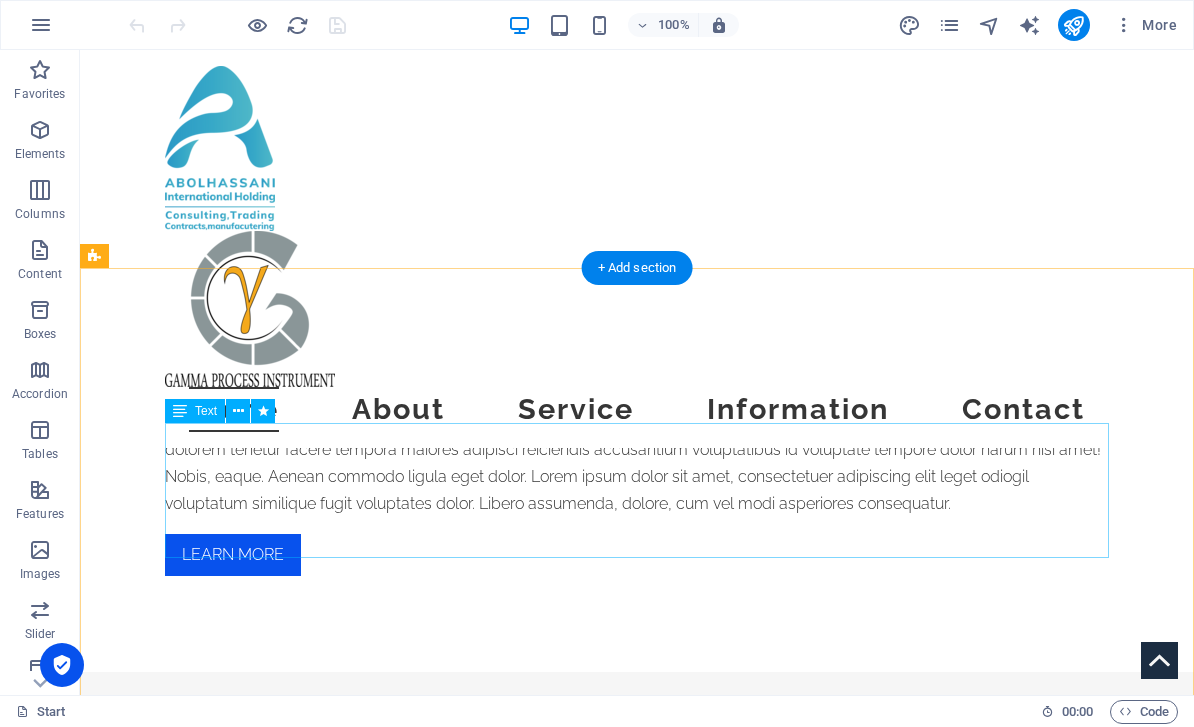 click on "Lorem ipsum dolor sitope amet, consectetur adipisicing elitip. Massumenda, dolore, cum vel modi asperiores consequatur suscipit quidem ducimus eveniet iure expedita consecteture odiogil voluptatum similique fugit voluptates atem accusamus quae quas dolorem tenetur facere tempora maiores adipisci reiciendis accusantium voluptatibus id voluptate tempore dolor harum nisi amet! Nobis, eaque. Aenean commodo ligula eget dolor. Lorem ipsum dolor sit amet, consectetuer adipiscing elit leget odiogil voluptatum similique fugit voluptates dolor. Libero assumenda, dolore, cum vel modi asperiores consequatur." at bounding box center [637, 450] 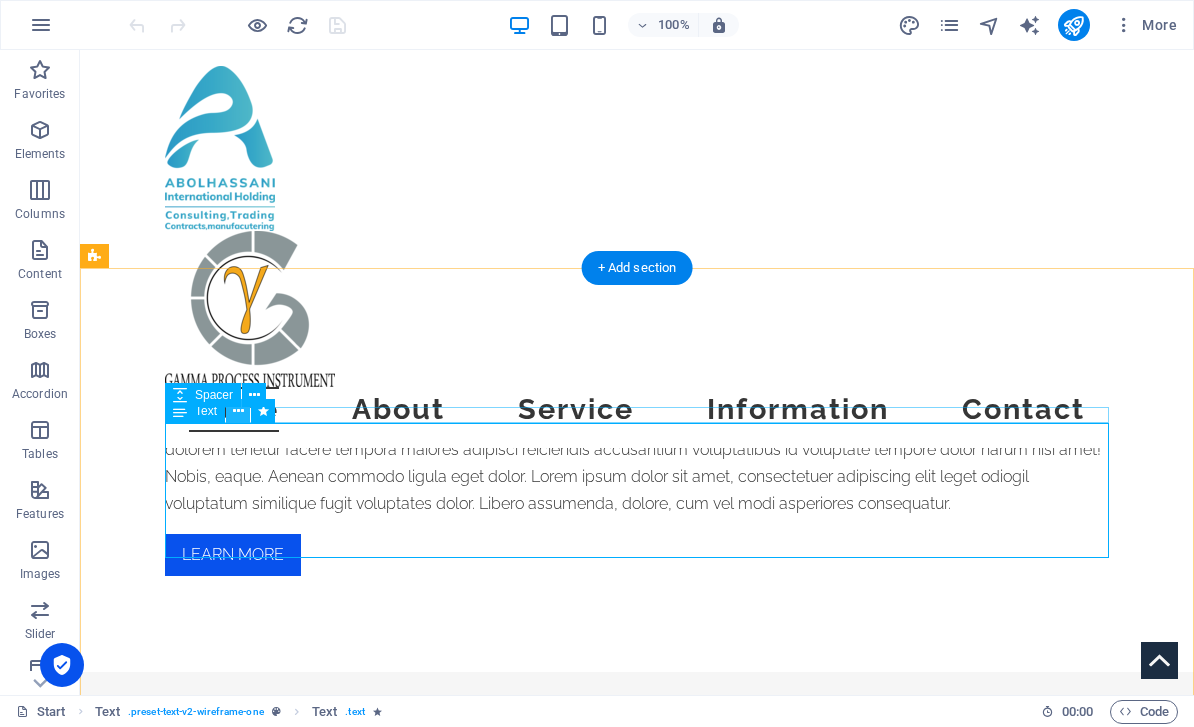 click at bounding box center (238, 411) 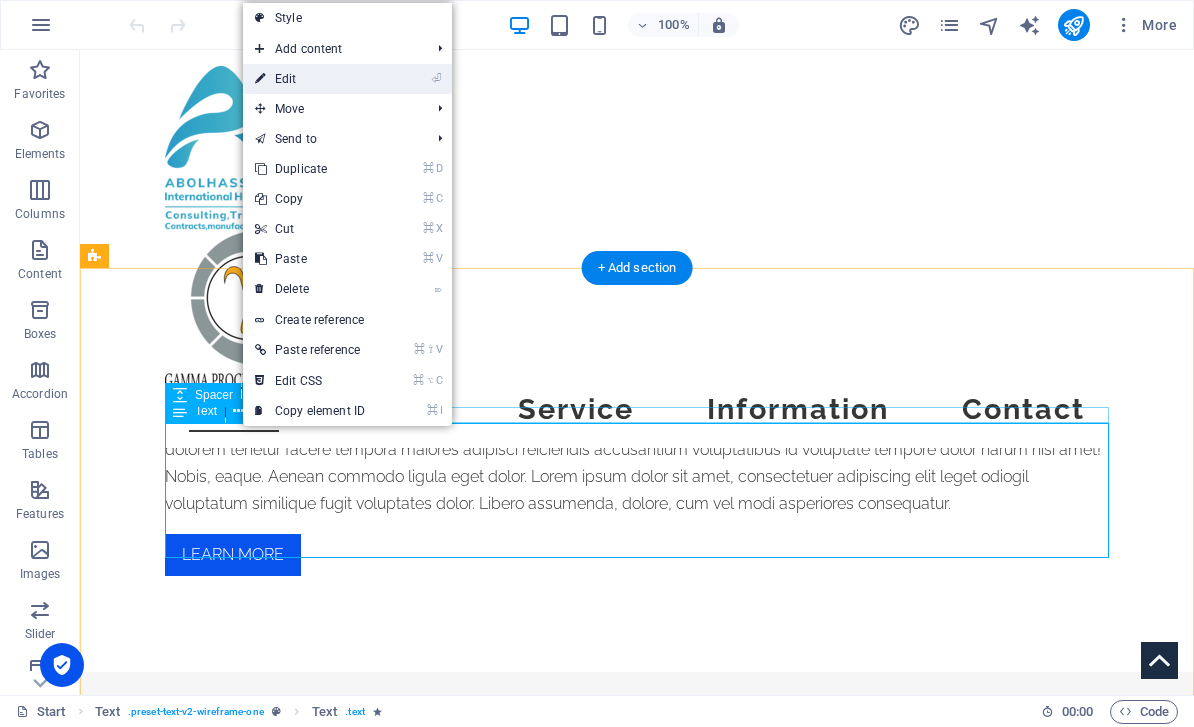 click on "⏎  Edit" at bounding box center (310, 79) 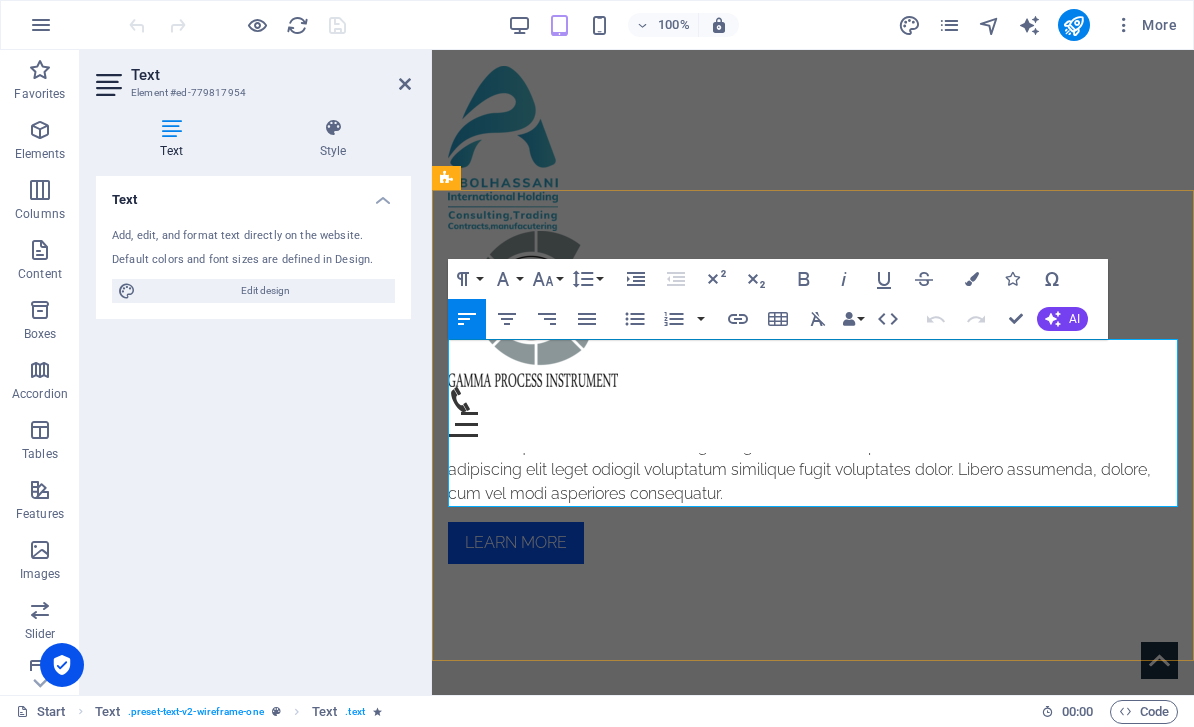click on "Lorem ipsum dolor sitope amet, consectetur adipisicing elitip. Massumenda, dolore, cum vel modi asperiores consequatur suscipit quidem ducimus eveniet iure expedita consecteture odiogil voluptatum similique fugit voluptates atem accusamus quae quas dolorem tenetur facere tempora maiores adipisci reiciendis accusantium voluptatibus id voluptate tempore dolor harum nisi amet! Nobis, eaque. Aenean commodo ligula eget dolor. Lorem ipsum dolor sit amet, consectetuer adipiscing elit leget odiogil voluptatum similique fugit voluptates dolor. Libero assumenda, dolore, cum vel modi asperiores consequatur." at bounding box center (813, 422) 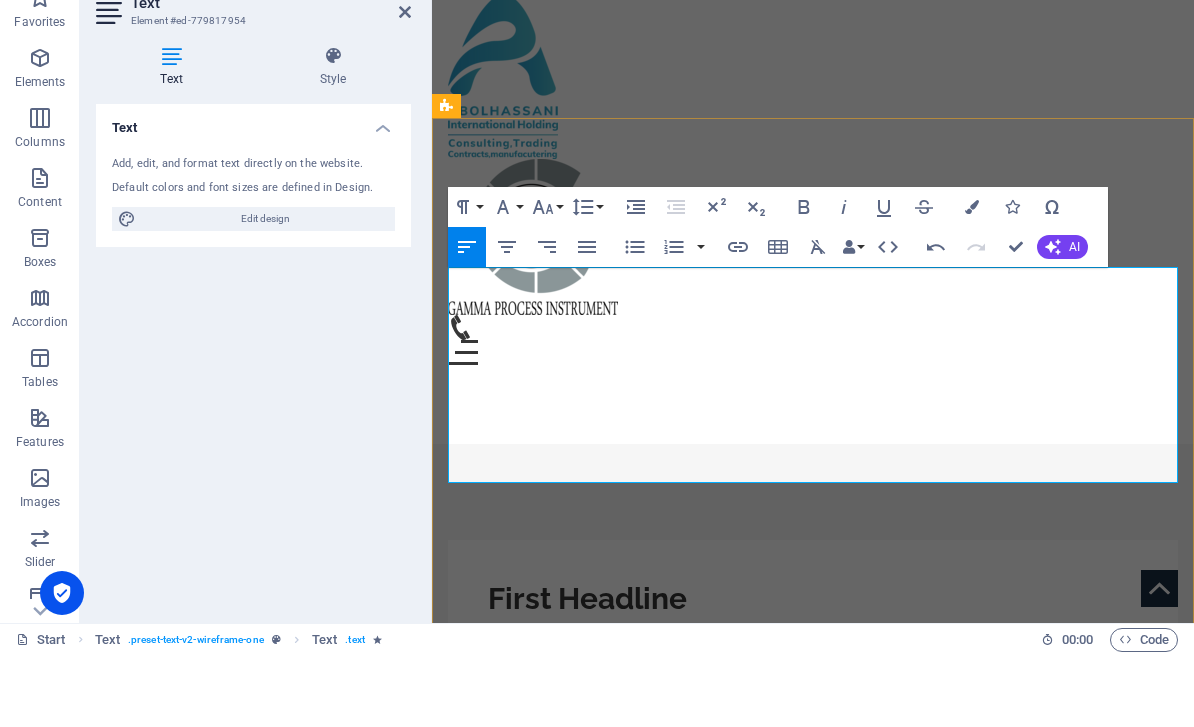 scroll, scrollTop: 14799, scrollLeft: 2, axis: both 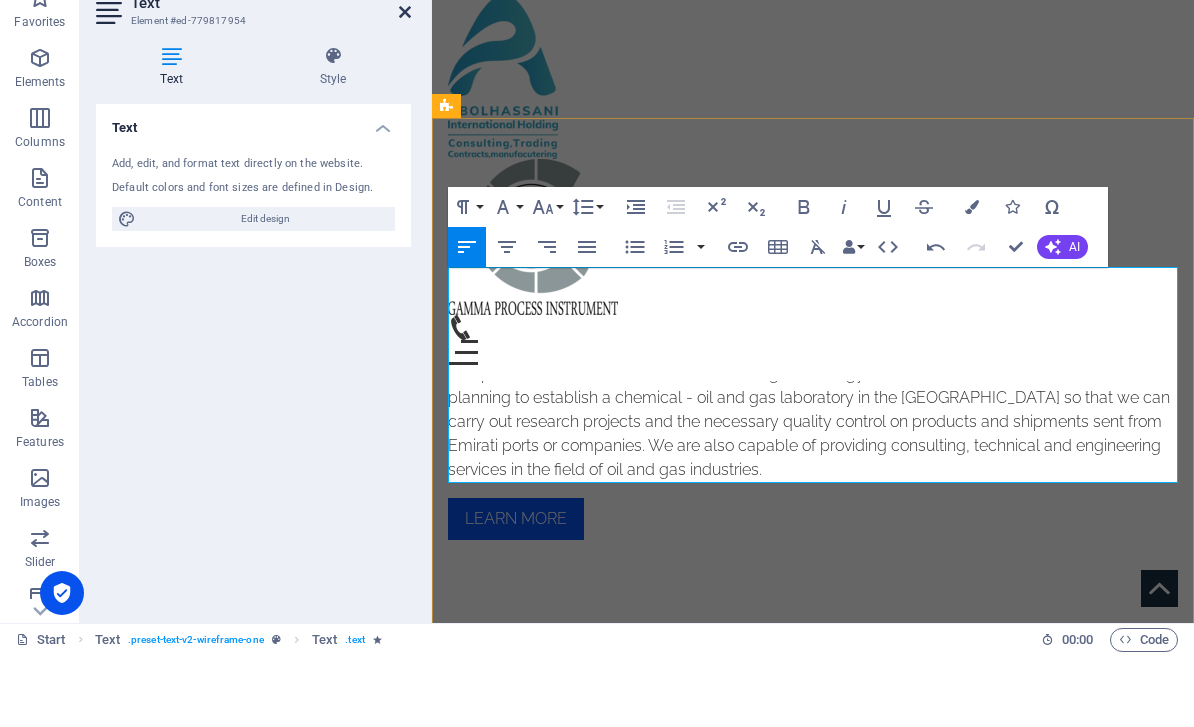 click at bounding box center (405, 84) 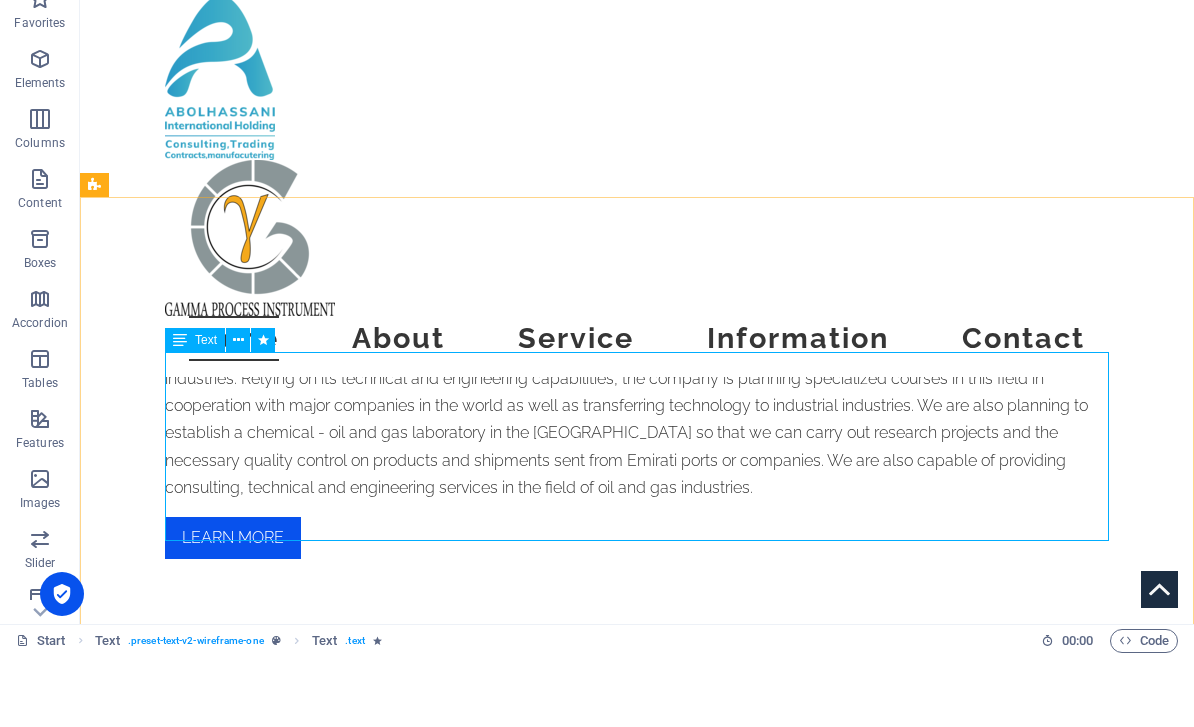 scroll, scrollTop: 0, scrollLeft: 0, axis: both 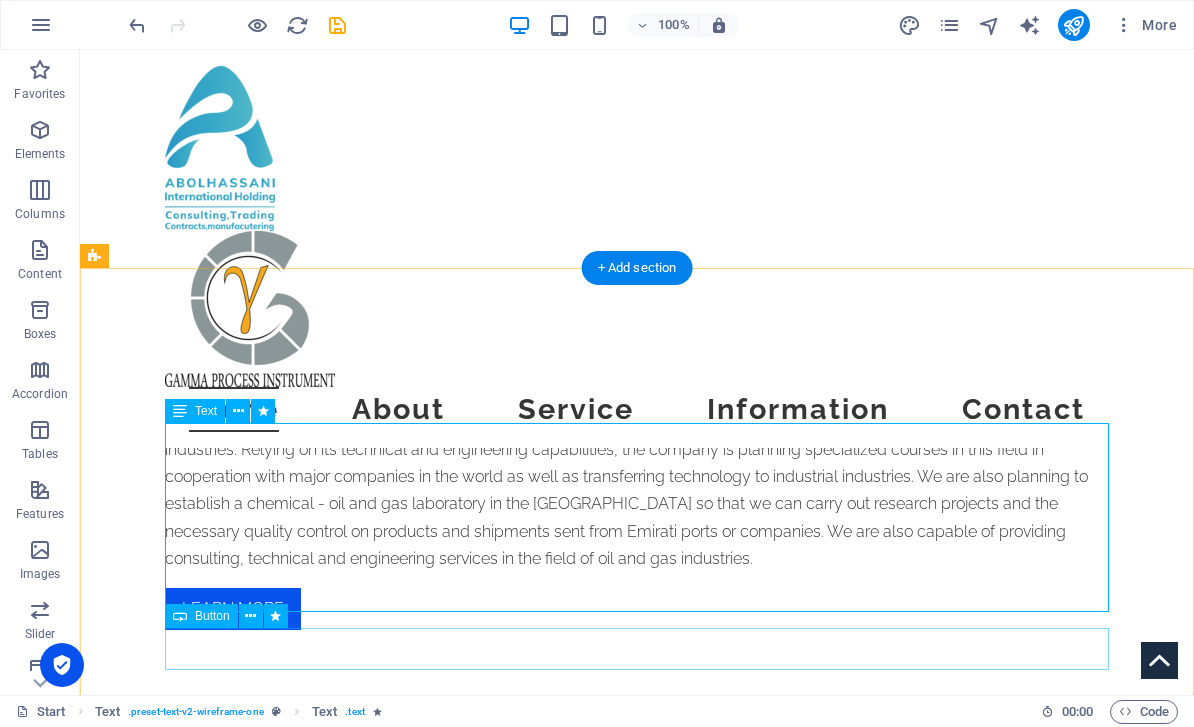 click on "LEARN MORE" at bounding box center (637, 609) 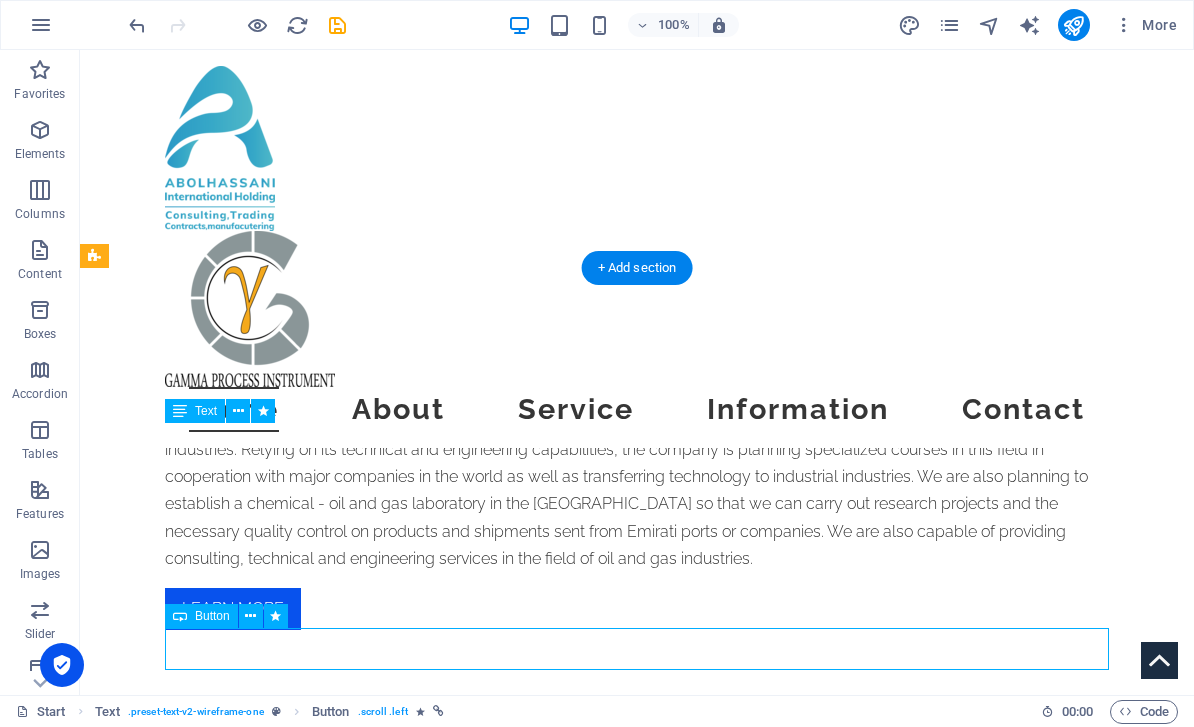click on "About Gamma Process Precision Instrument Company in Meydan Free Zone; is a manufacturing company based on the latest technologies in the field of supplying parts for the oil and gas - petrochemical and drilling industries as well as the chemical industries. Relying on its technical and engineering capabilities, the company is planning specialized courses in this field in cooperation with major companies in the world as well as transferring technology to industrial industries. We are also planning to establish a chemical - oil and gas laboratory in the [GEOGRAPHIC_DATA] so that we can carry out research projects and the necessary quality control on products and shipments sent from Emirati ports or companies. We are also capable of providing consulting, technical and engineering services in the field of oil and gas industries. LEARN MORE" at bounding box center (637, 476) 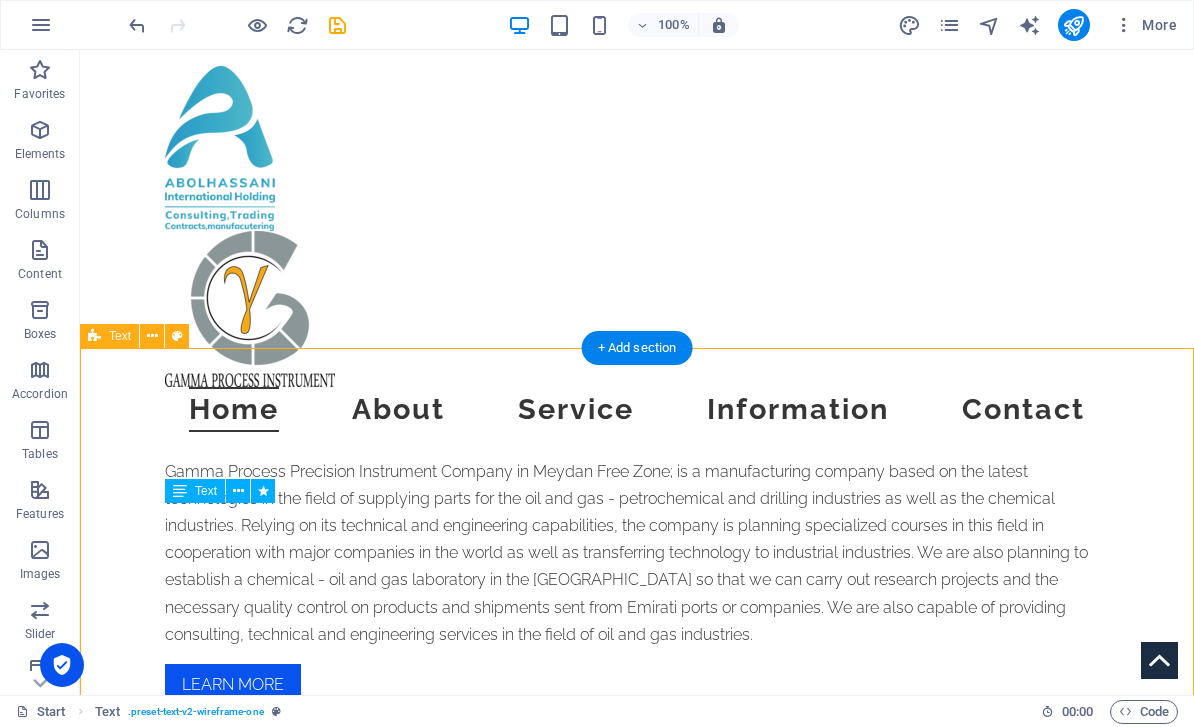 scroll, scrollTop: 460, scrollLeft: 0, axis: vertical 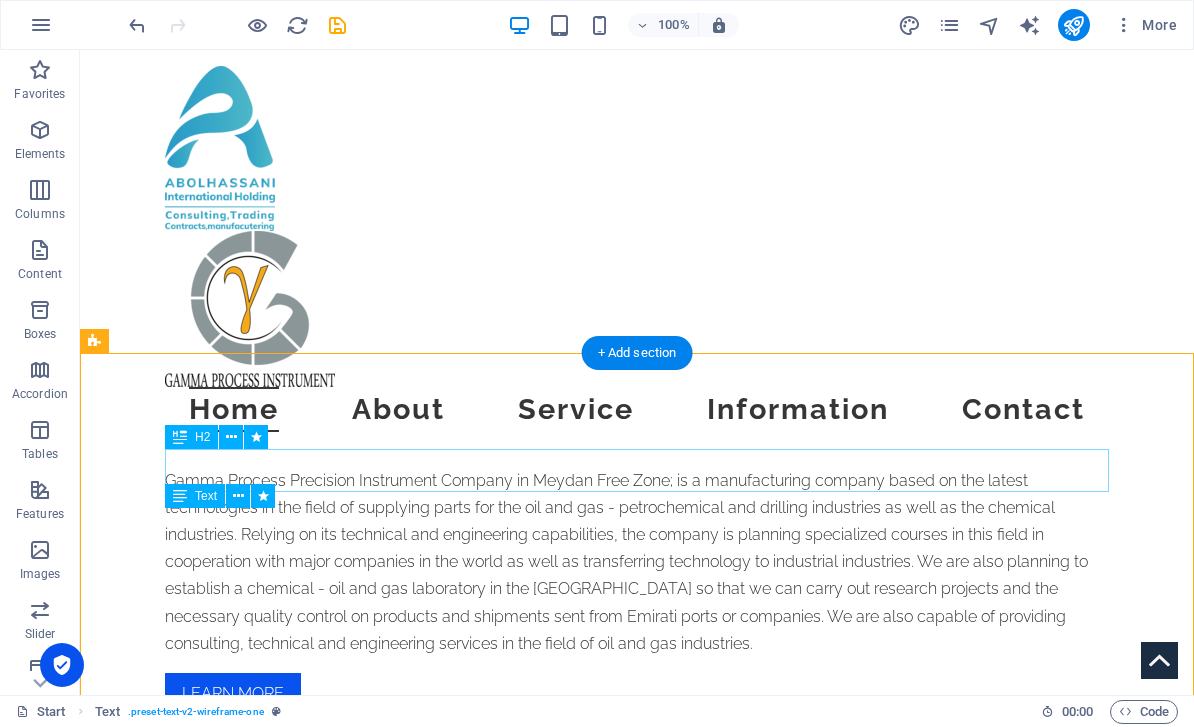 click on "About" at bounding box center [637, 429] 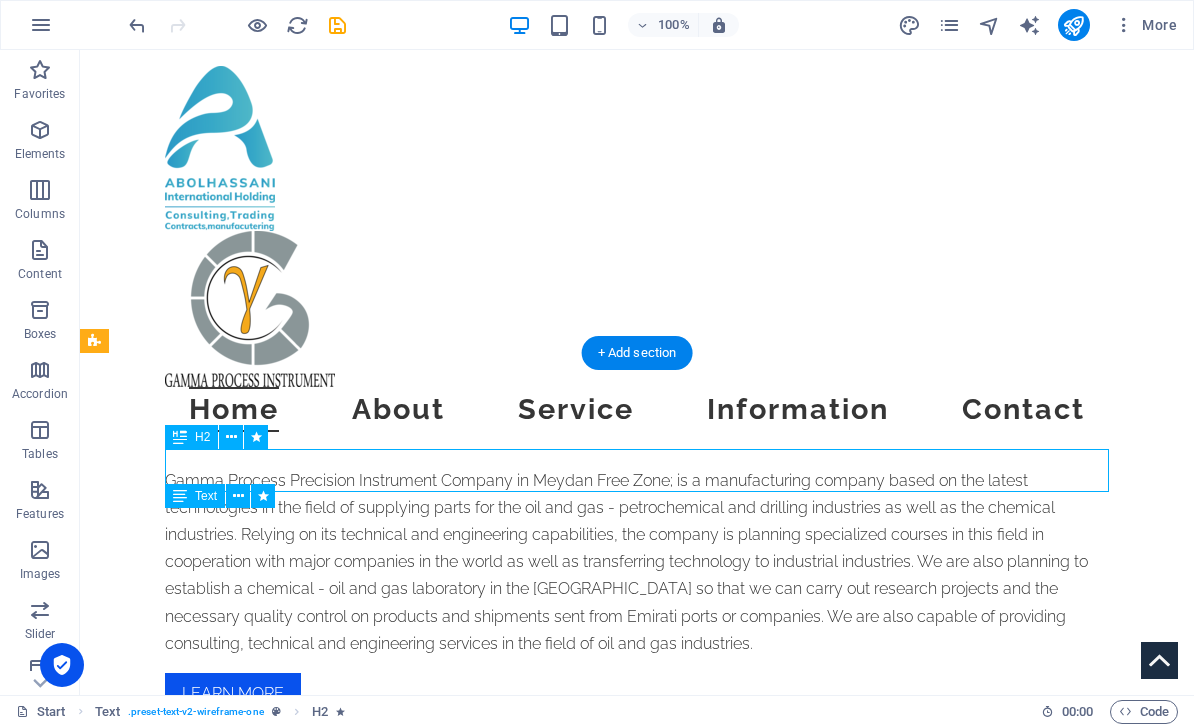 click on "About" at bounding box center (637, 429) 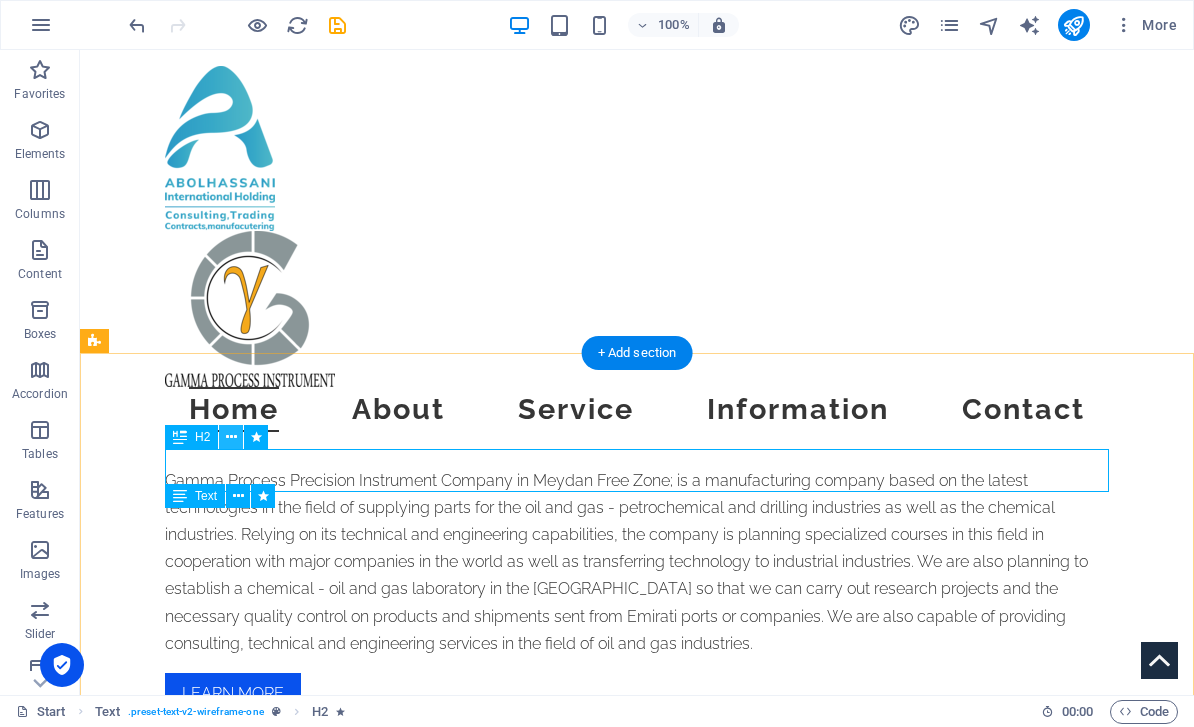 click at bounding box center (231, 437) 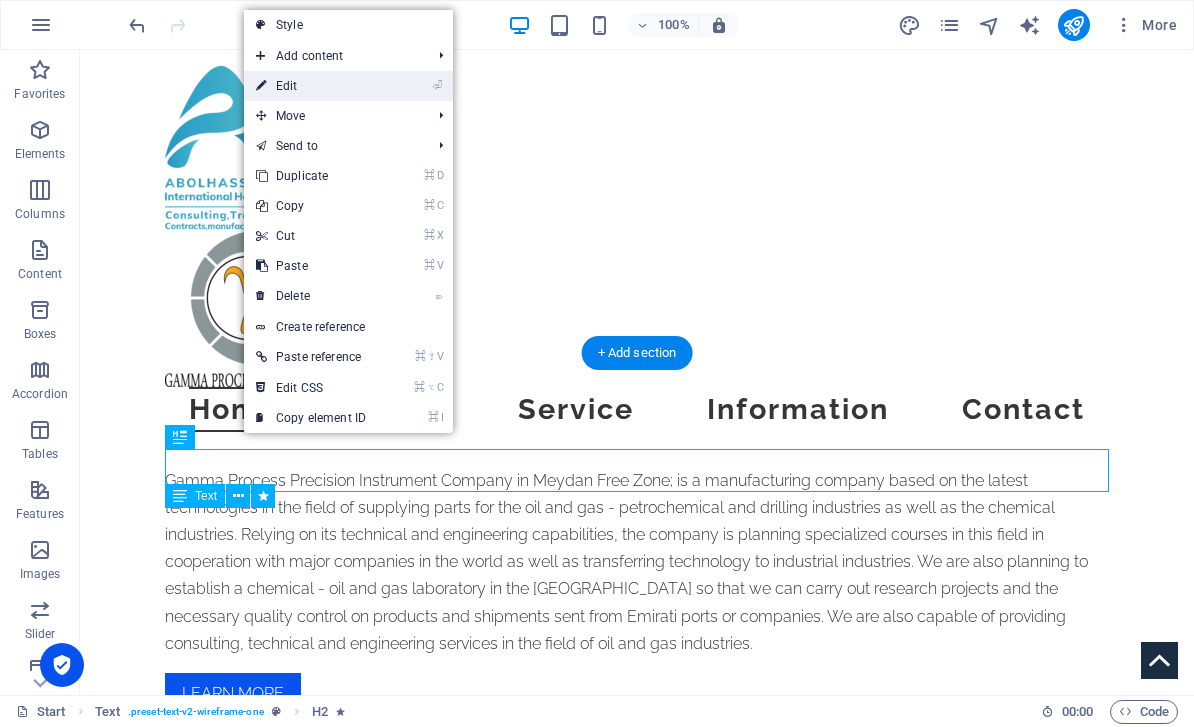 click on "⏎  Edit" at bounding box center (311, 86) 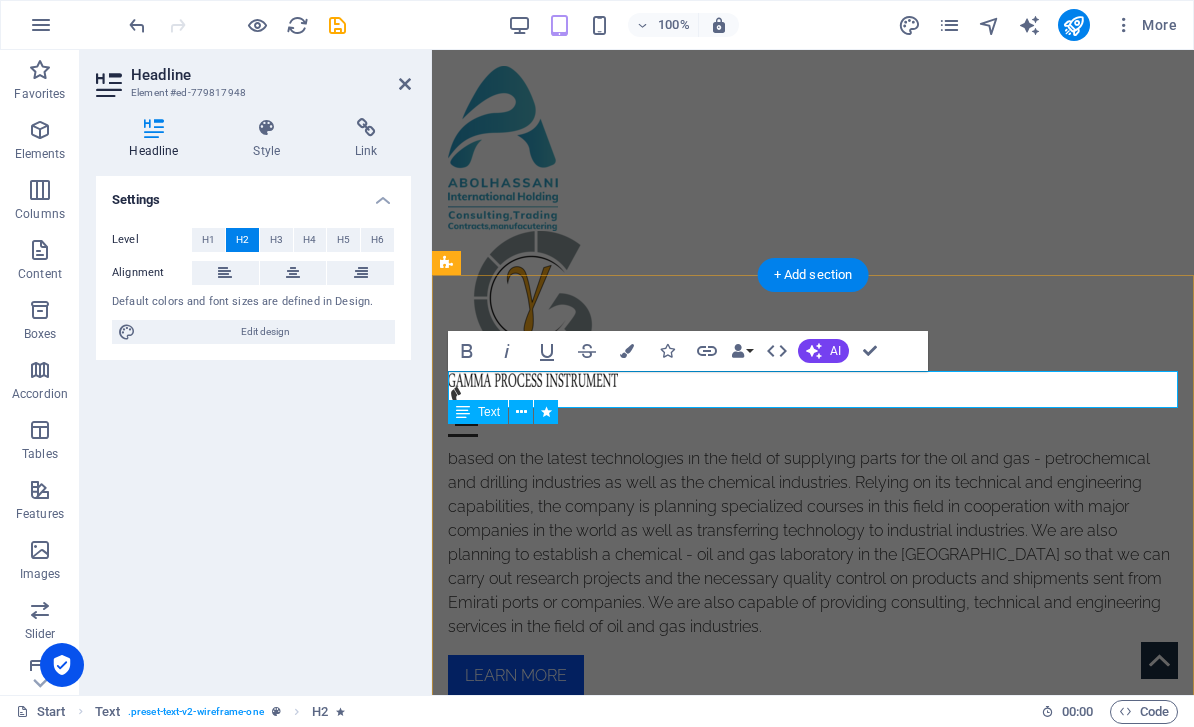 click on "About" at bounding box center [813, 388] 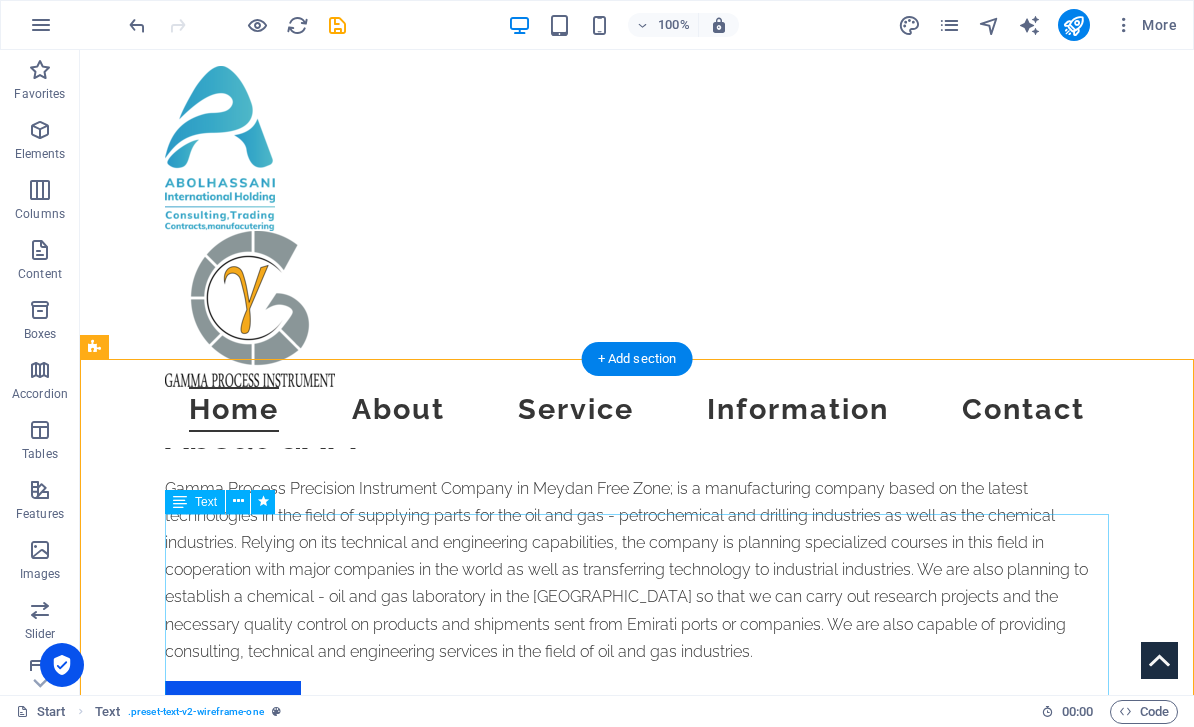 click on "Gamma Process Precision Instrument Company in Meydan Free Zone; is a manufacturing company based on the latest technologies in the field of supplying parts for the oil and gas - petrochemical and drilling industries as well as the chemical industries. Relying on its technical and engineering capabilities, the company is planning specialized courses in this field in cooperation with major companies in the world as well as transferring technology to industrial industries. We are also planning to establish a chemical - oil and gas laboratory in the [GEOGRAPHIC_DATA] so that we can carry out research projects and the necessary quality control on products and shipments sent from Emirati ports or companies. We are also capable of providing consulting, technical and engineering services in the field of oil and gas industries." at bounding box center [637, 570] 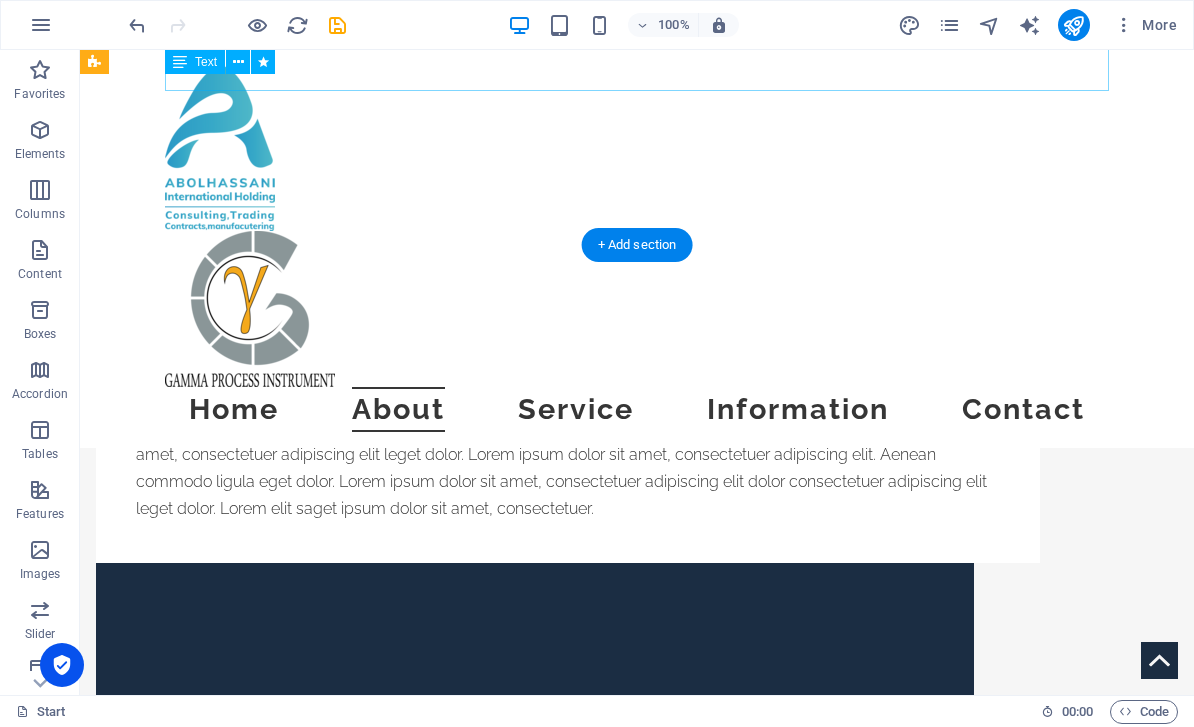 scroll, scrollTop: 1054, scrollLeft: 0, axis: vertical 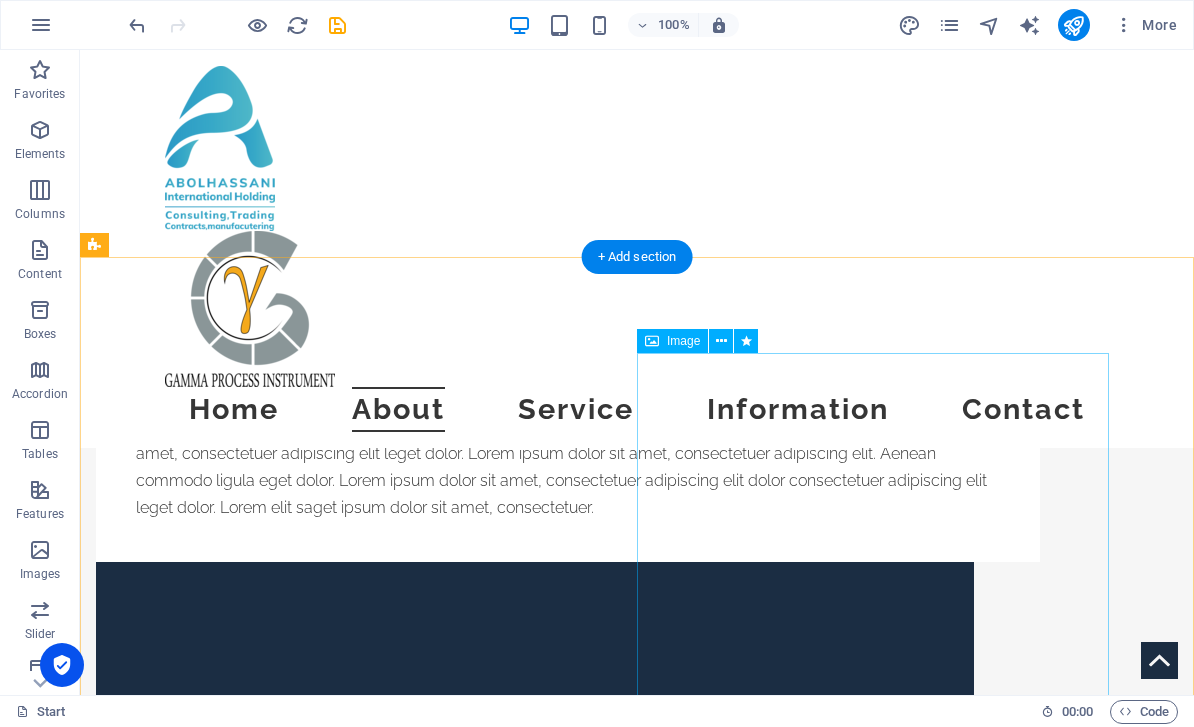 click at bounding box center (568, 825) 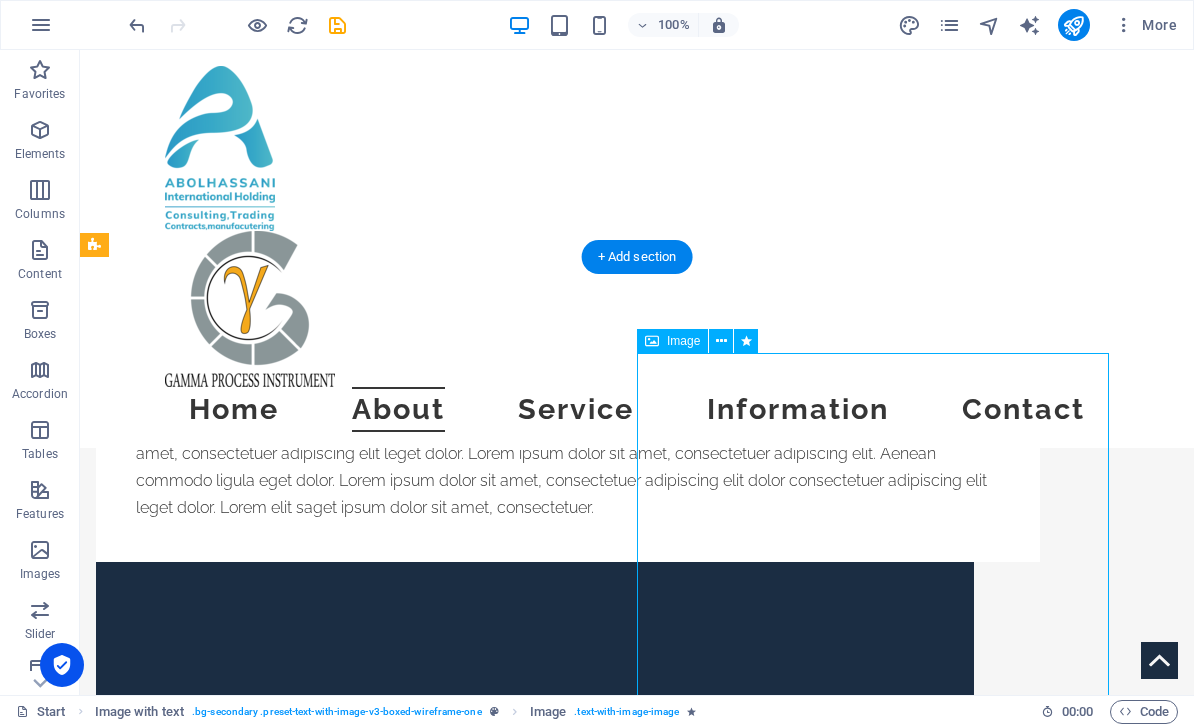 click at bounding box center (568, 825) 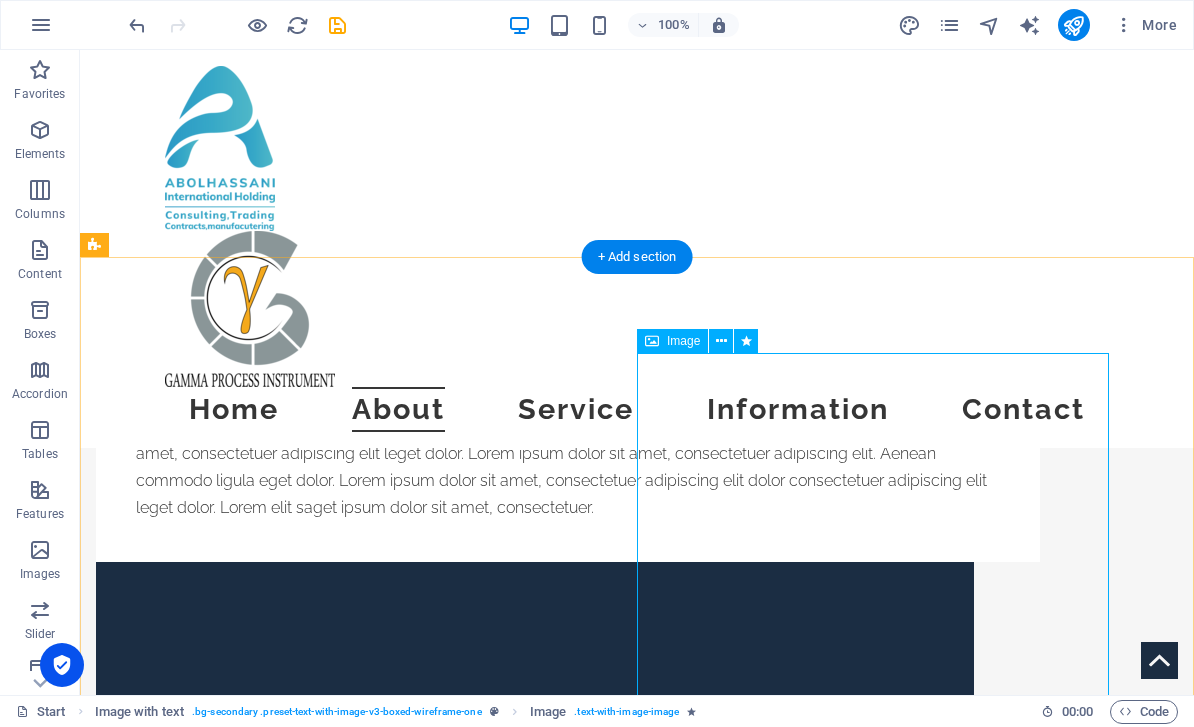 click at bounding box center (568, 825) 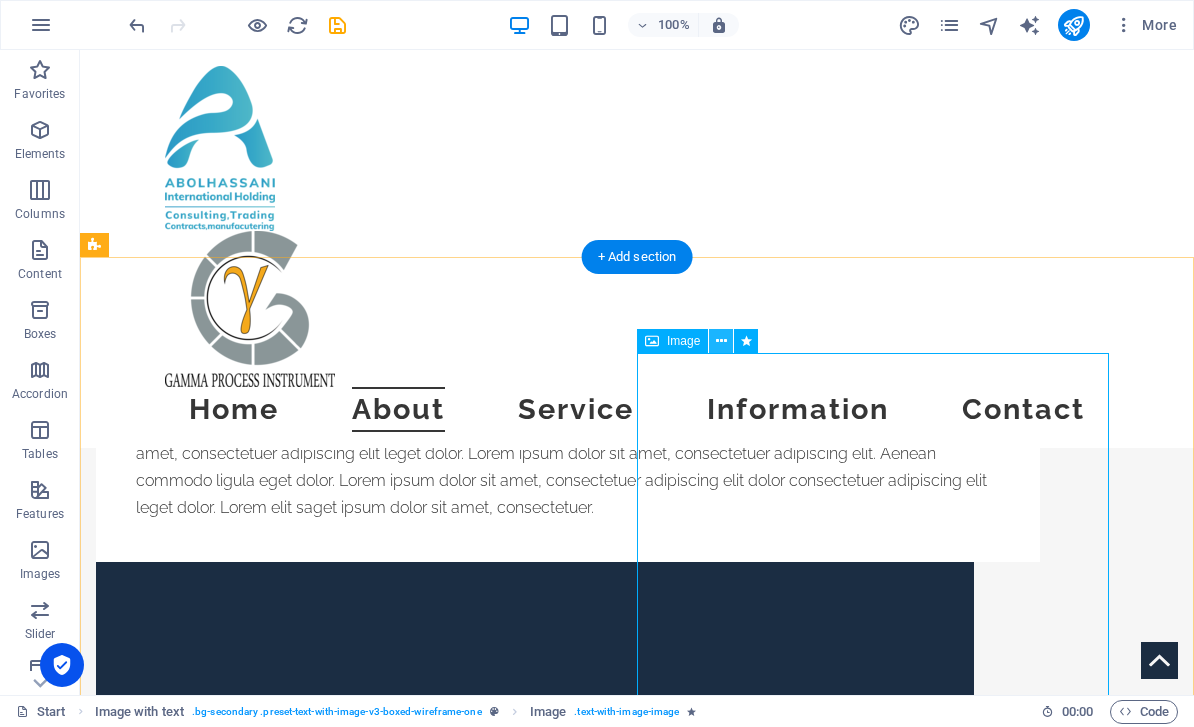 click at bounding box center (721, 341) 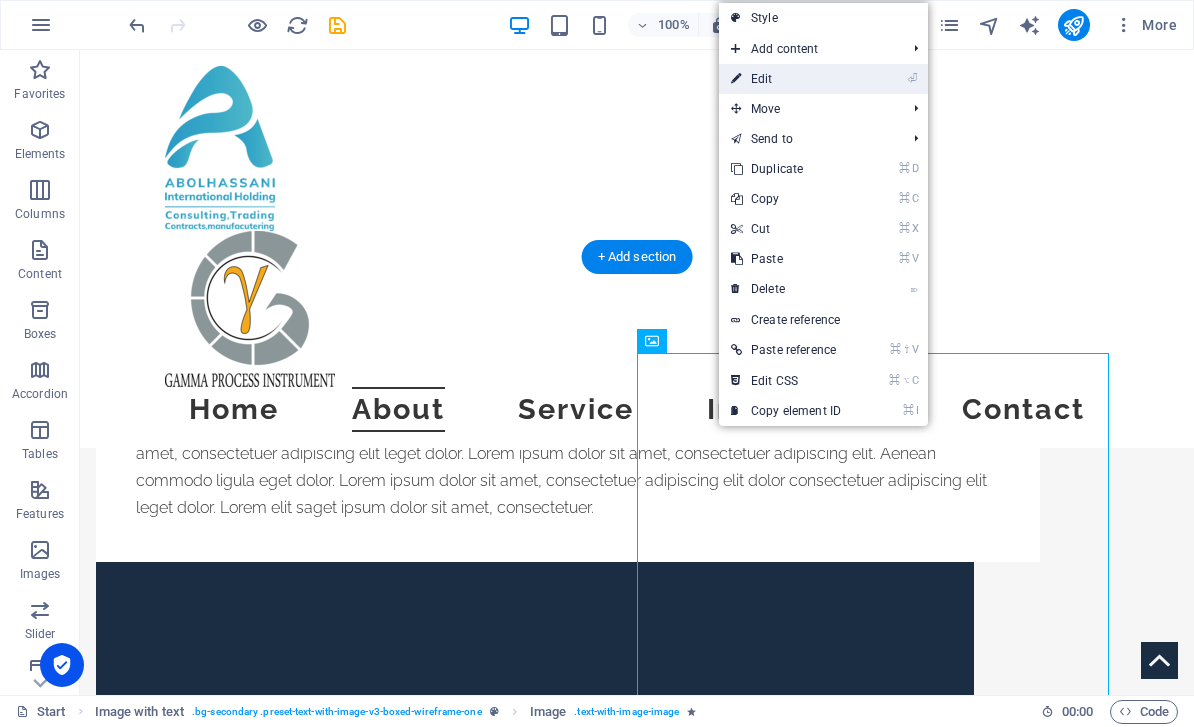 click on "⏎  Edit" at bounding box center [823, 79] 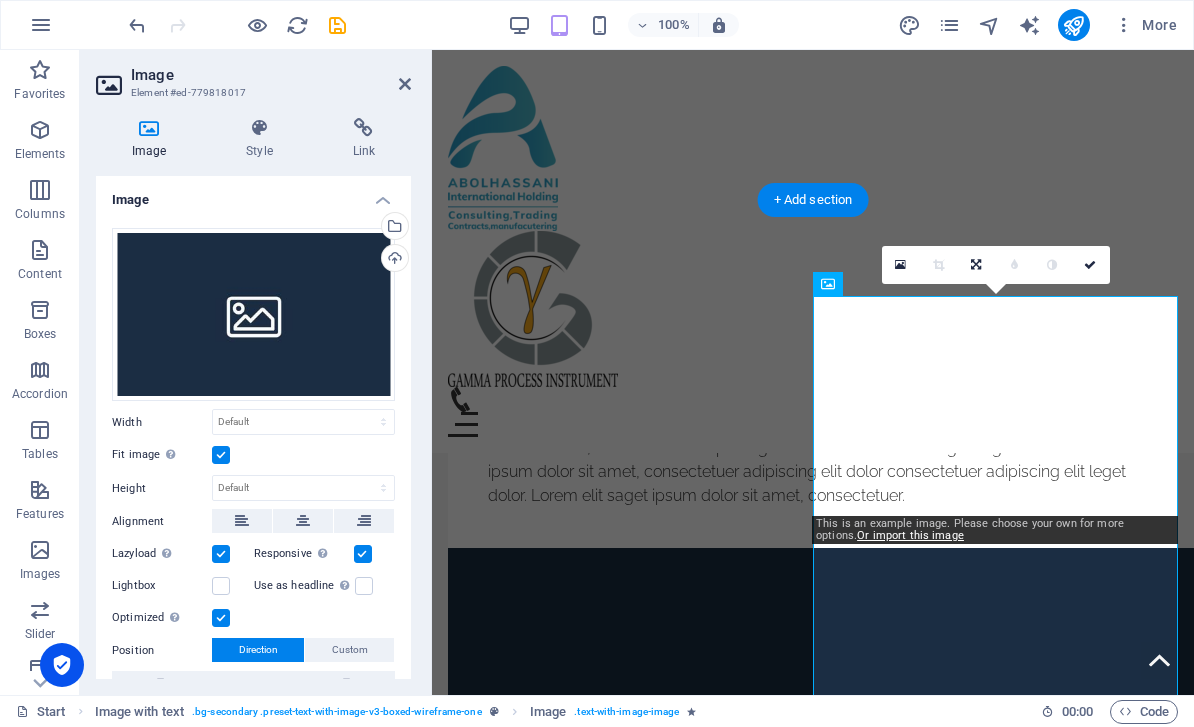 click at bounding box center (813, 811) 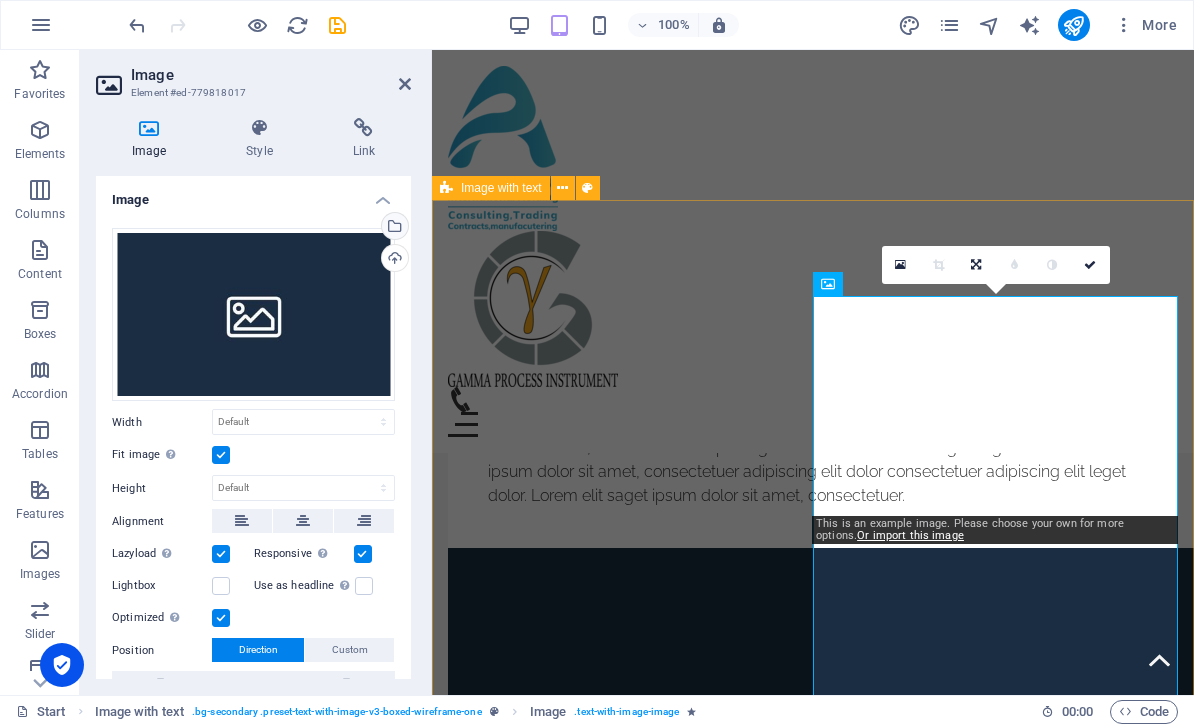 click on "Select files from the file manager, stock photos, or upload file(s)" at bounding box center (395, 226) 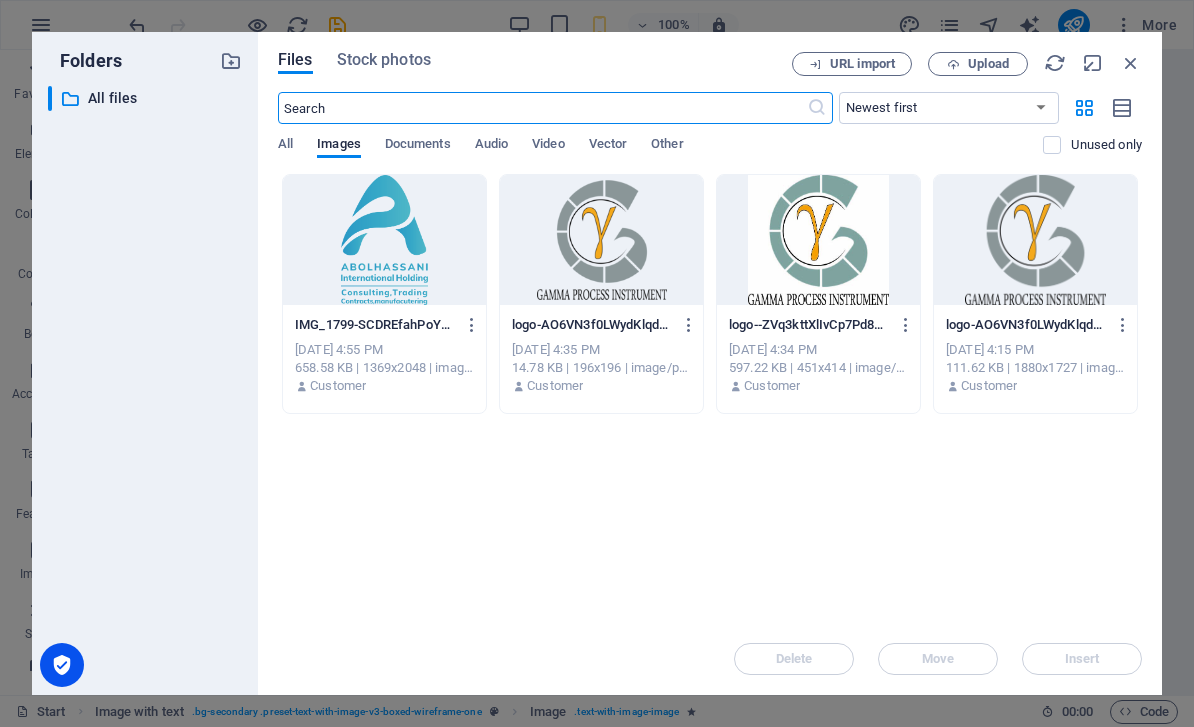 scroll, scrollTop: 2005, scrollLeft: 0, axis: vertical 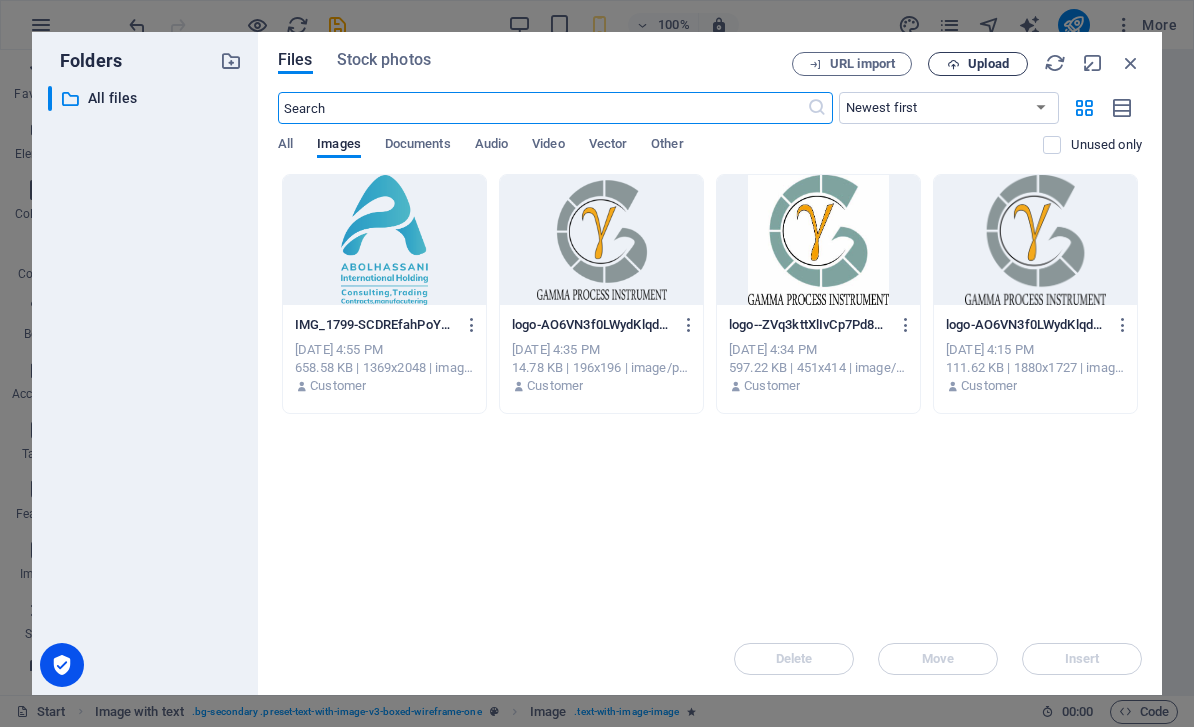 click on "Upload" at bounding box center [988, 64] 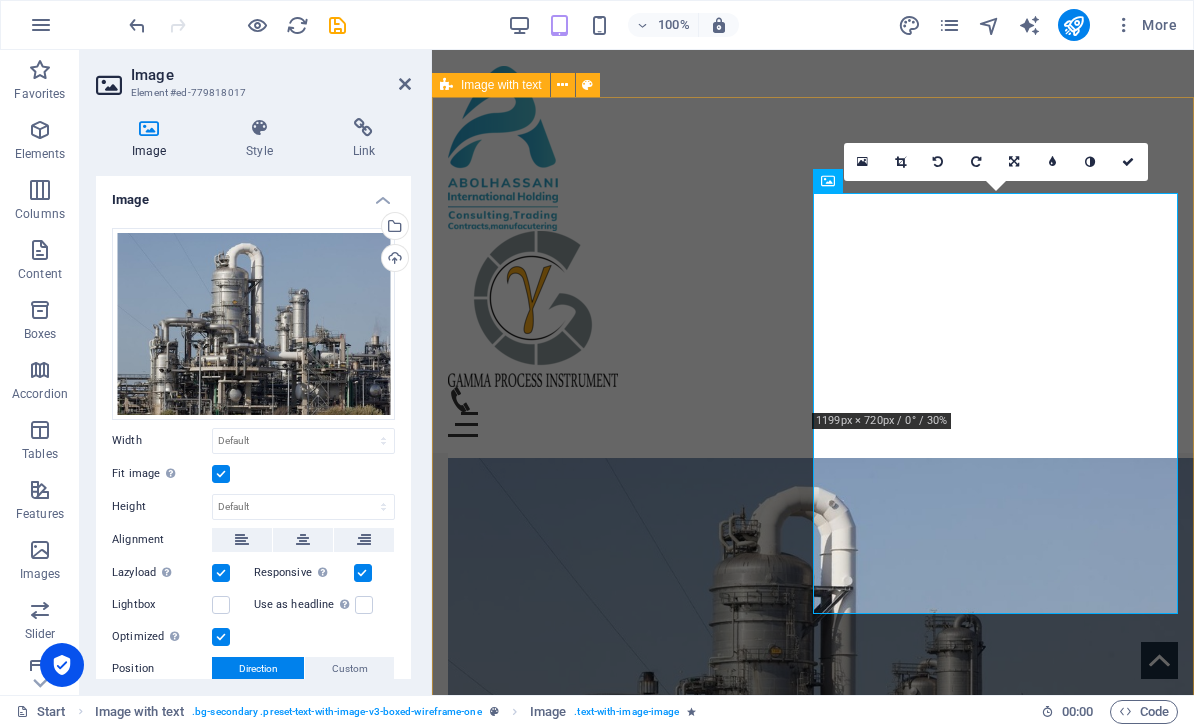 scroll, scrollTop: 1157, scrollLeft: 0, axis: vertical 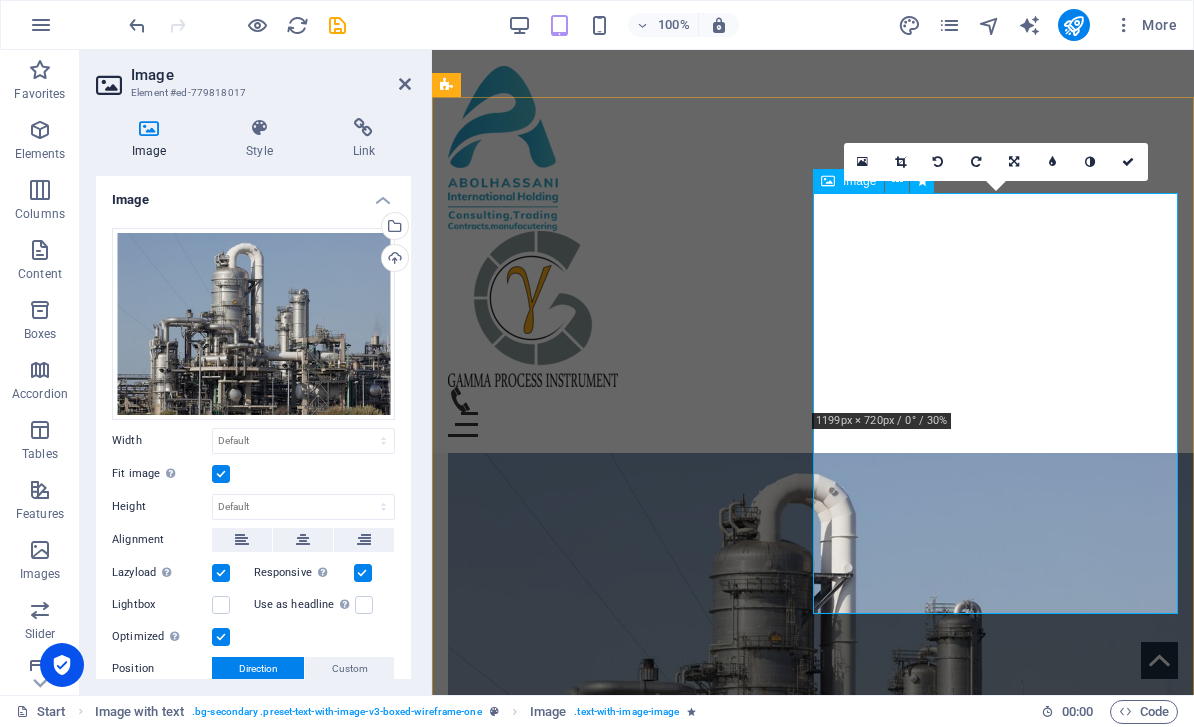 click at bounding box center (813, 698) 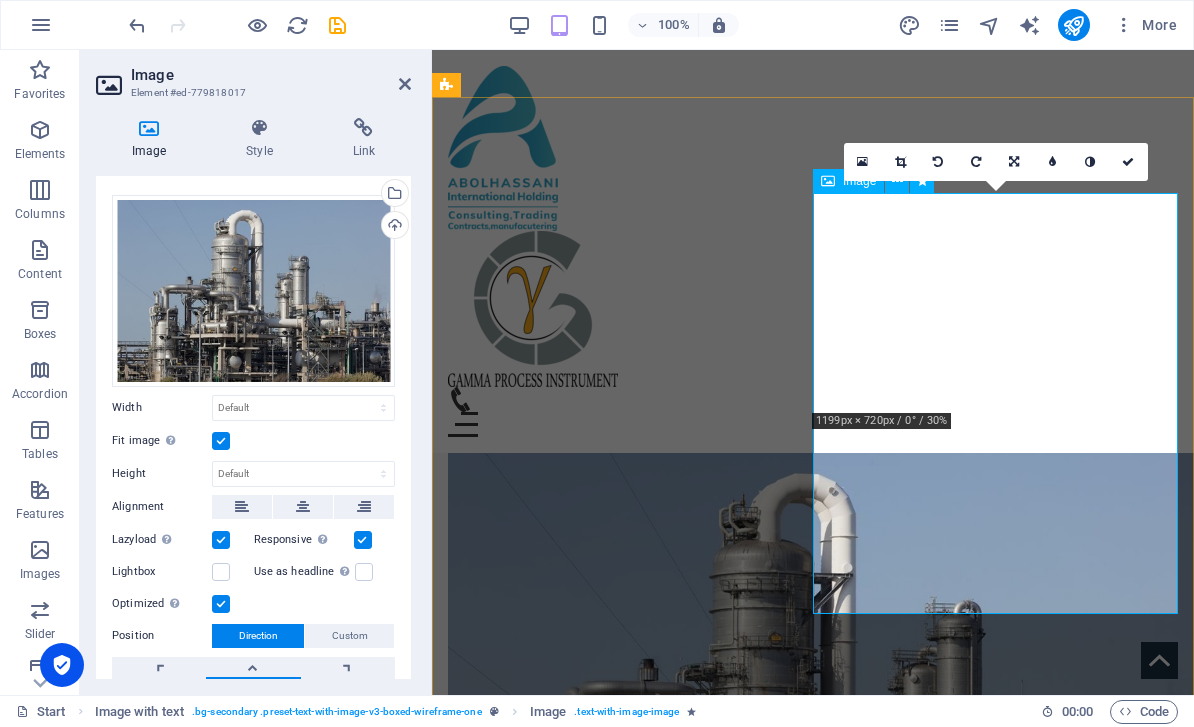 scroll, scrollTop: 77, scrollLeft: 0, axis: vertical 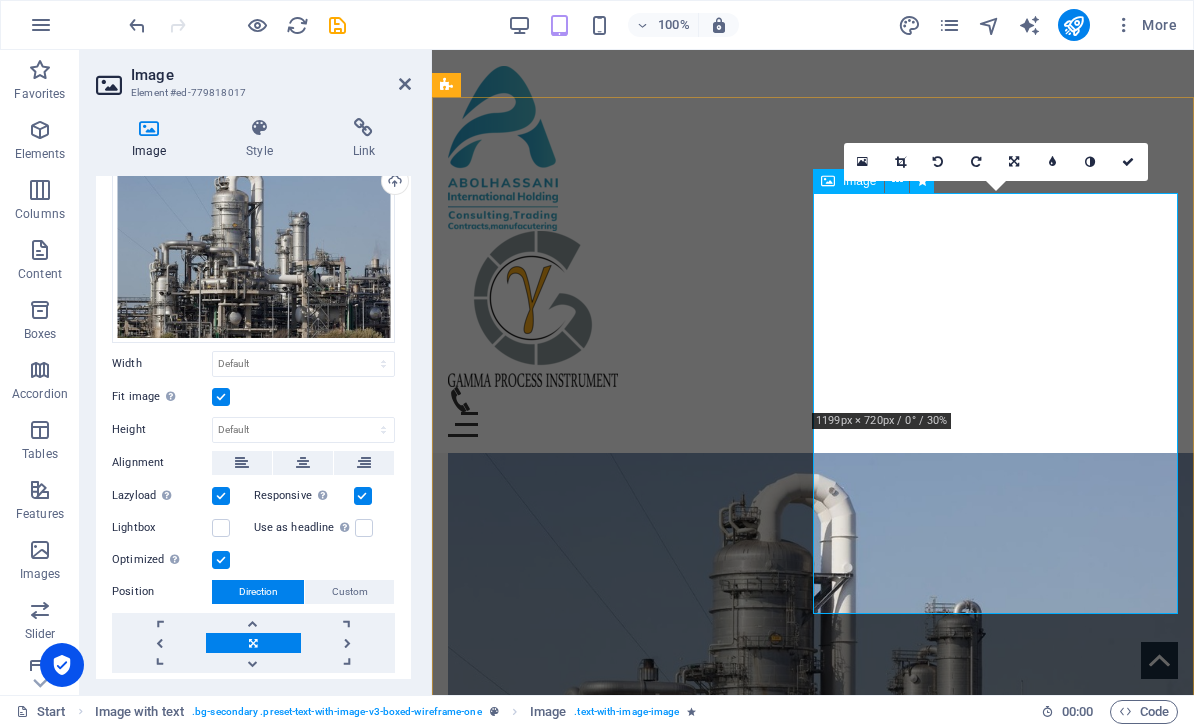 click on "Lightbox" at bounding box center (183, 528) 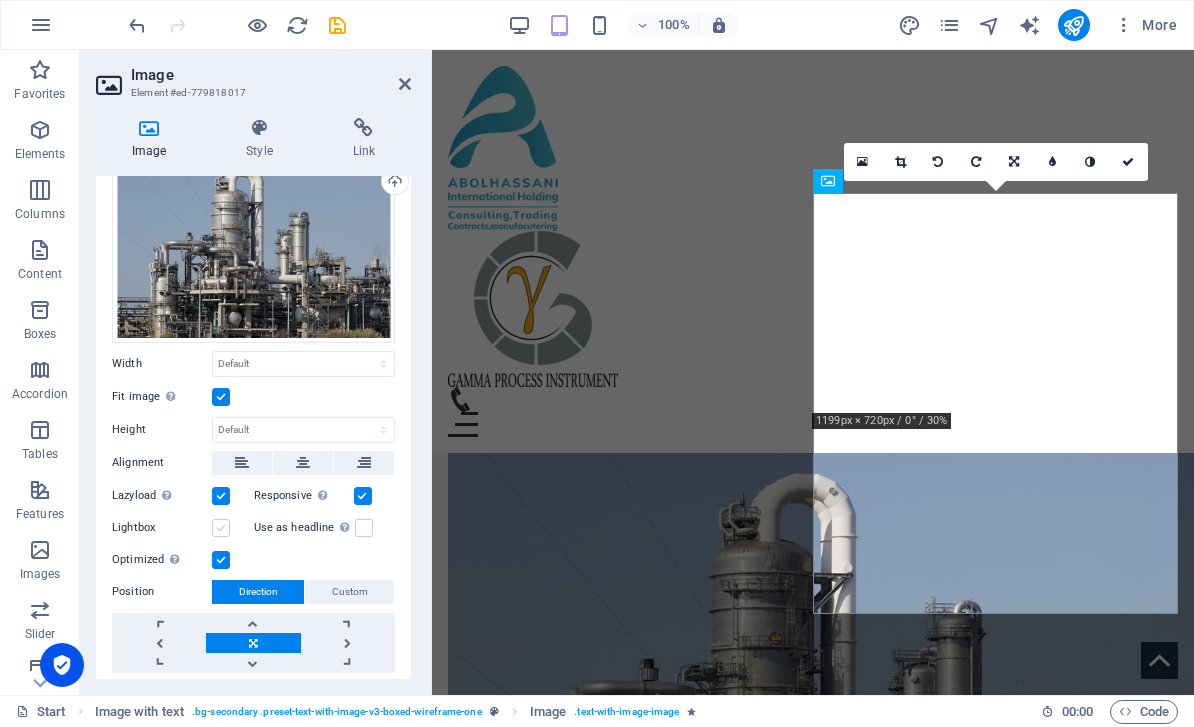 click at bounding box center (221, 528) 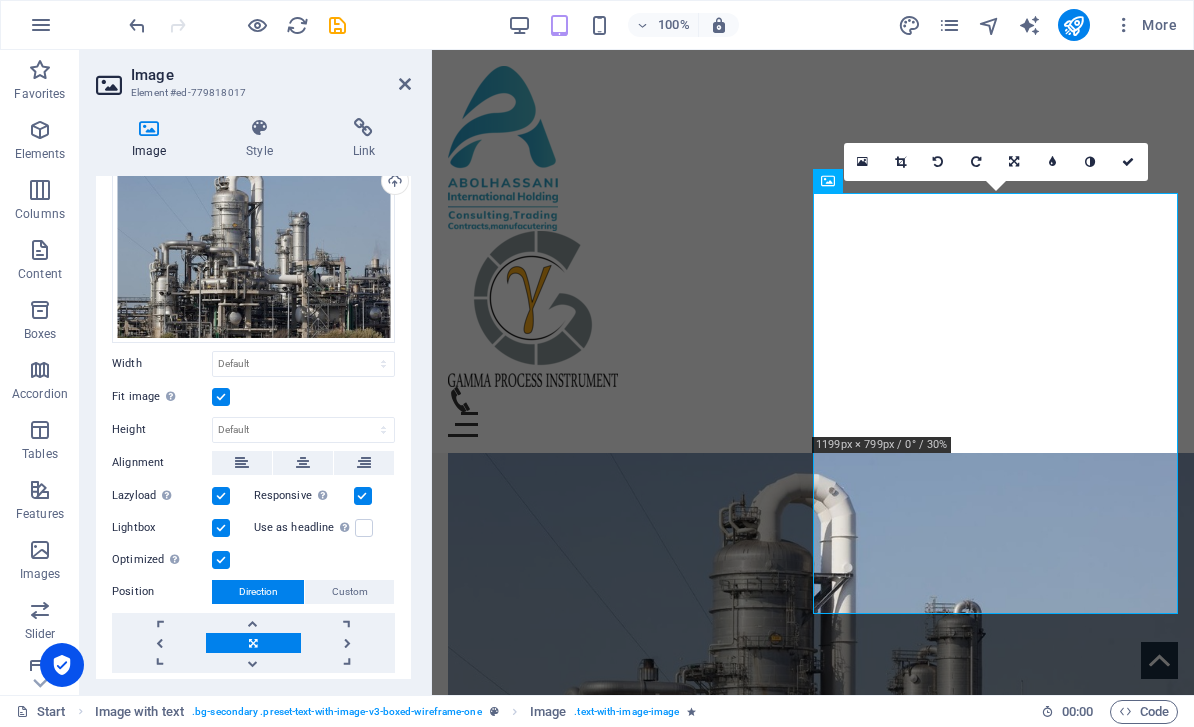 click at bounding box center (221, 528) 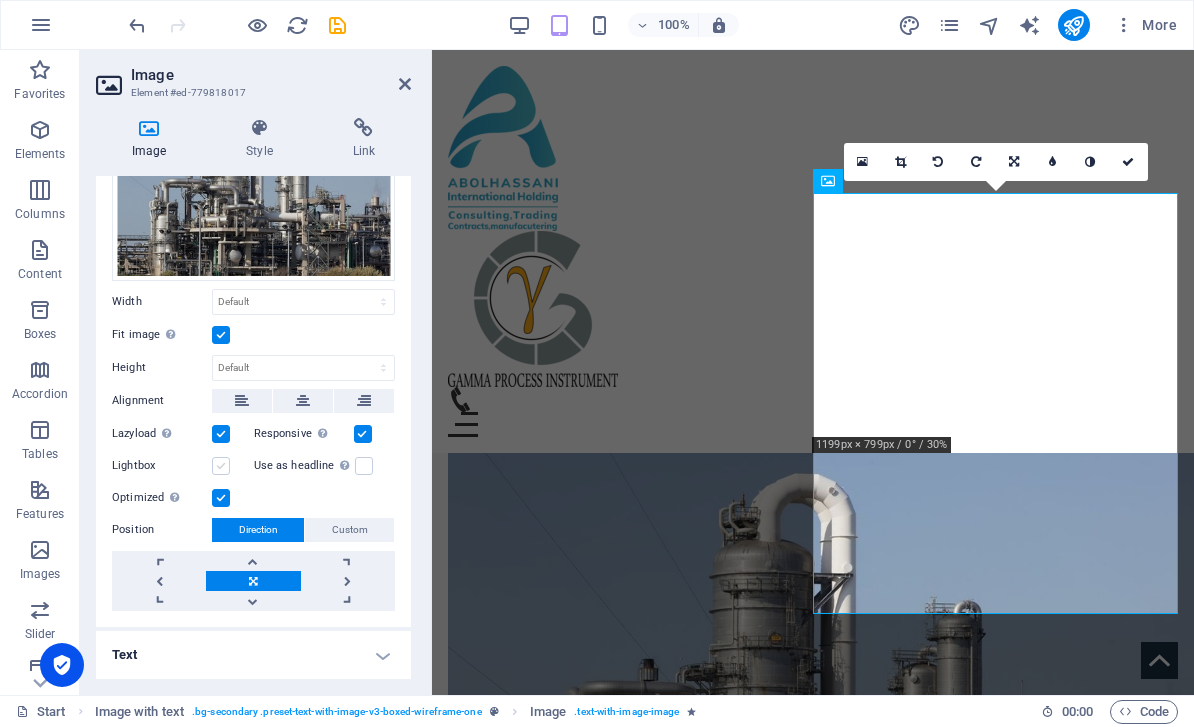 scroll, scrollTop: 138, scrollLeft: 0, axis: vertical 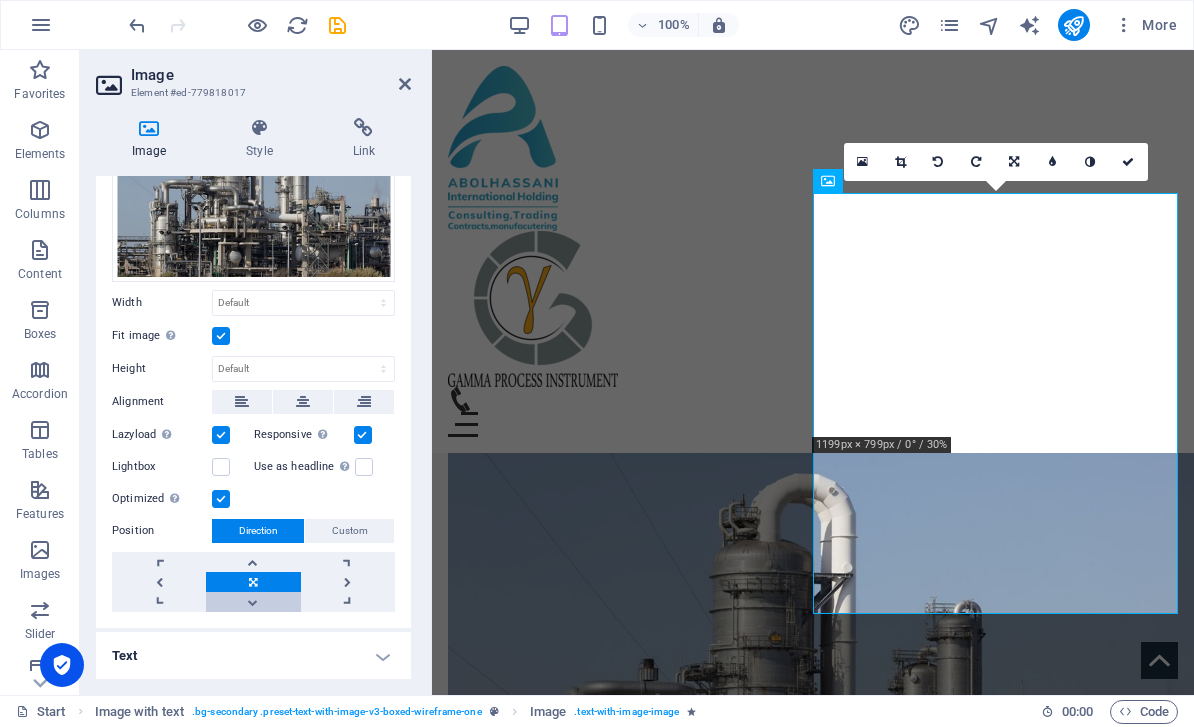 click at bounding box center [253, 602] 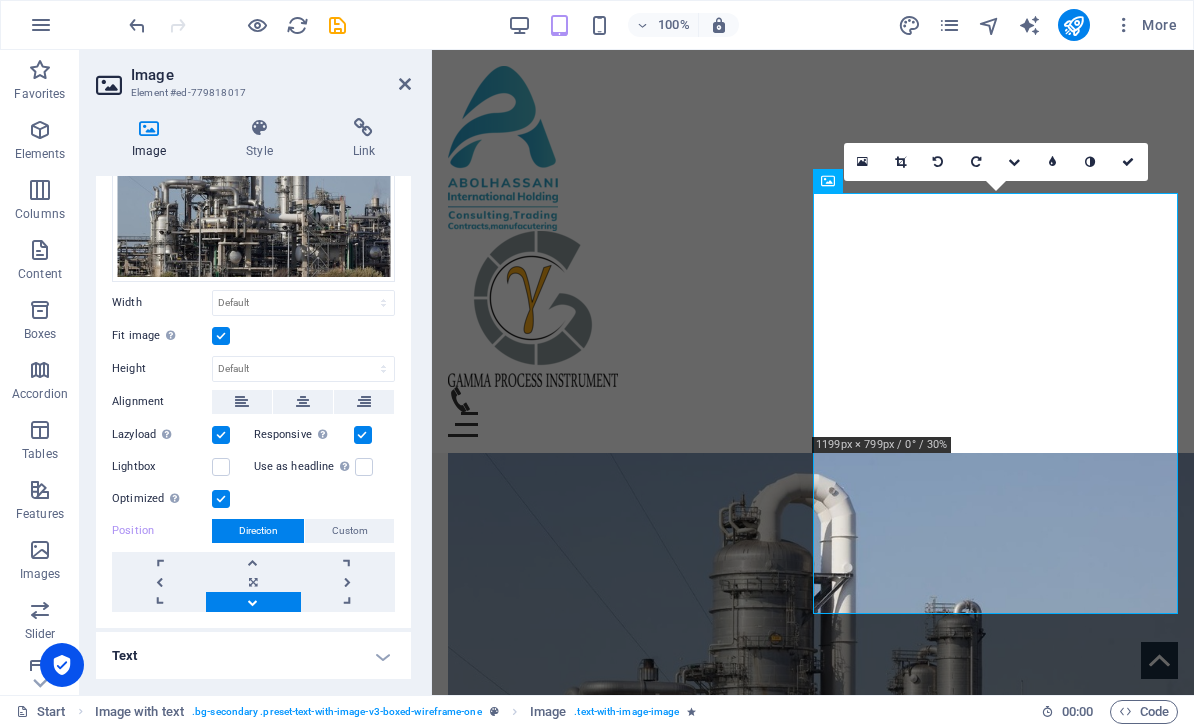 click at bounding box center (253, 602) 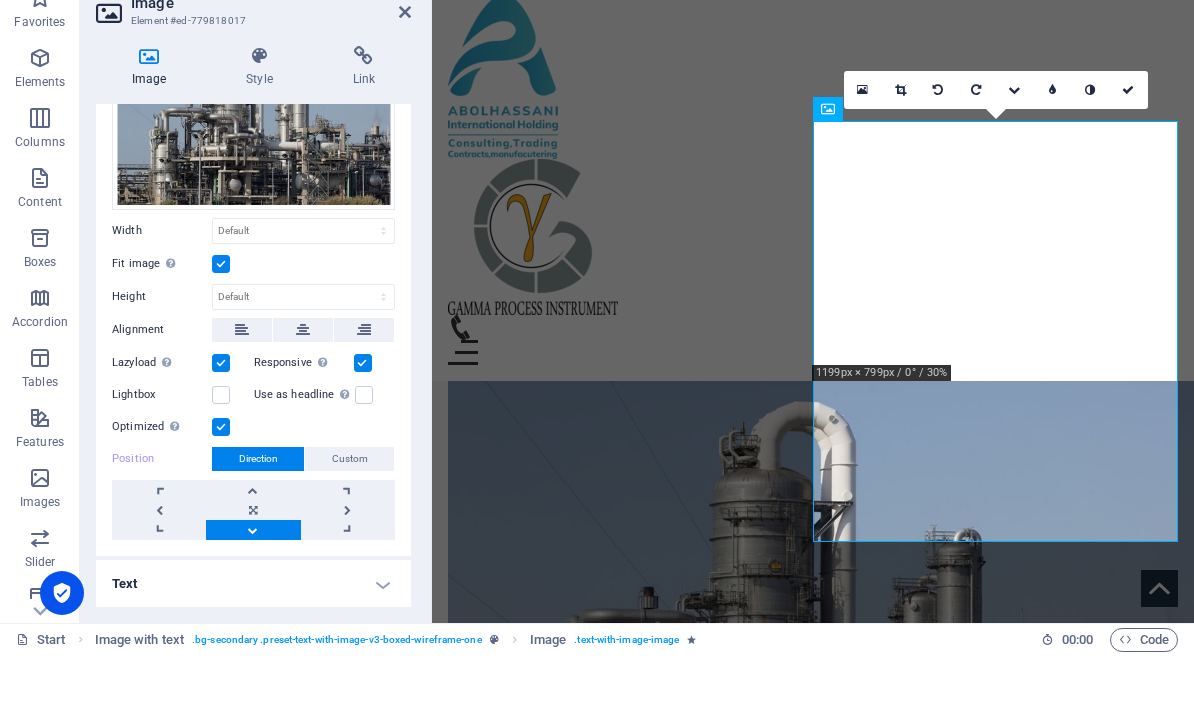 scroll, scrollTop: 1, scrollLeft: 0, axis: vertical 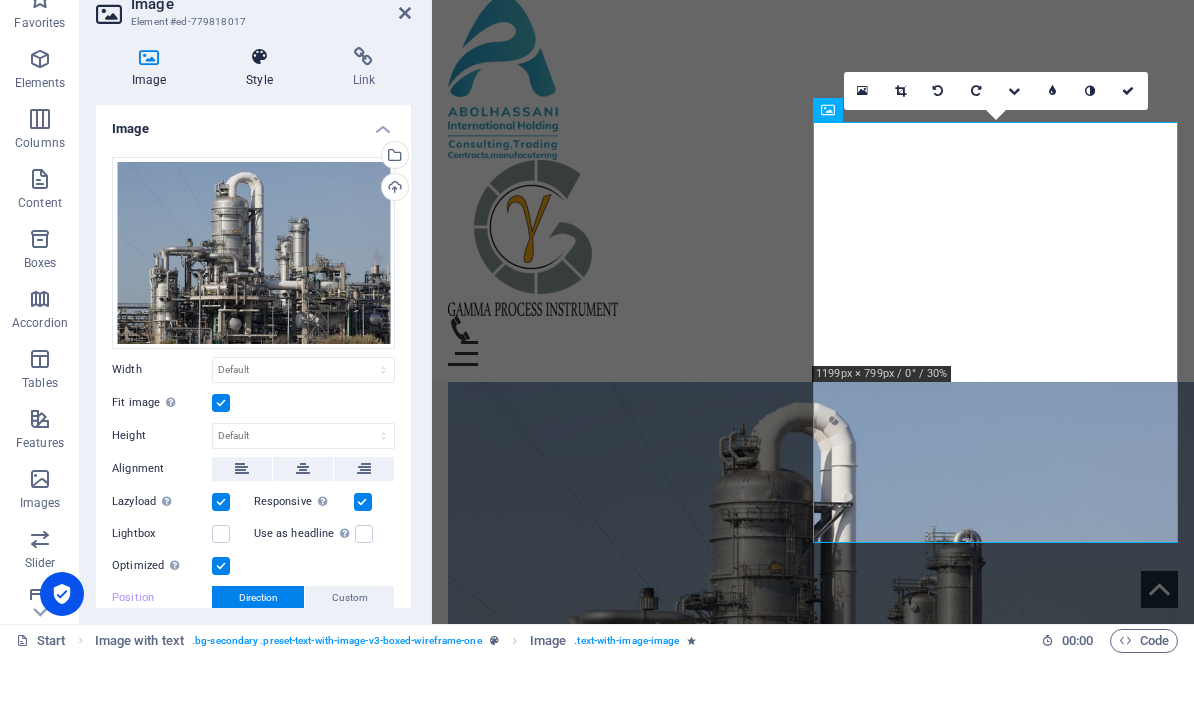click at bounding box center [259, 128] 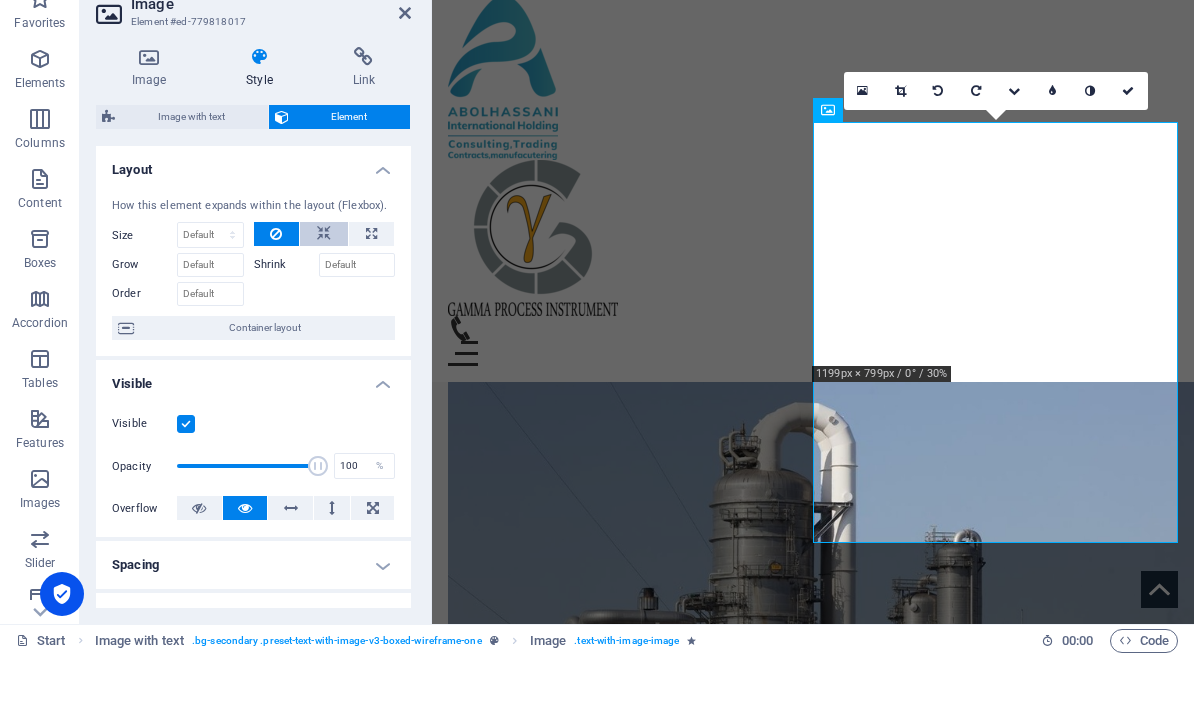 click at bounding box center (324, 305) 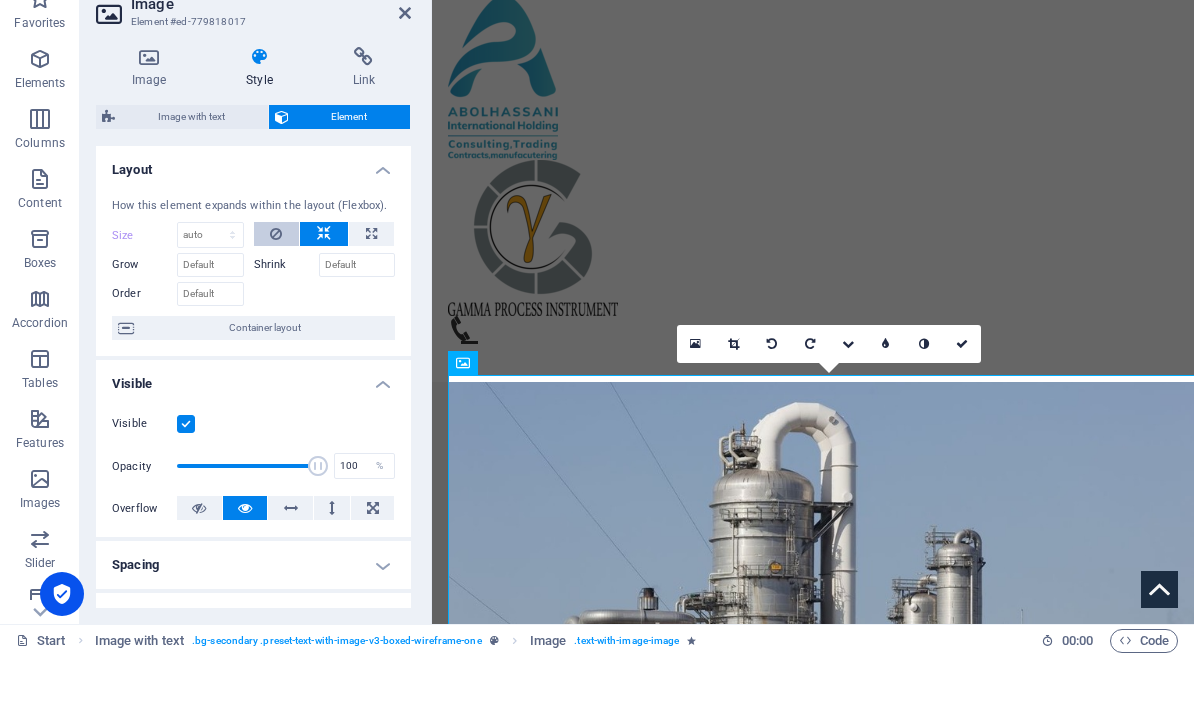 click at bounding box center [276, 305] 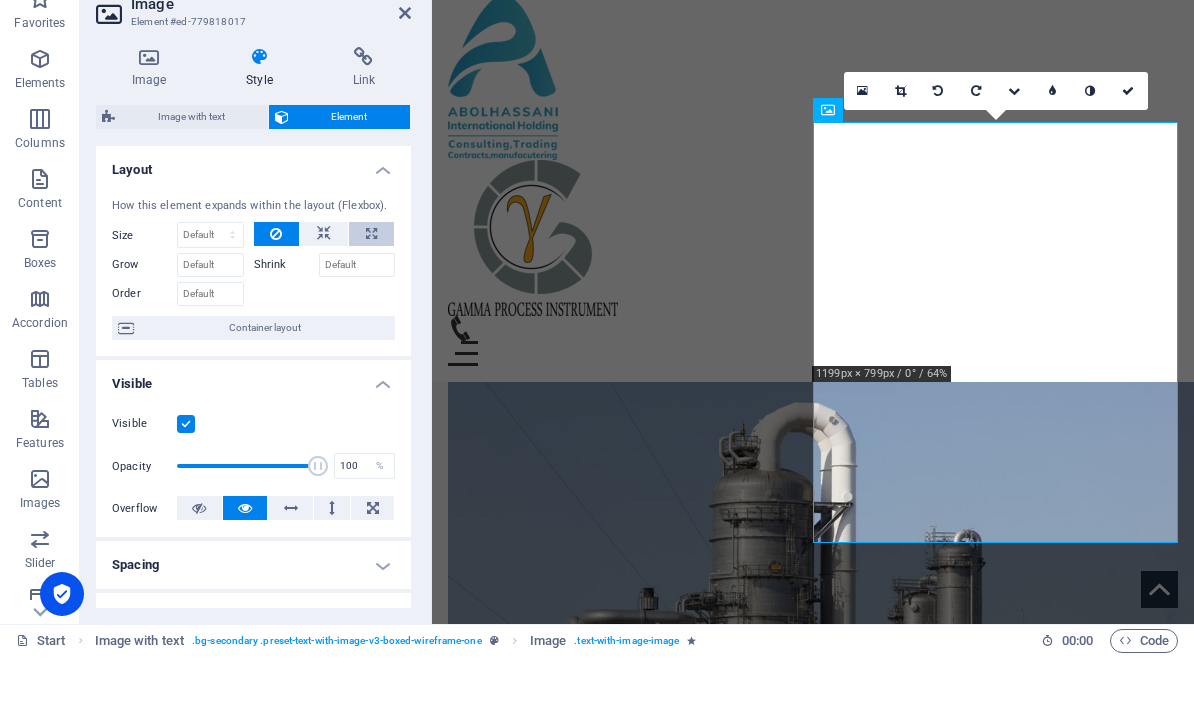 click at bounding box center (371, 305) 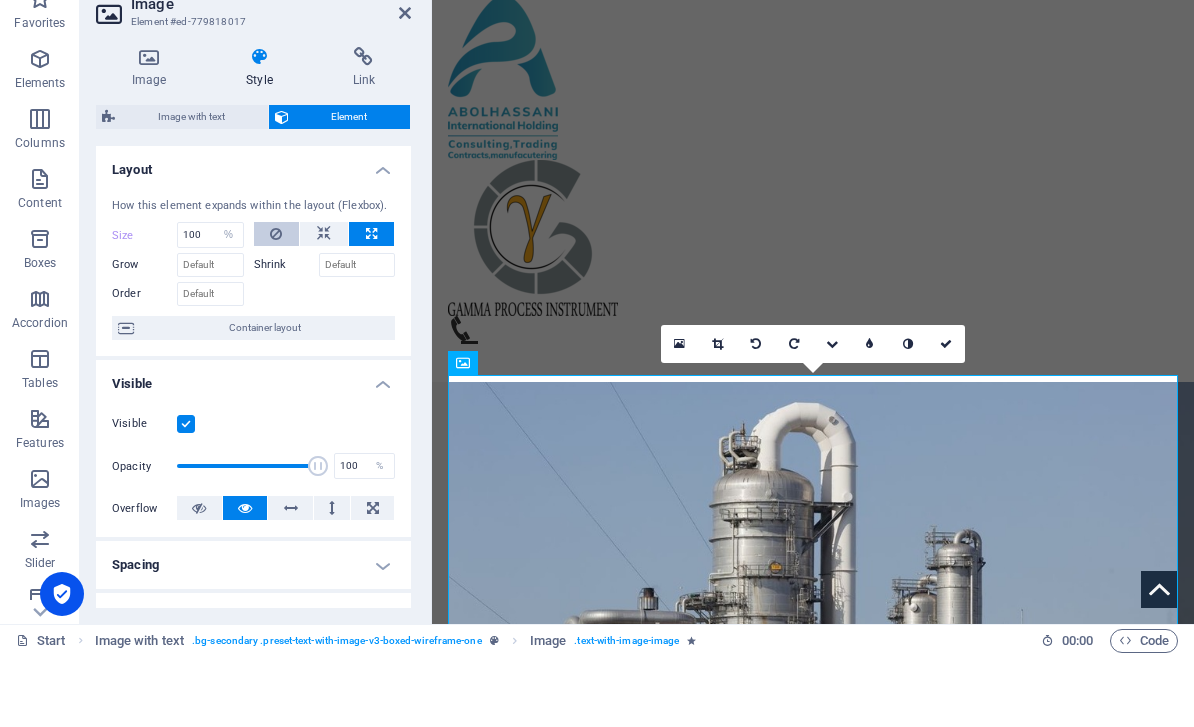 click at bounding box center (277, 305) 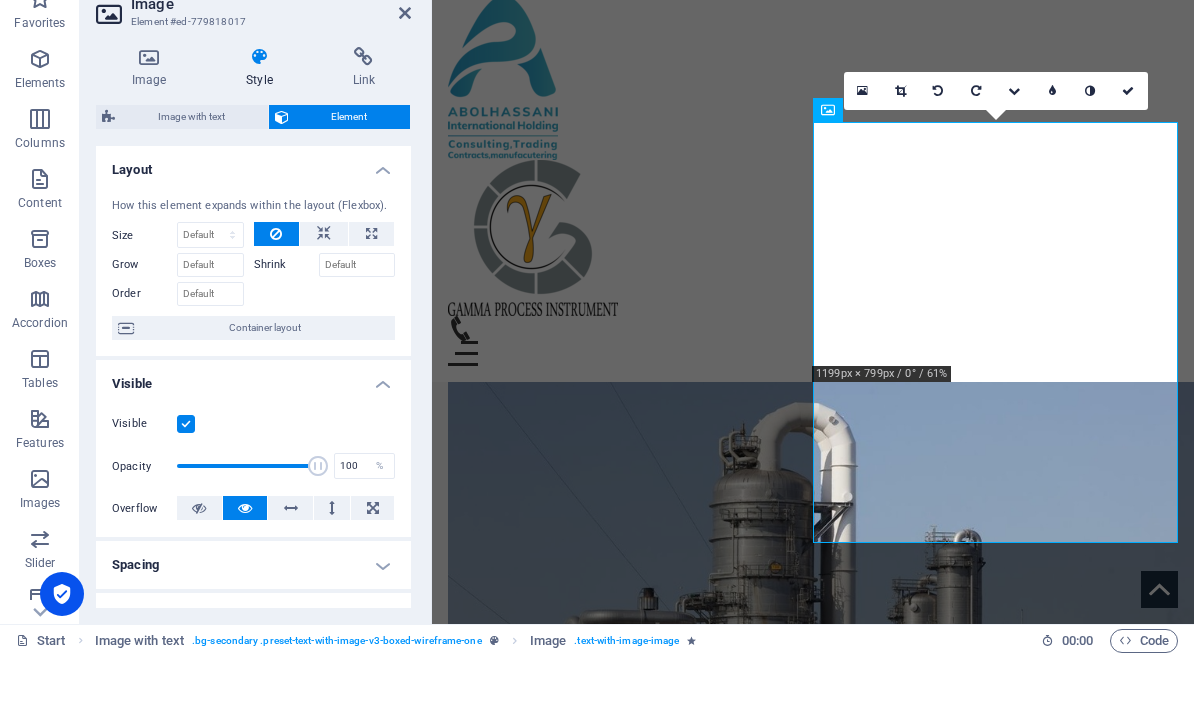 scroll, scrollTop: 0, scrollLeft: 0, axis: both 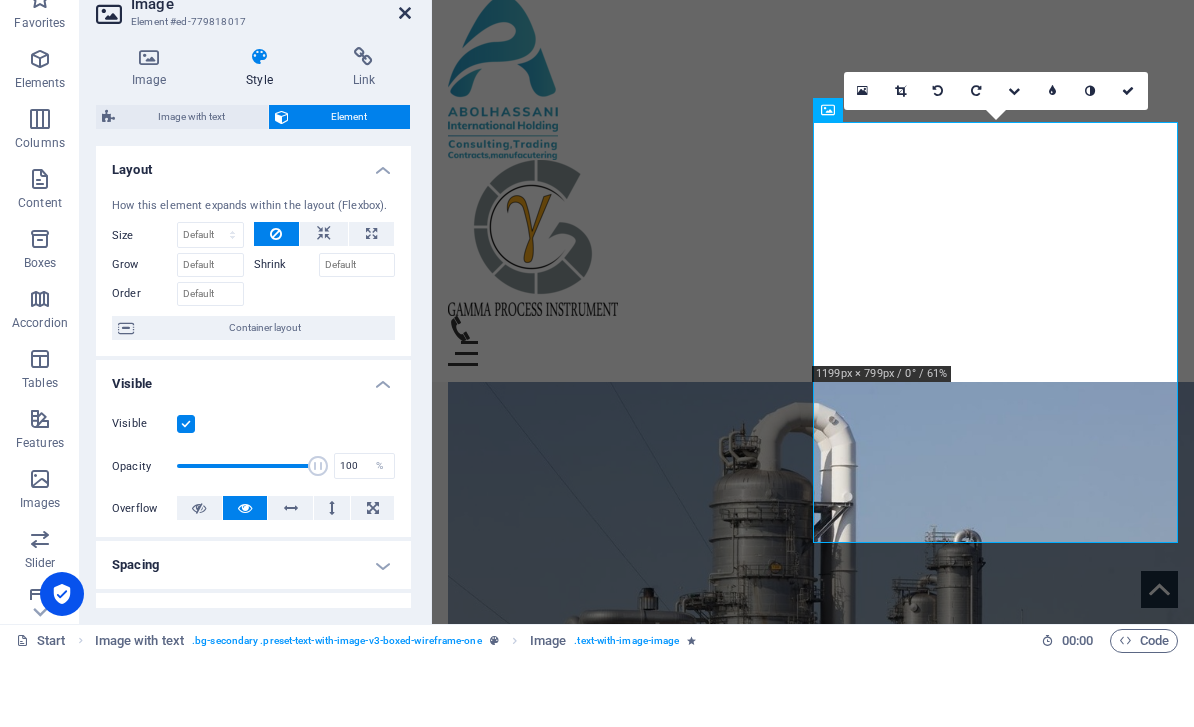 click at bounding box center [405, 84] 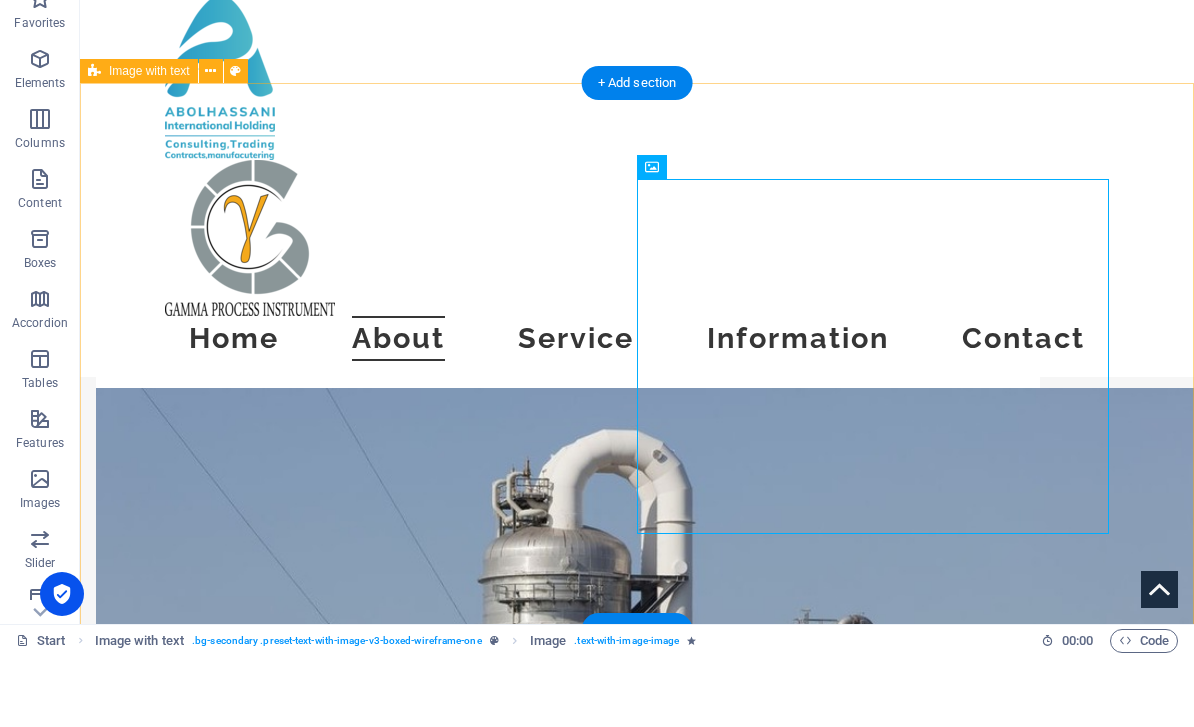 click on "First Headline Lorem ipsum dolor sit amet, consectetuer adipiscing elit. Aenean commodo ligula eget dolor. Lorem ipsum dolor sit amet, consectetuer adipiscing elit leget dolor. Lorem ipsum dolor sit amet, consectetuer adipiscing elit. Aenean commodo ligula eget dolor. Lorem ipsum dolor sit amet, consectetuer adipiscing elit dolor consectetuer adipiscing elit leget dolor. Lorem elit saget ipsum dolor sit amet, consectetuer." at bounding box center (637, 634) 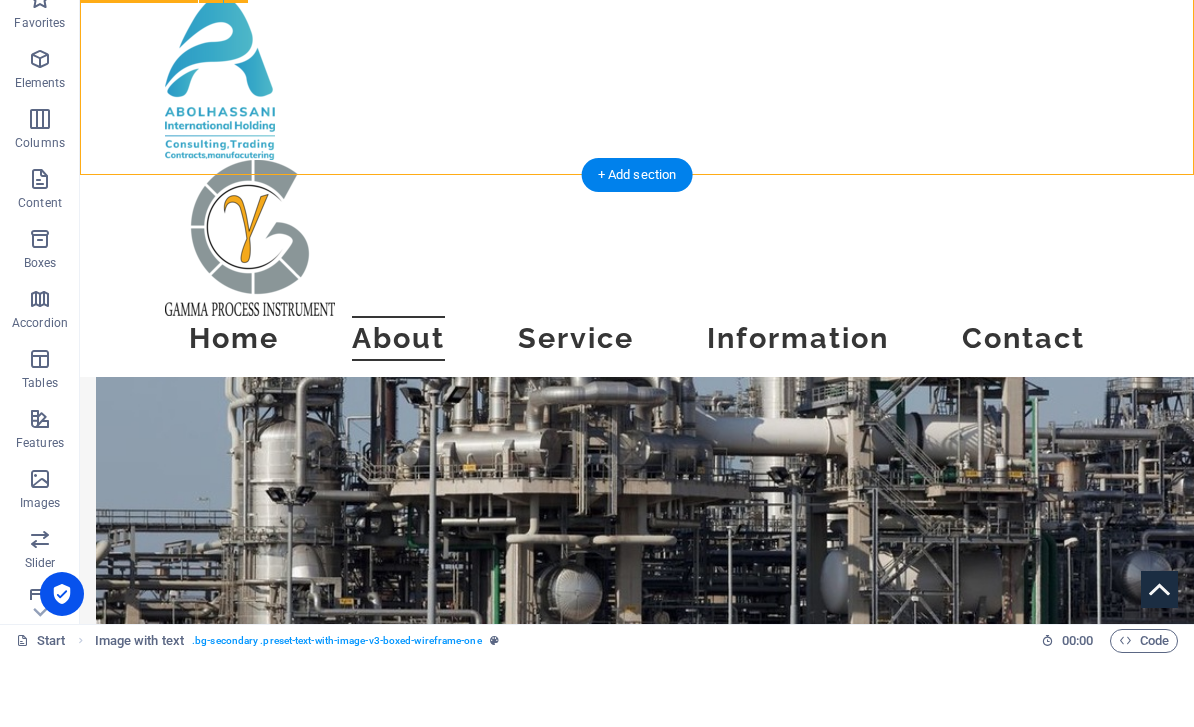 scroll, scrollTop: 1613, scrollLeft: 0, axis: vertical 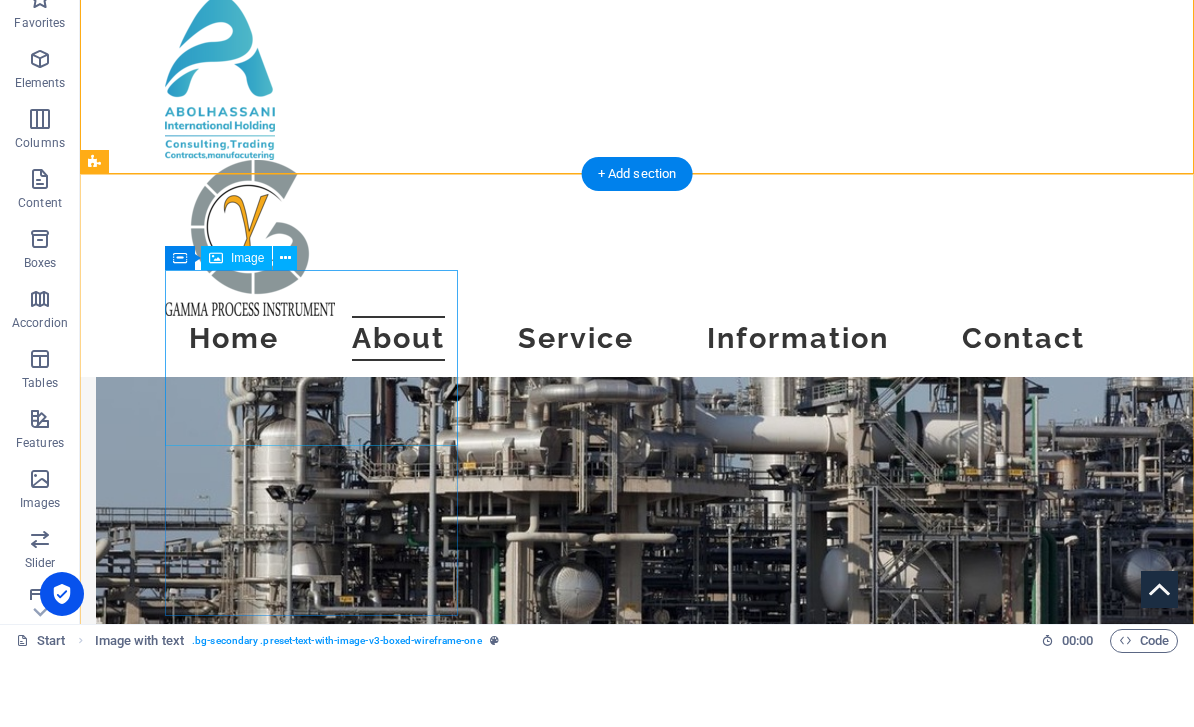 click at bounding box center (242, 954) 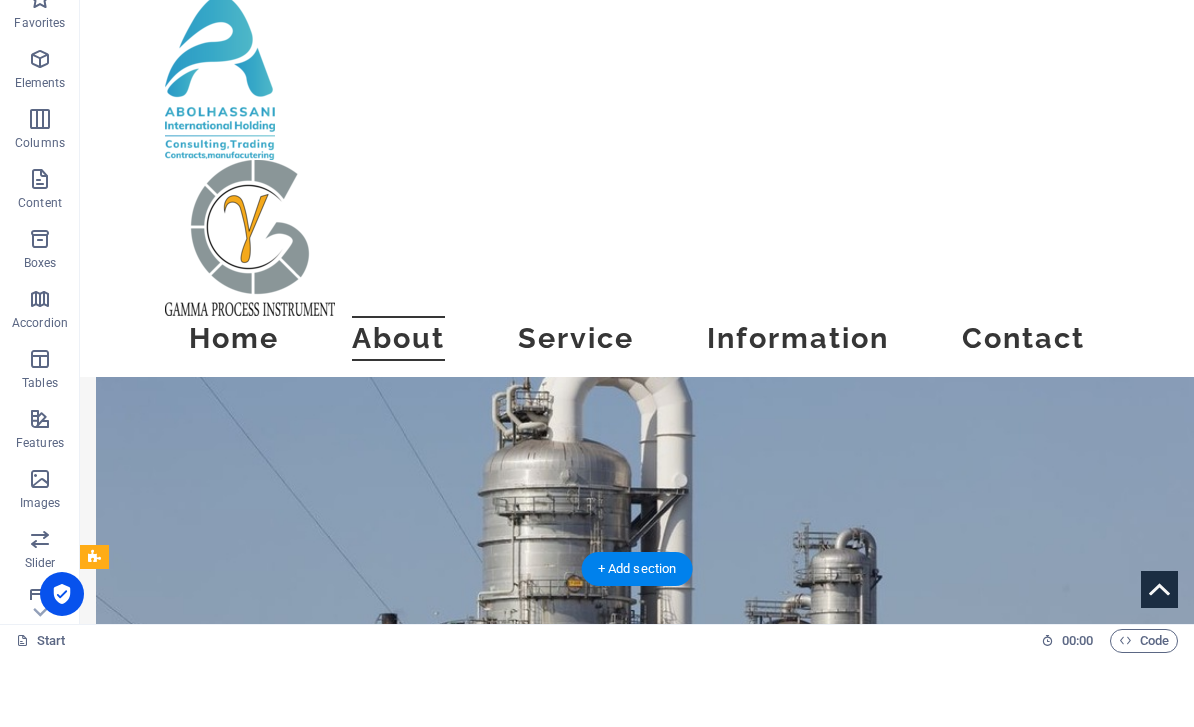 scroll, scrollTop: 1270, scrollLeft: 0, axis: vertical 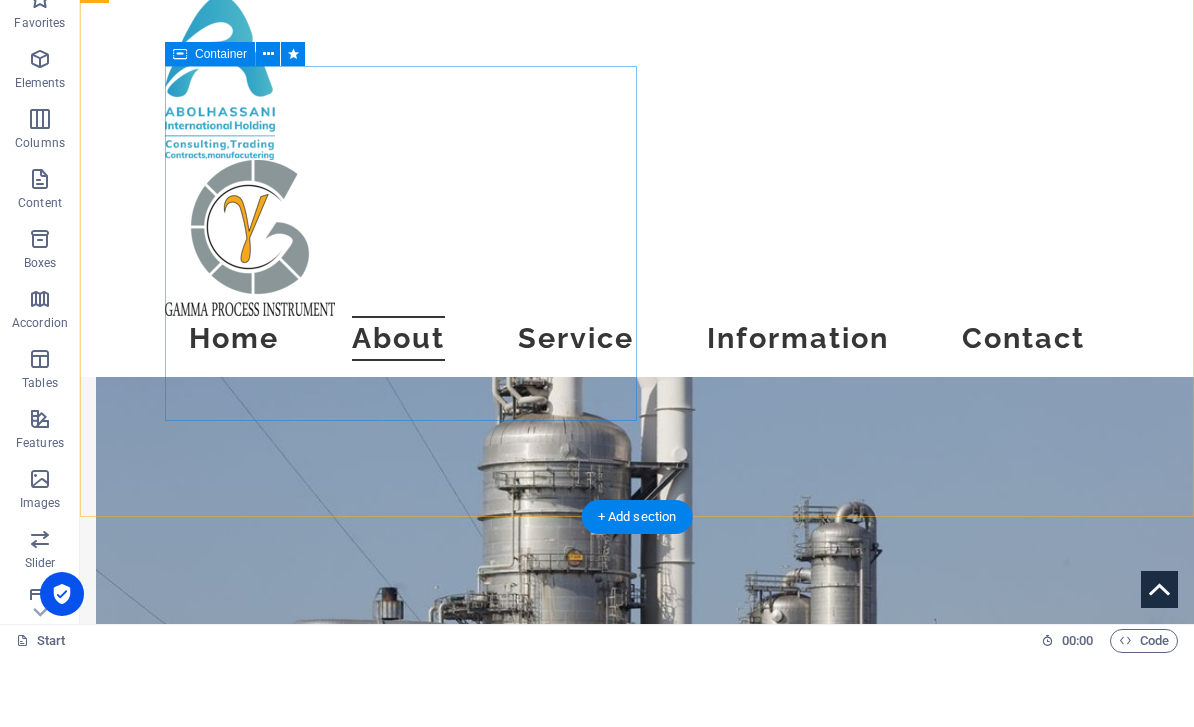 click on "First Headline Lorem ipsum dolor sit amet, consectetuer adipiscing elit. Aenean commodo ligula eget dolor. Lorem ipsum dolor sit amet, consectetuer adipiscing elit leget dolor. Lorem ipsum dolor sit amet, consectetuer adipiscing elit. Aenean commodo ligula eget dolor. Lorem ipsum dolor sit amet, consectetuer adipiscing elit dolor consectetuer adipiscing elit leget dolor. Lorem elit saget ipsum dolor sit amet, consectetuer." at bounding box center (568, 150) 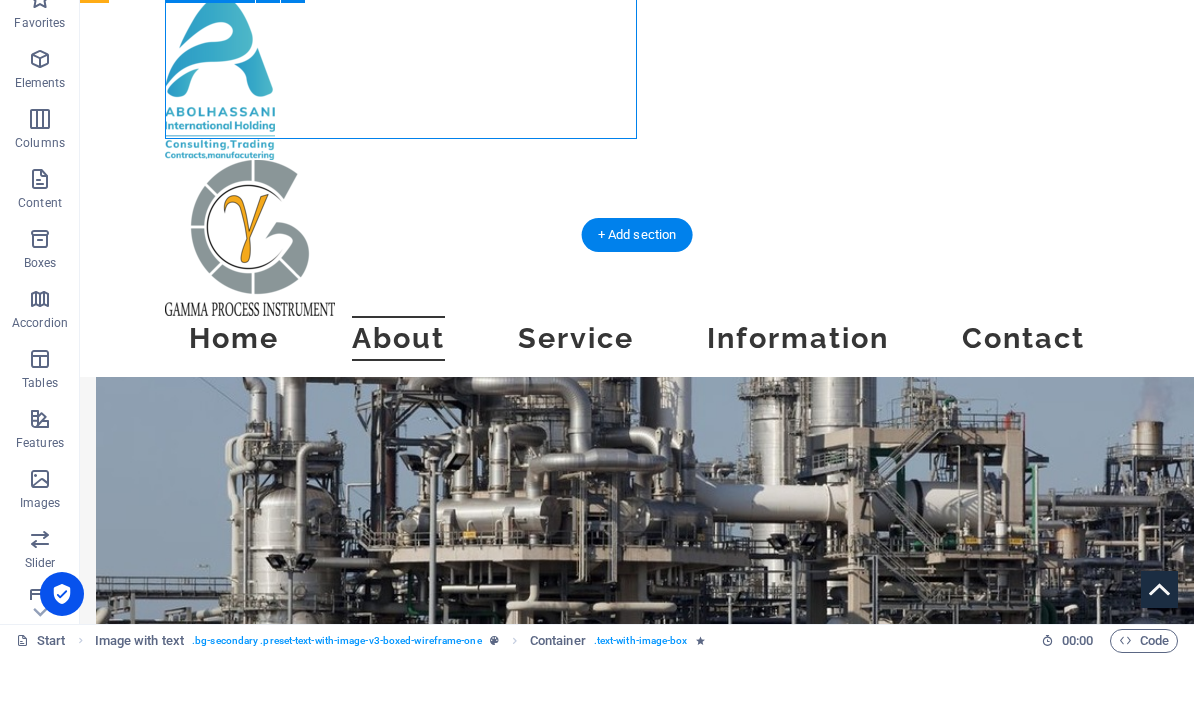 scroll, scrollTop: 1552, scrollLeft: 0, axis: vertical 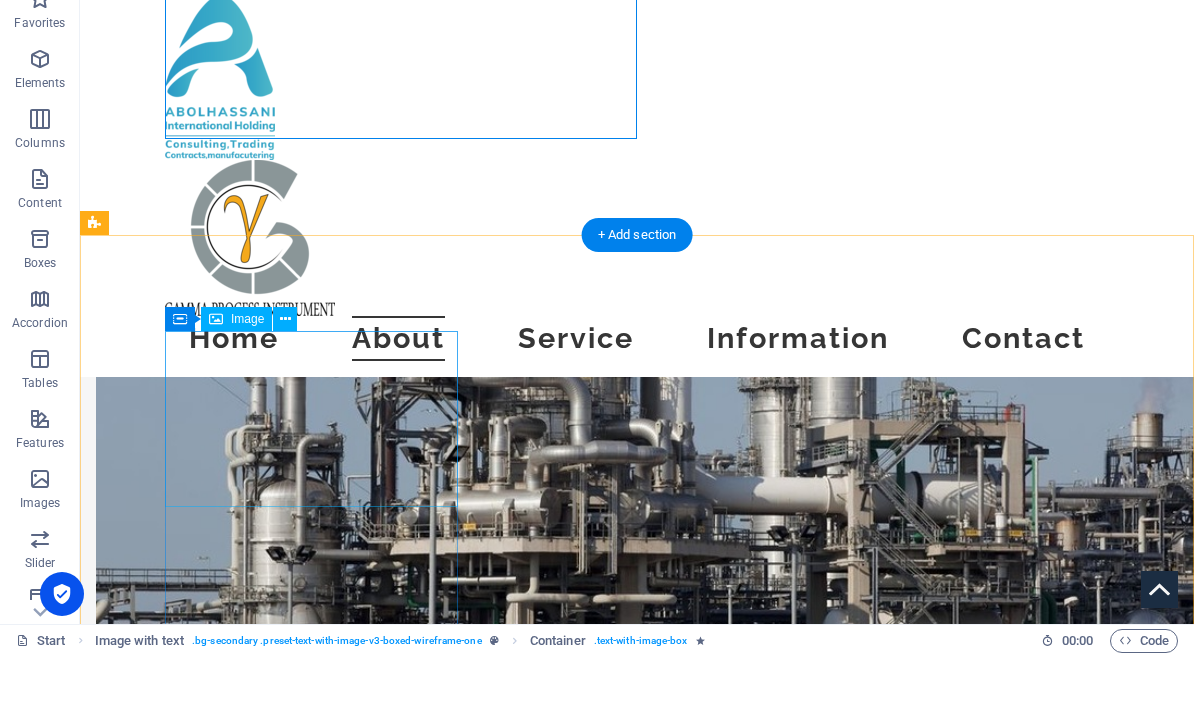 click at bounding box center [242, 1015] 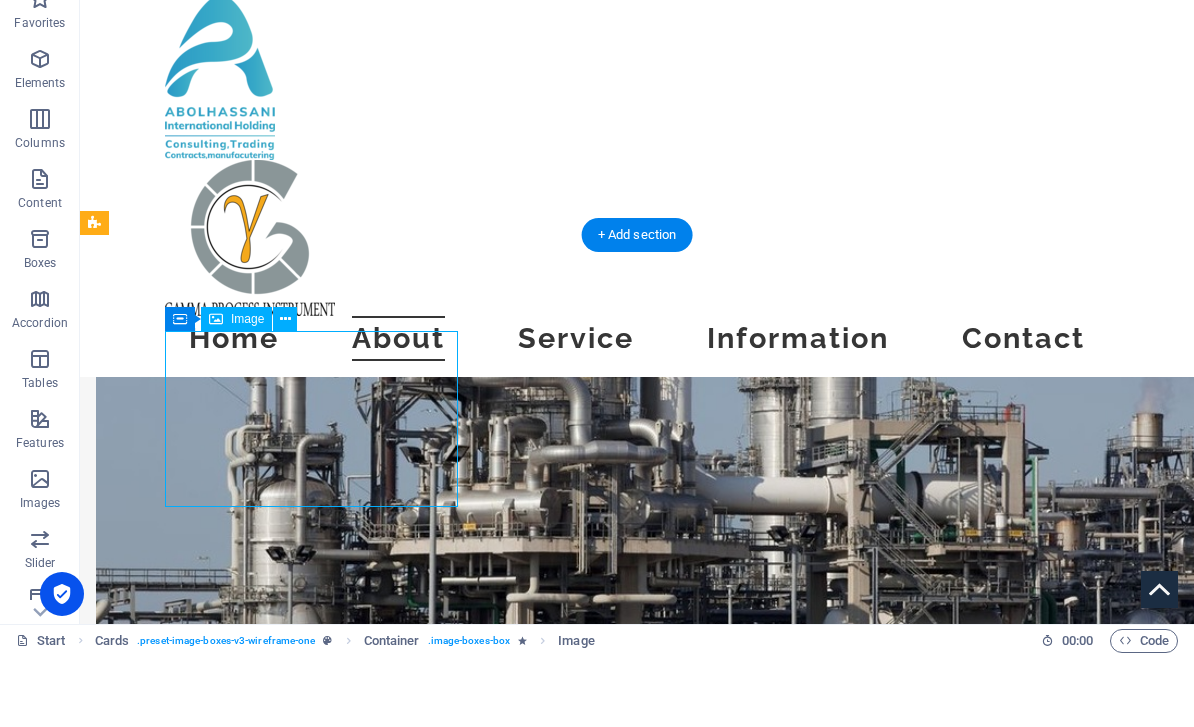 click at bounding box center [242, 1015] 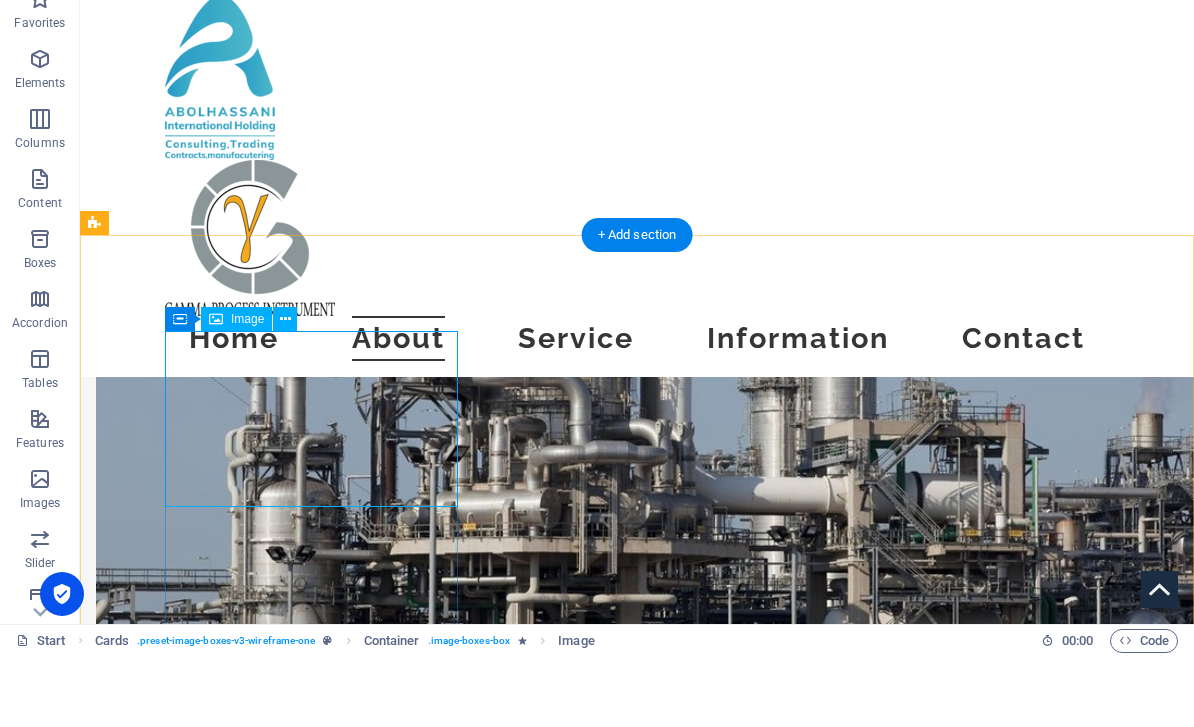 click at bounding box center (242, 1015) 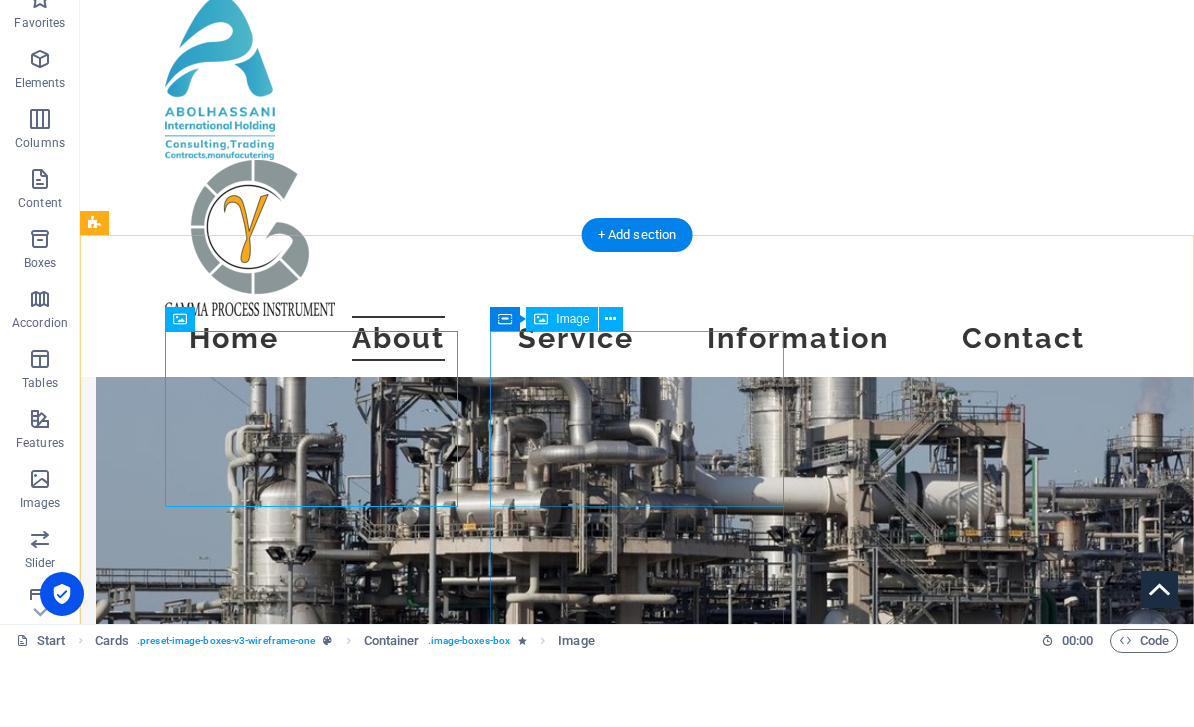 click at bounding box center [242, 1378] 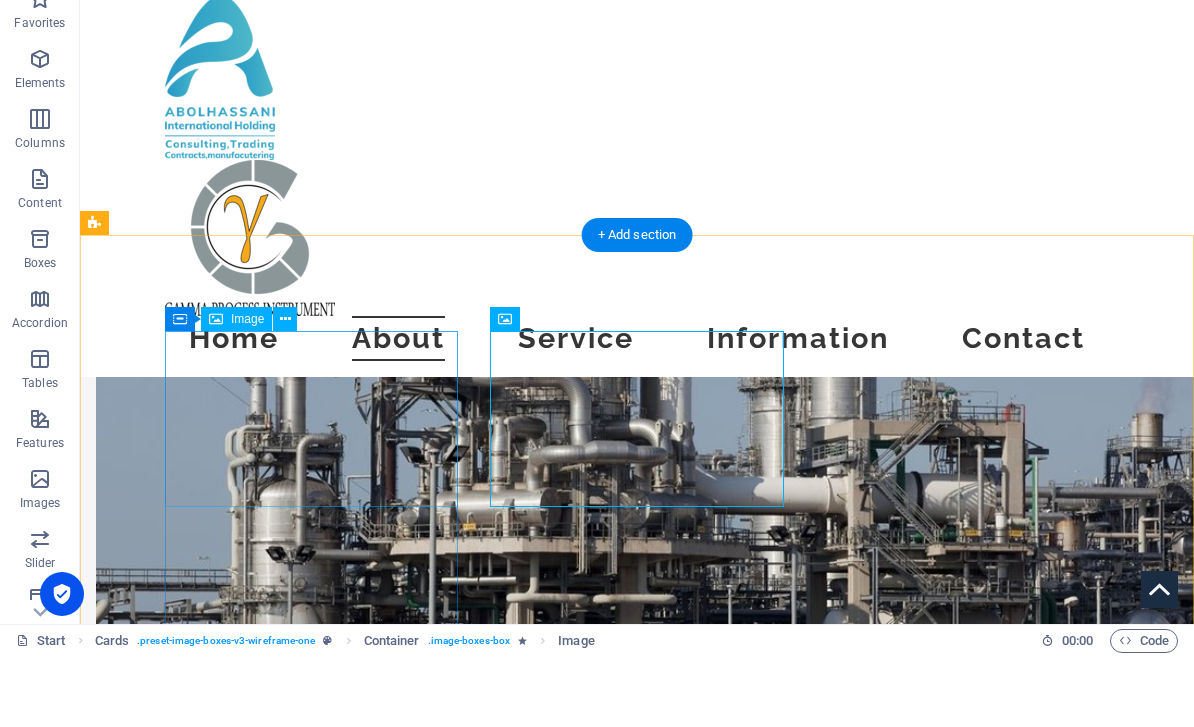 click at bounding box center [242, 1015] 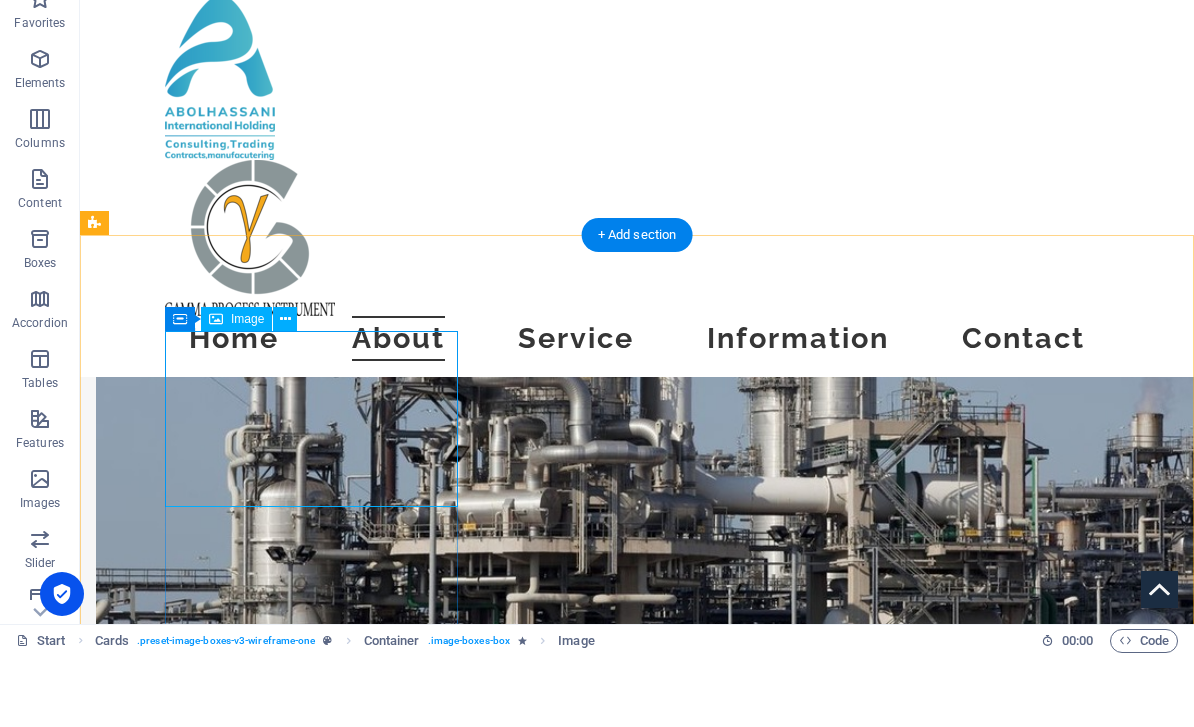 click on "Image" at bounding box center [236, 390] 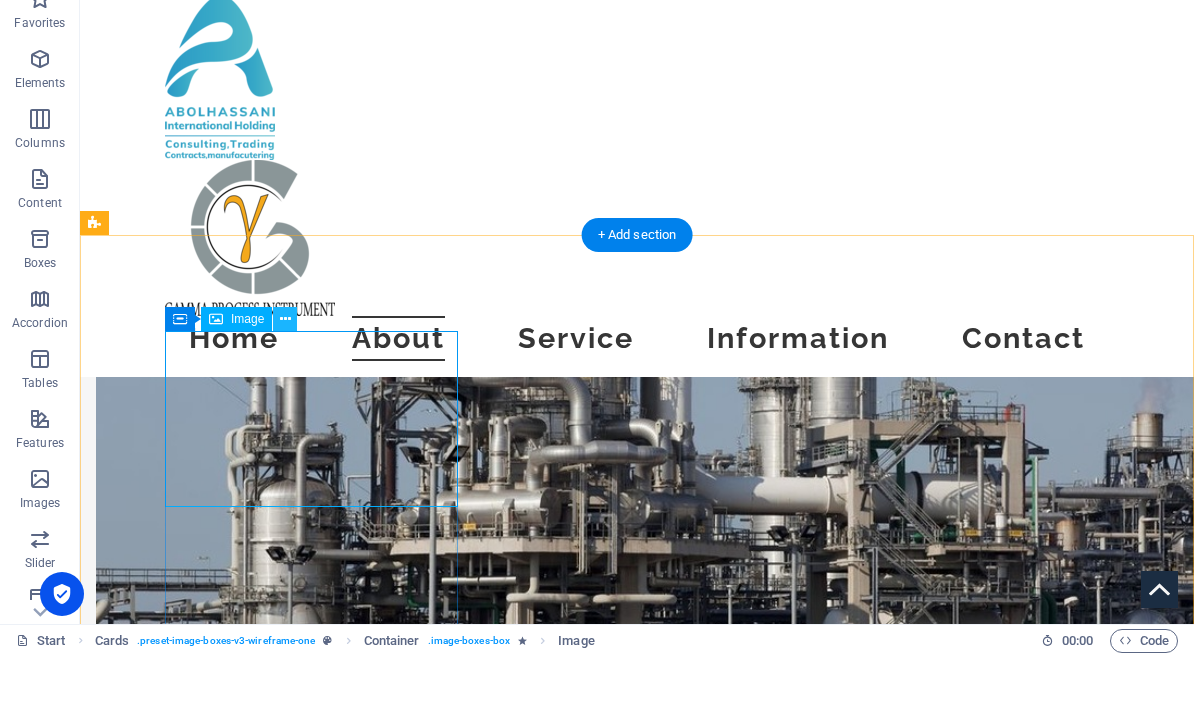 click at bounding box center [285, 390] 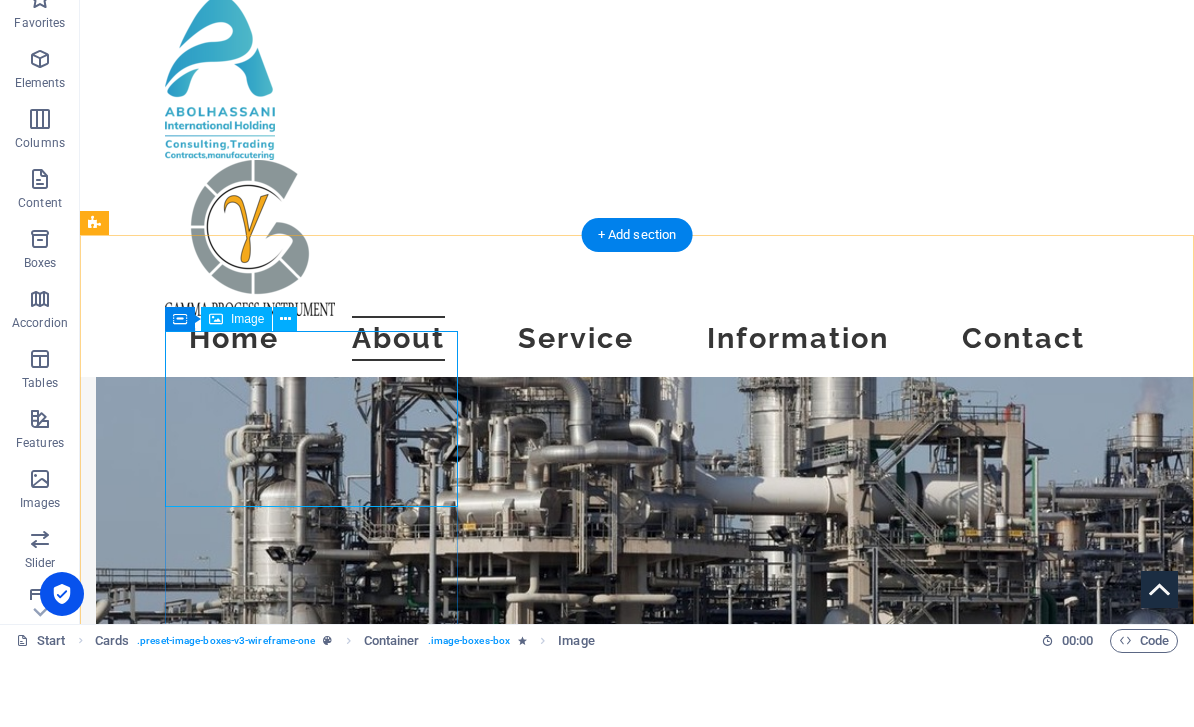 click at bounding box center [242, 1015] 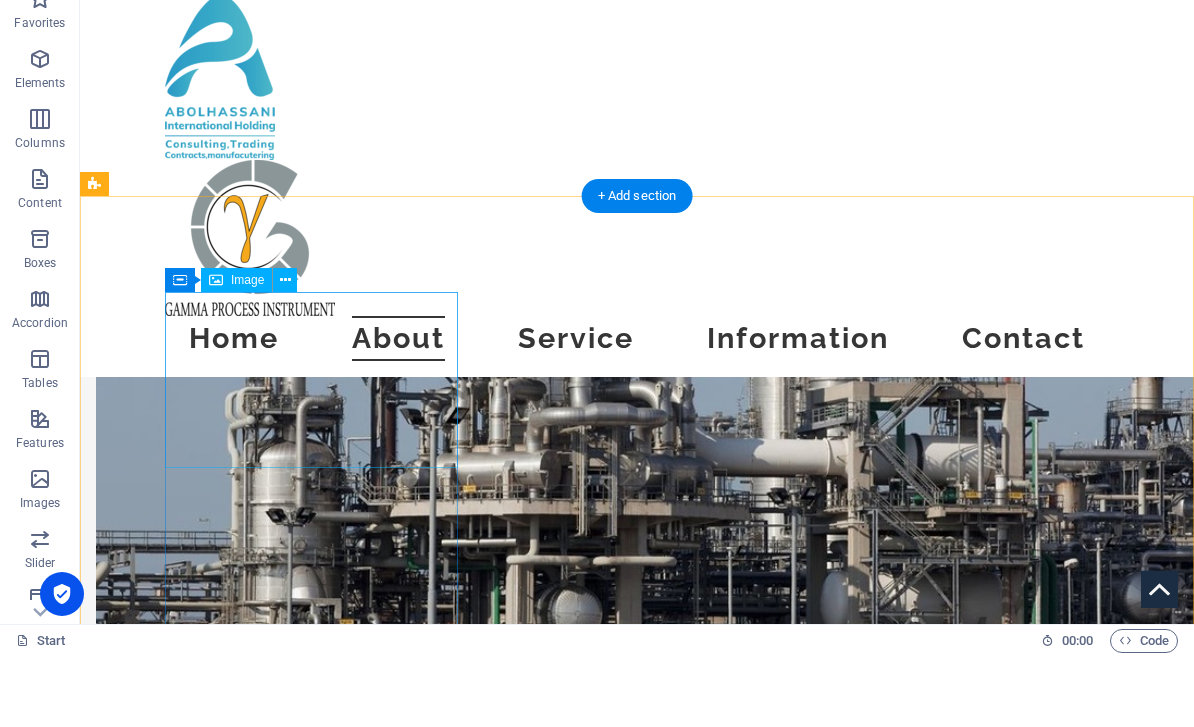 scroll, scrollTop: 1584, scrollLeft: 0, axis: vertical 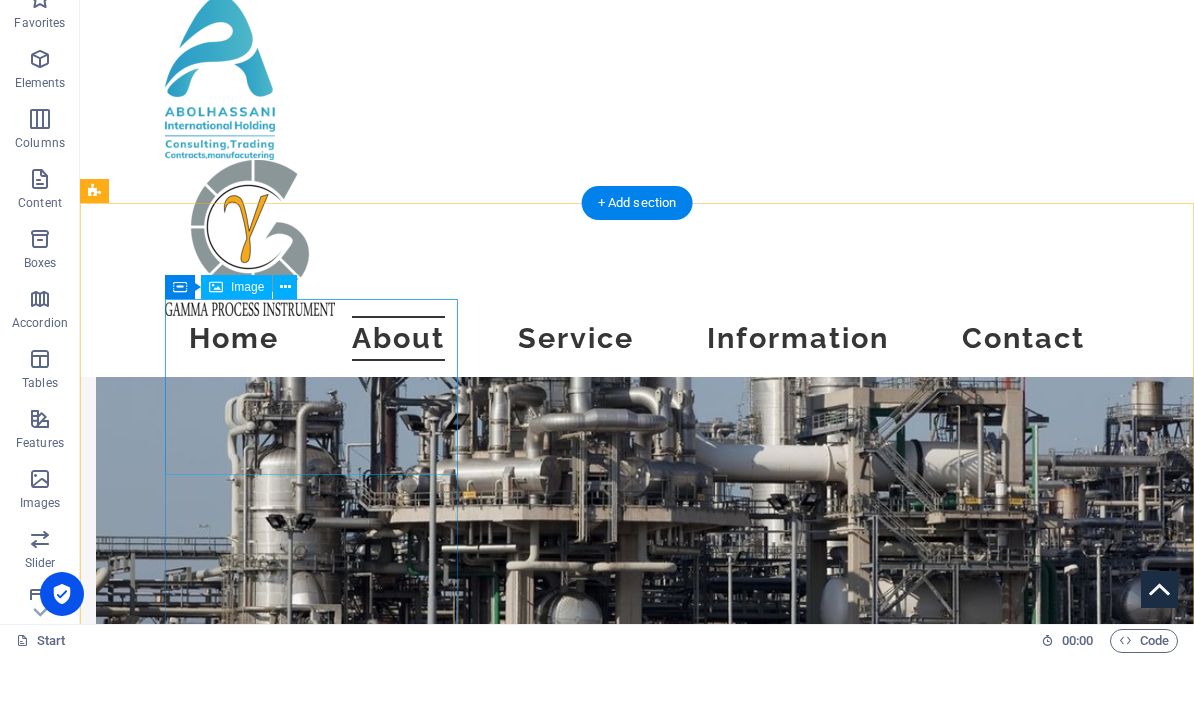 click at bounding box center (242, 983) 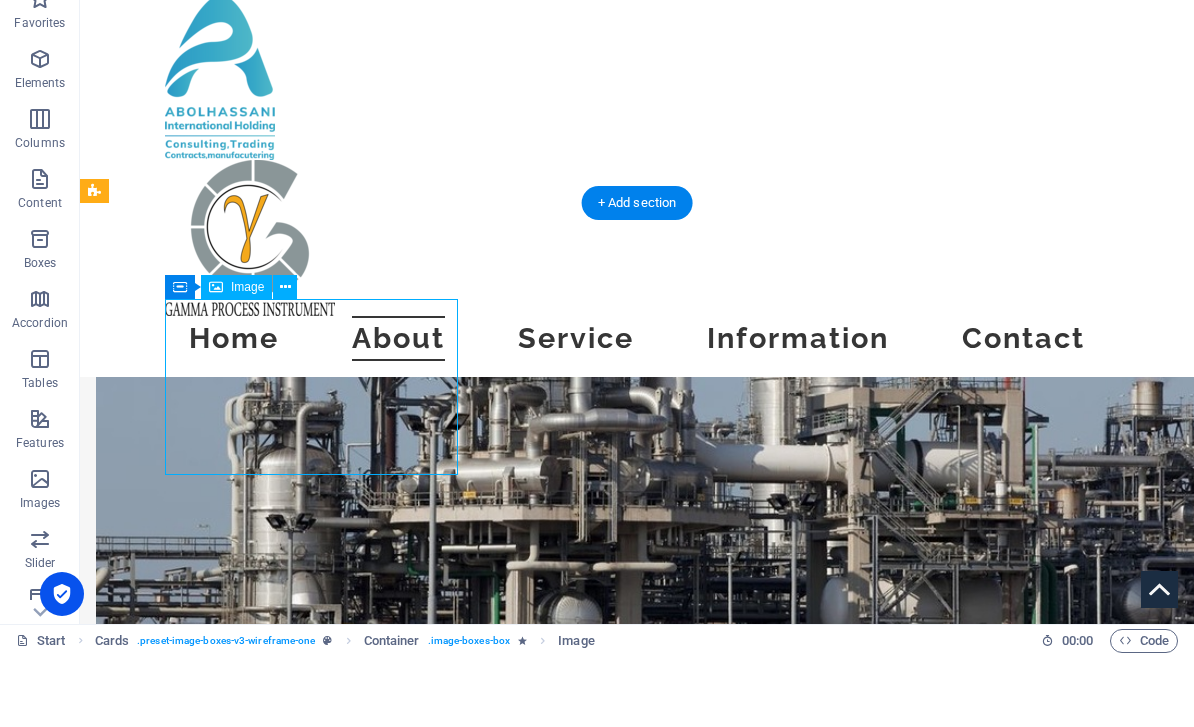 click at bounding box center (242, 983) 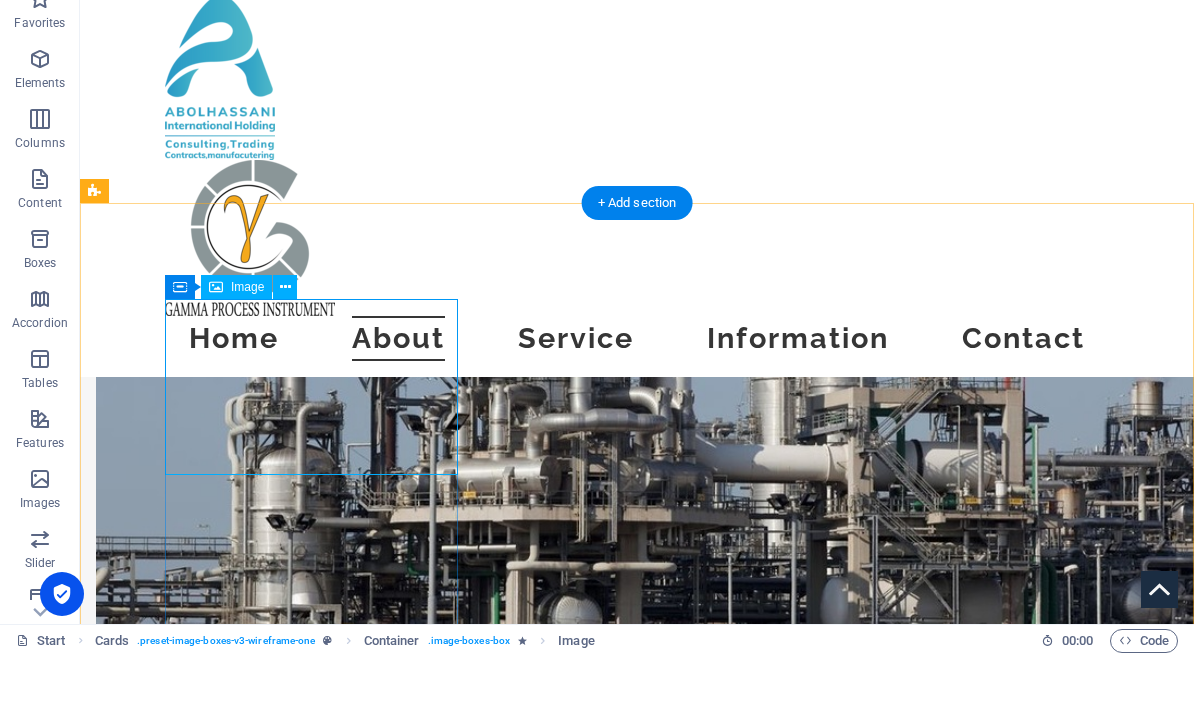 click on "Image" at bounding box center (247, 358) 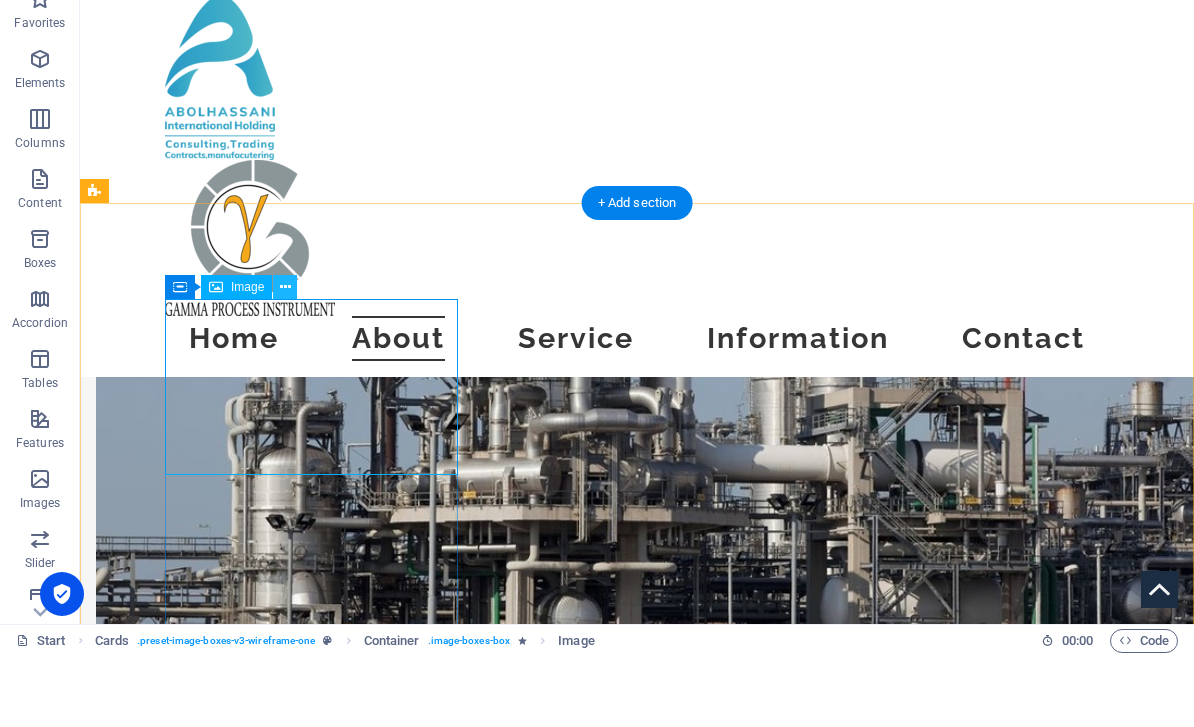 click at bounding box center [285, 358] 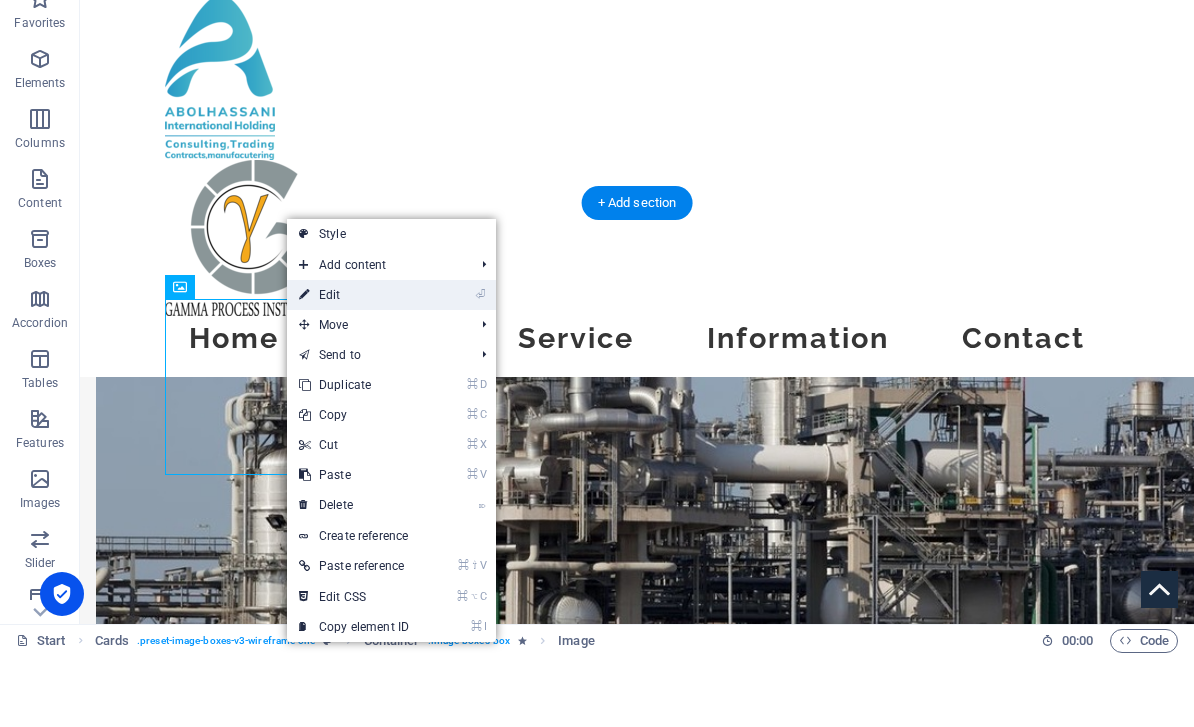 click on "⏎  Edit" at bounding box center (354, 366) 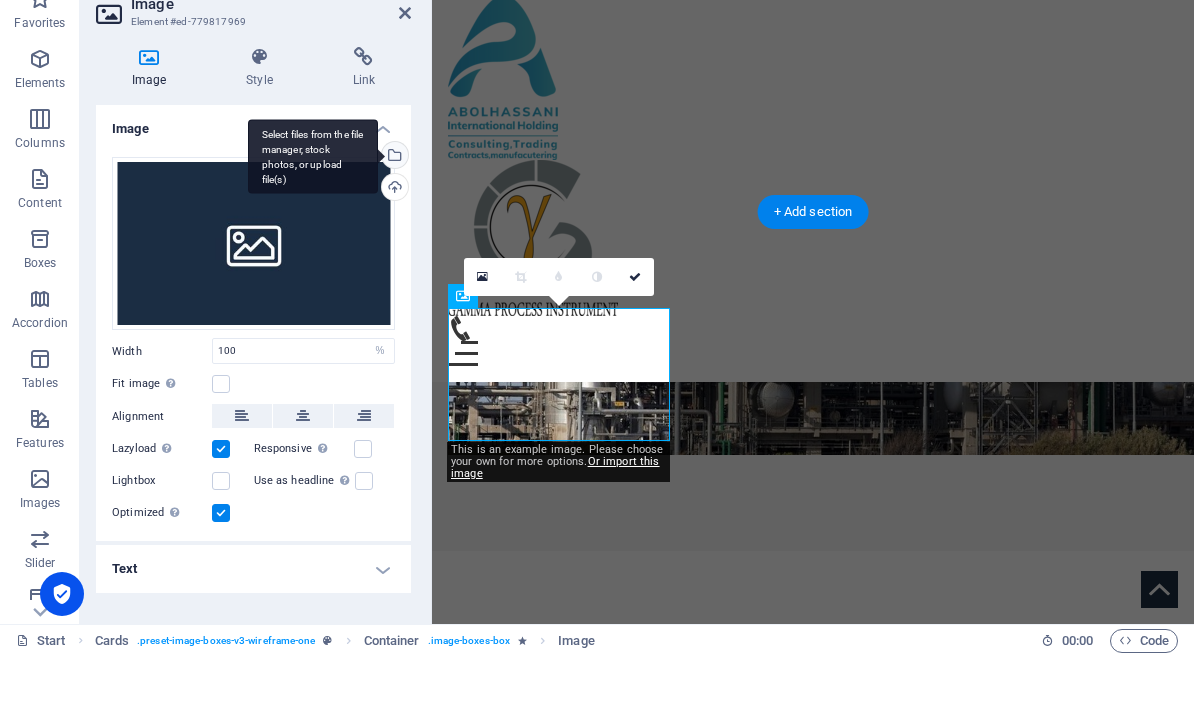 click on "Select files from the file manager, stock photos, or upload file(s)" at bounding box center (393, 228) 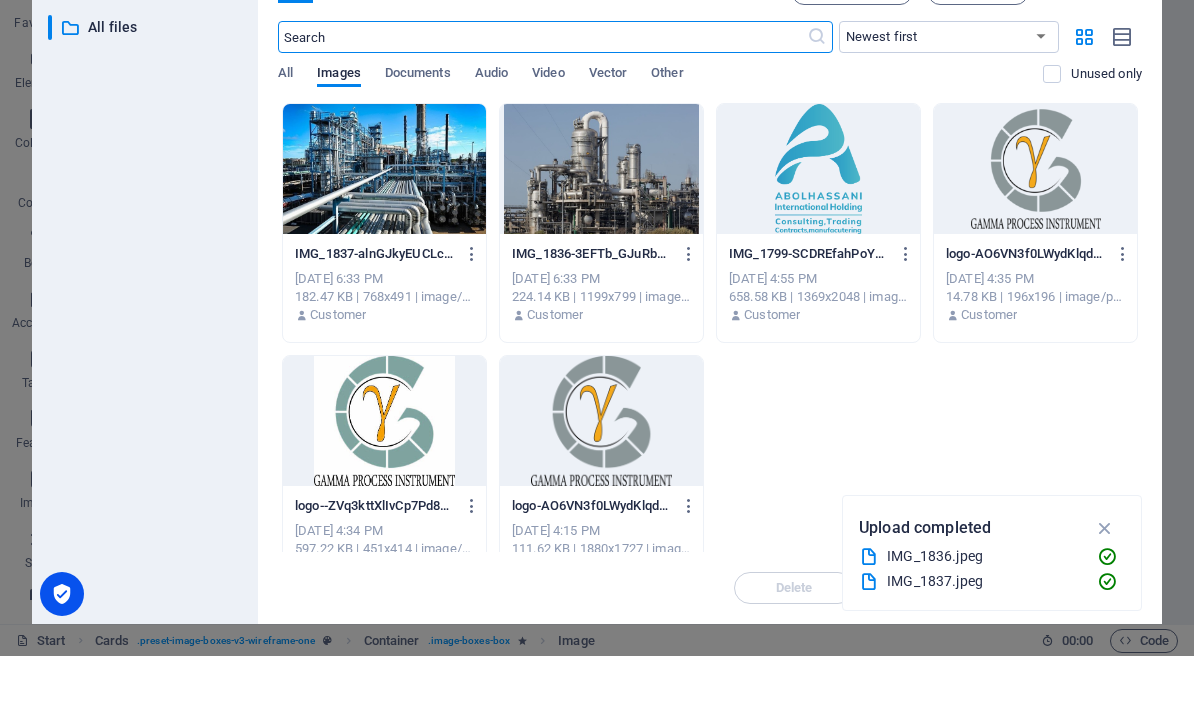 scroll, scrollTop: 2293, scrollLeft: 0, axis: vertical 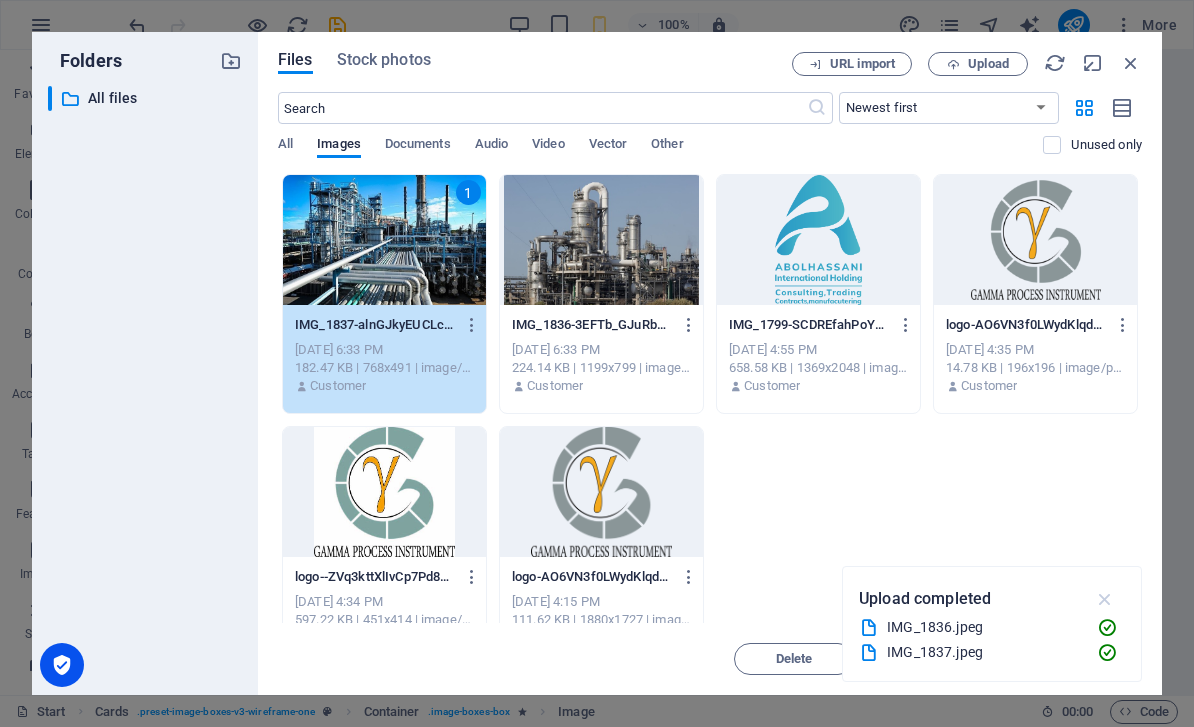 click at bounding box center (1105, 599) 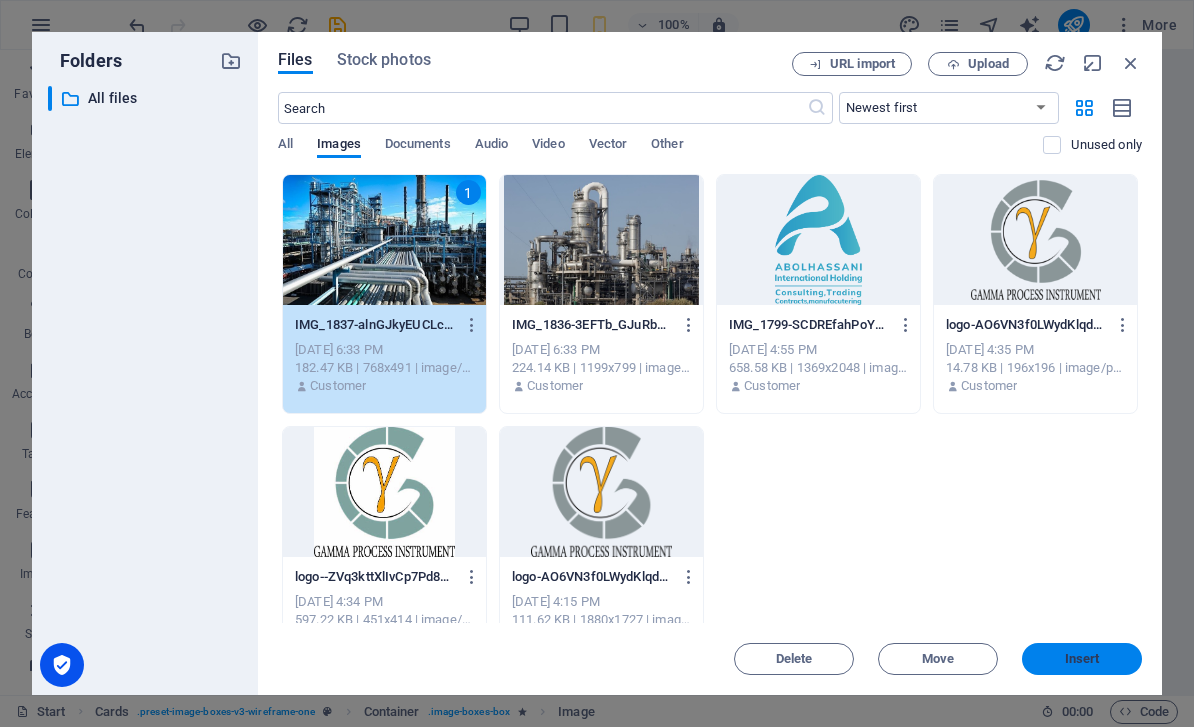 click on "Insert" at bounding box center [1082, 659] 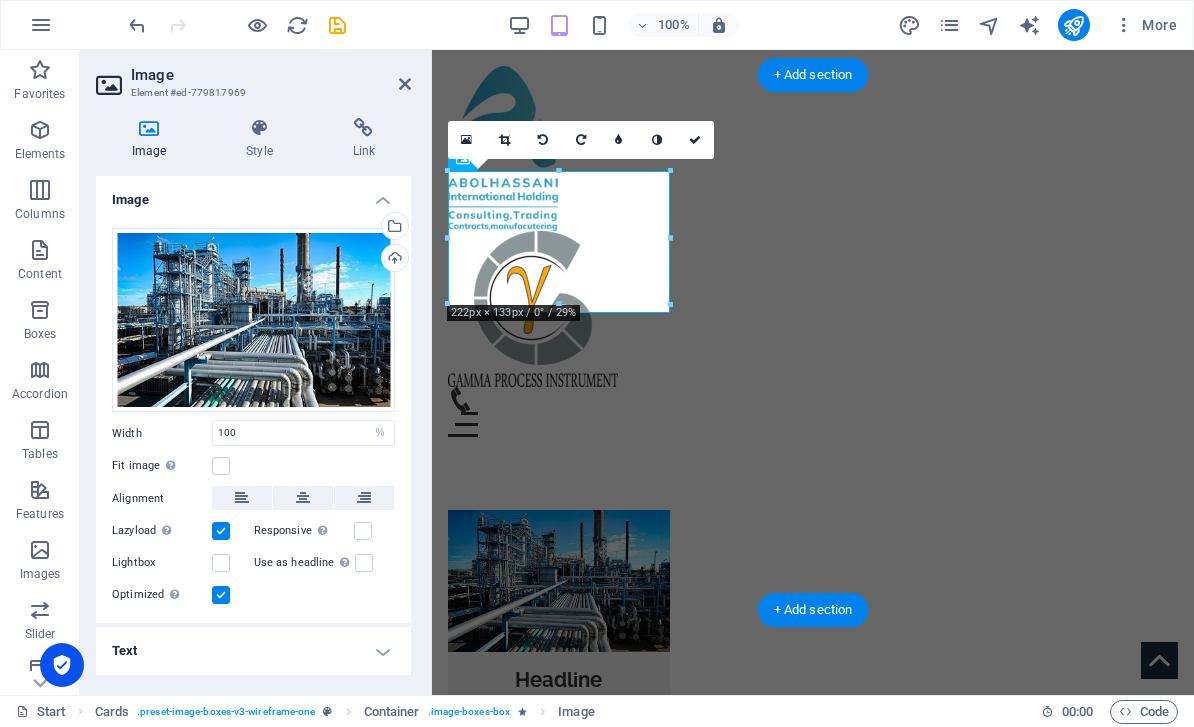click at bounding box center [813, 1693] 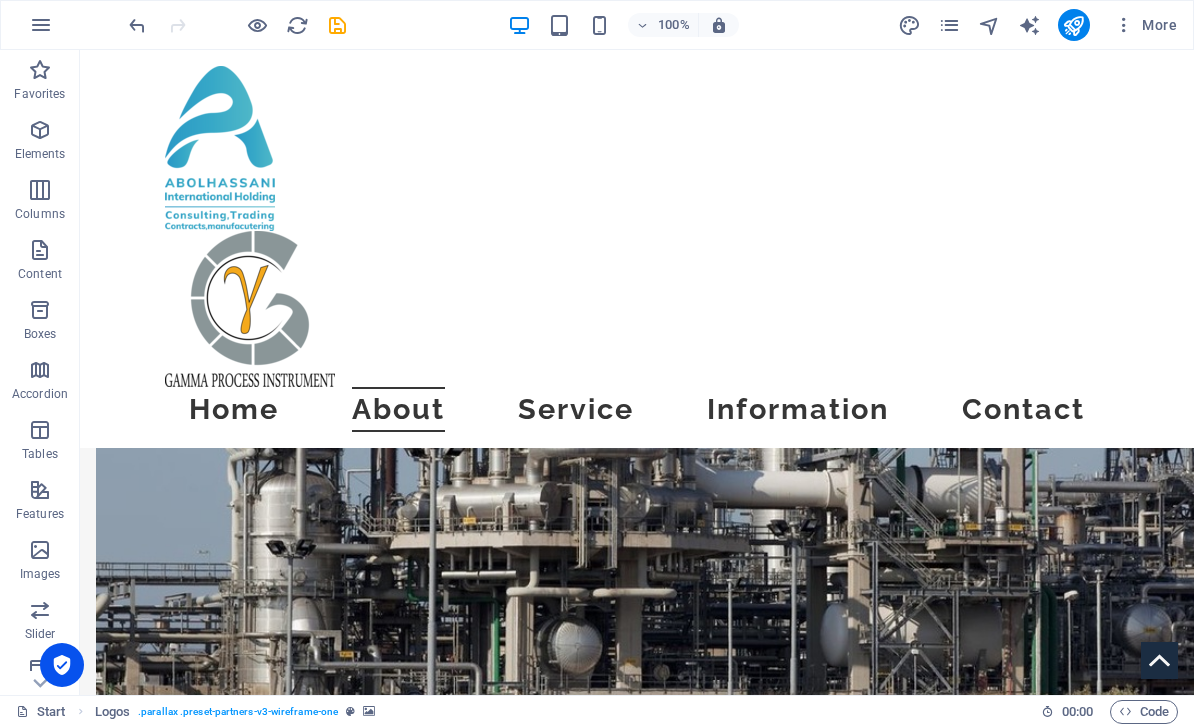 scroll, scrollTop: 1628, scrollLeft: 0, axis: vertical 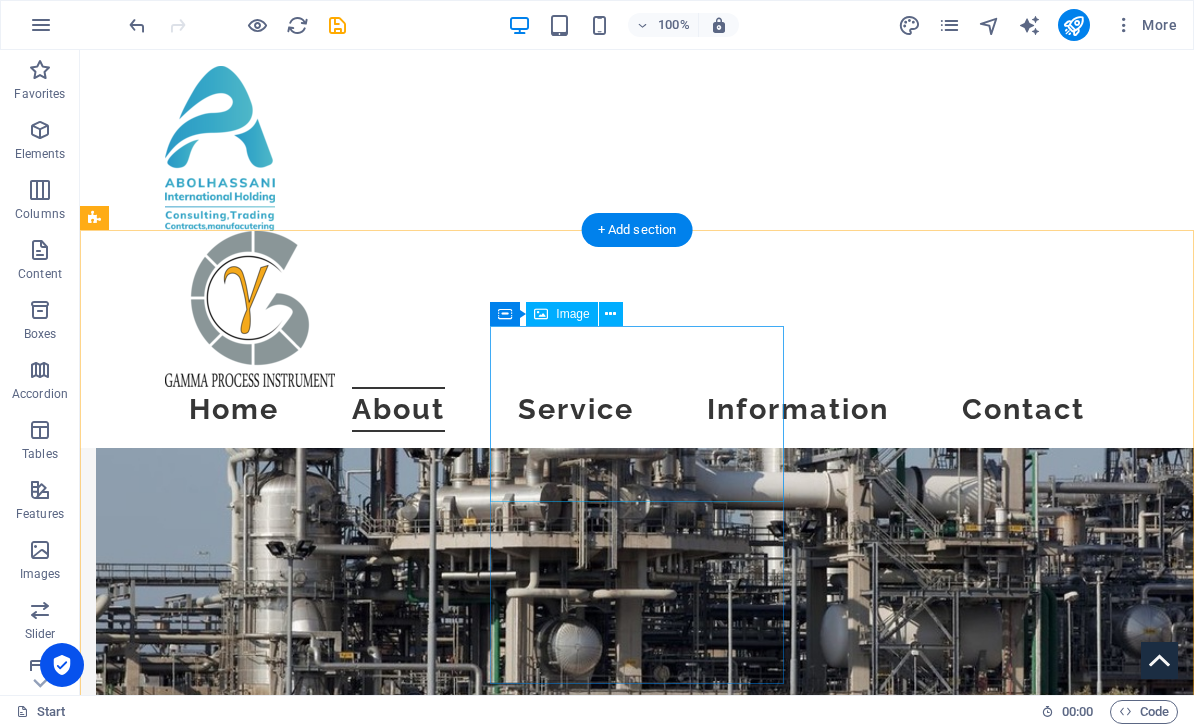 click at bounding box center (242, 1384) 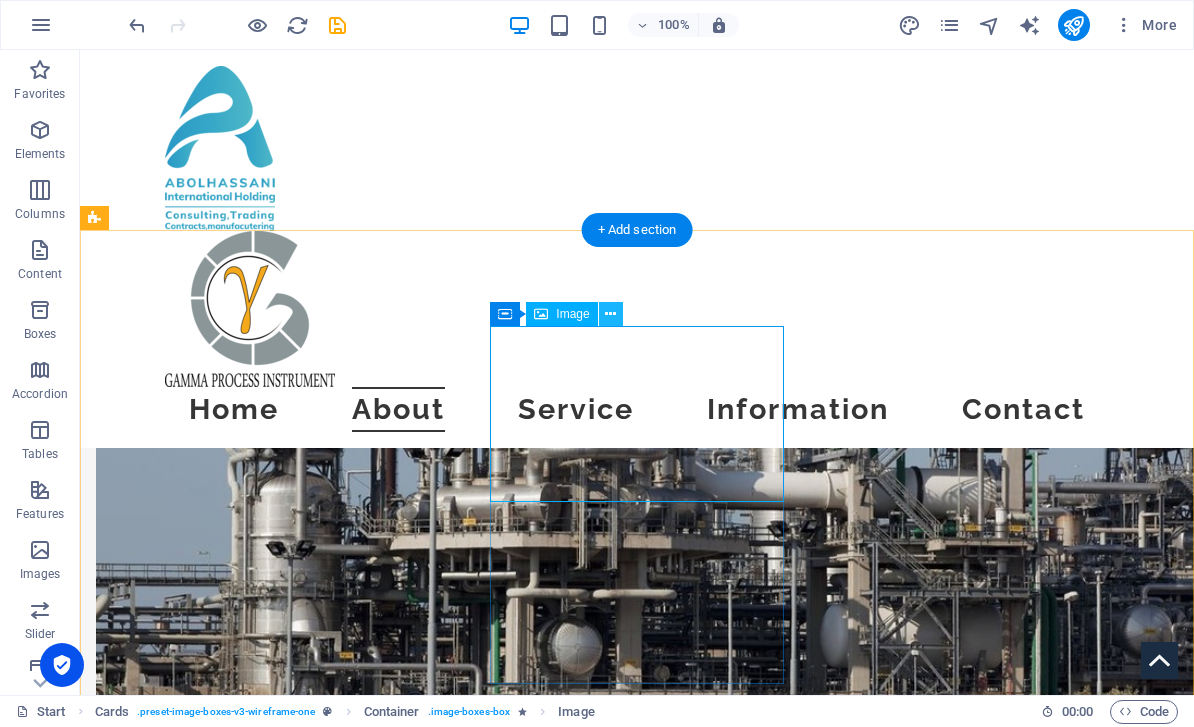 click at bounding box center [610, 314] 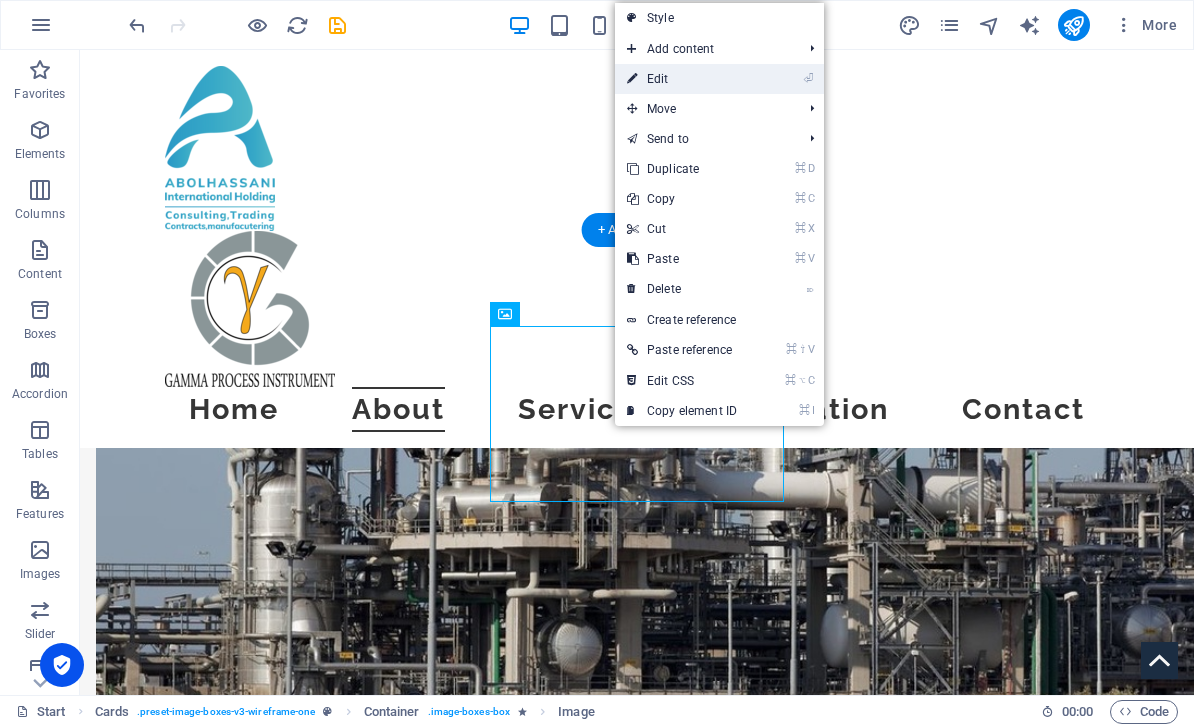 click on "⏎  Edit" at bounding box center (682, 79) 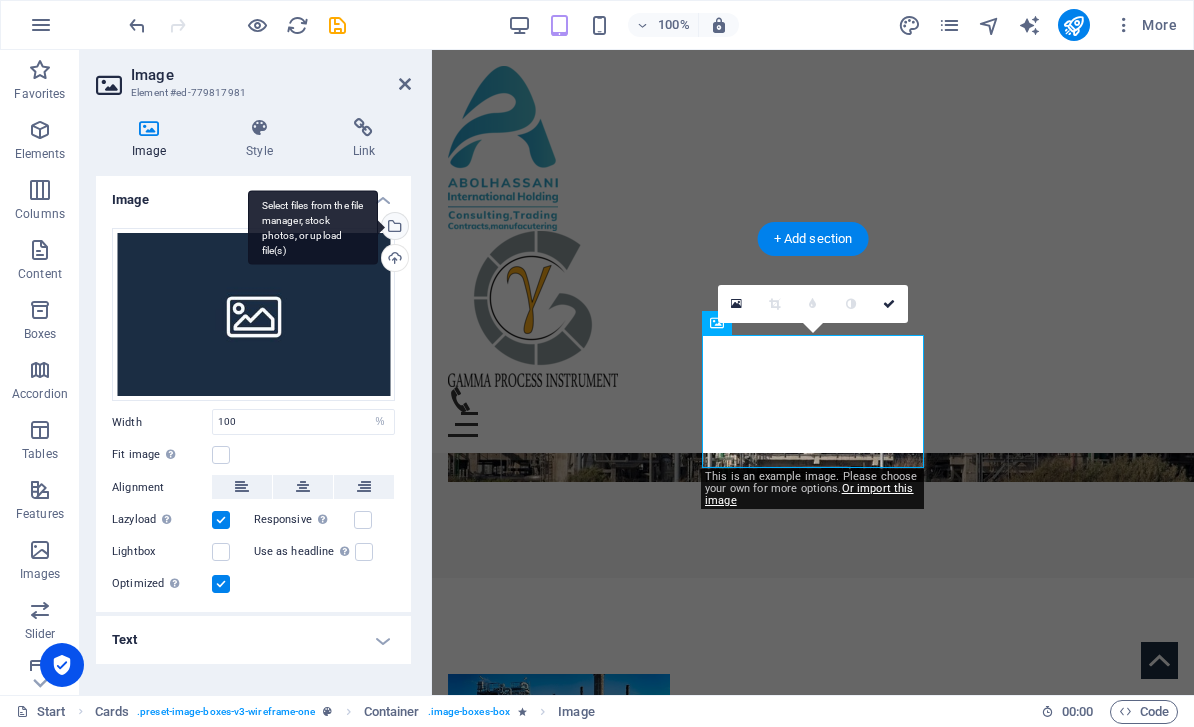 click on "Select files from the file manager, stock photos, or upload file(s)" at bounding box center [393, 228] 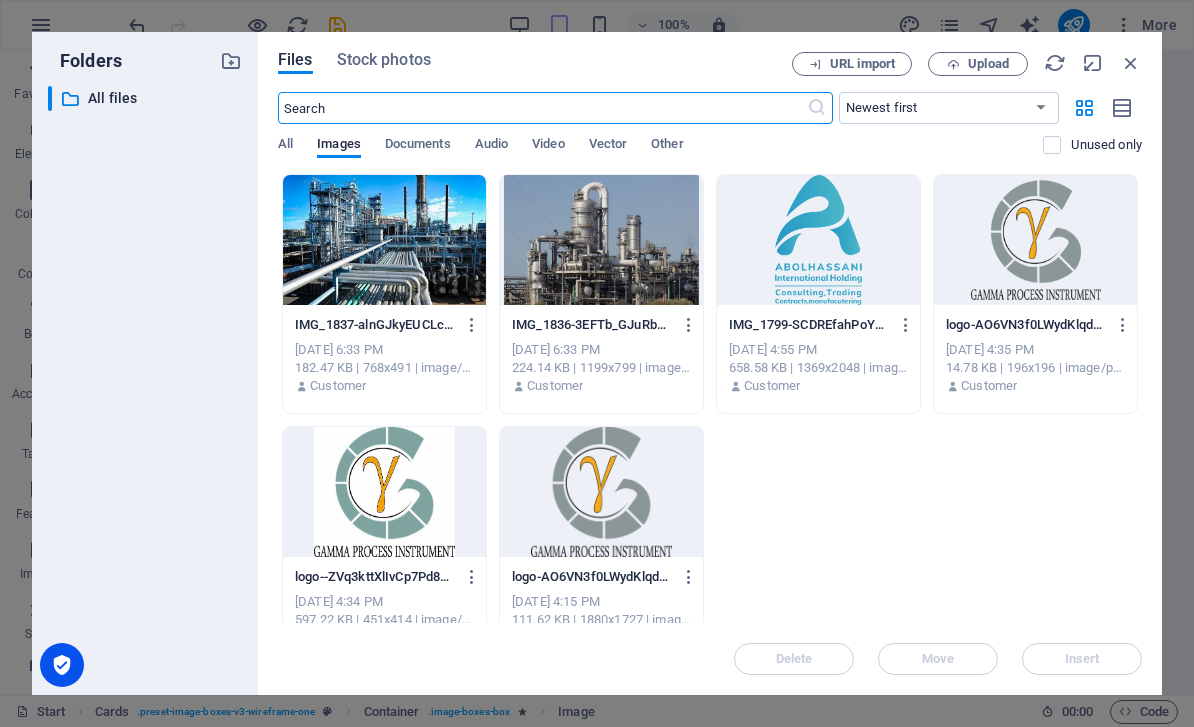 scroll, scrollTop: 2653, scrollLeft: 0, axis: vertical 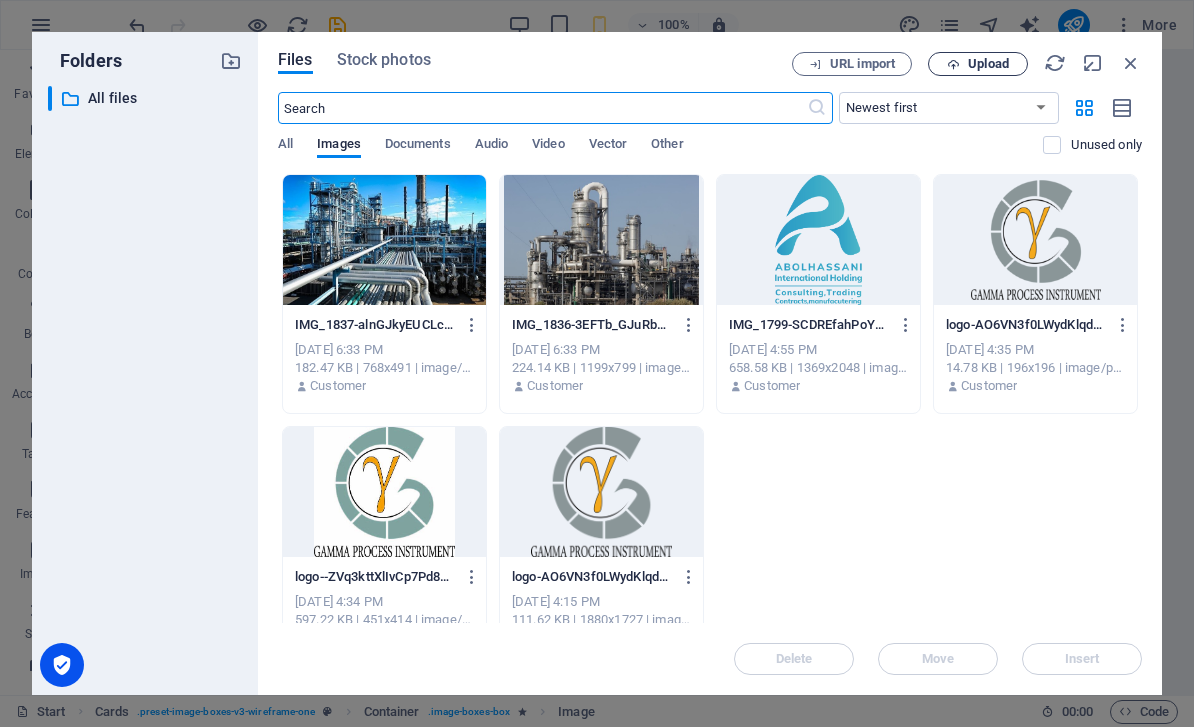 click on "Upload" at bounding box center [988, 64] 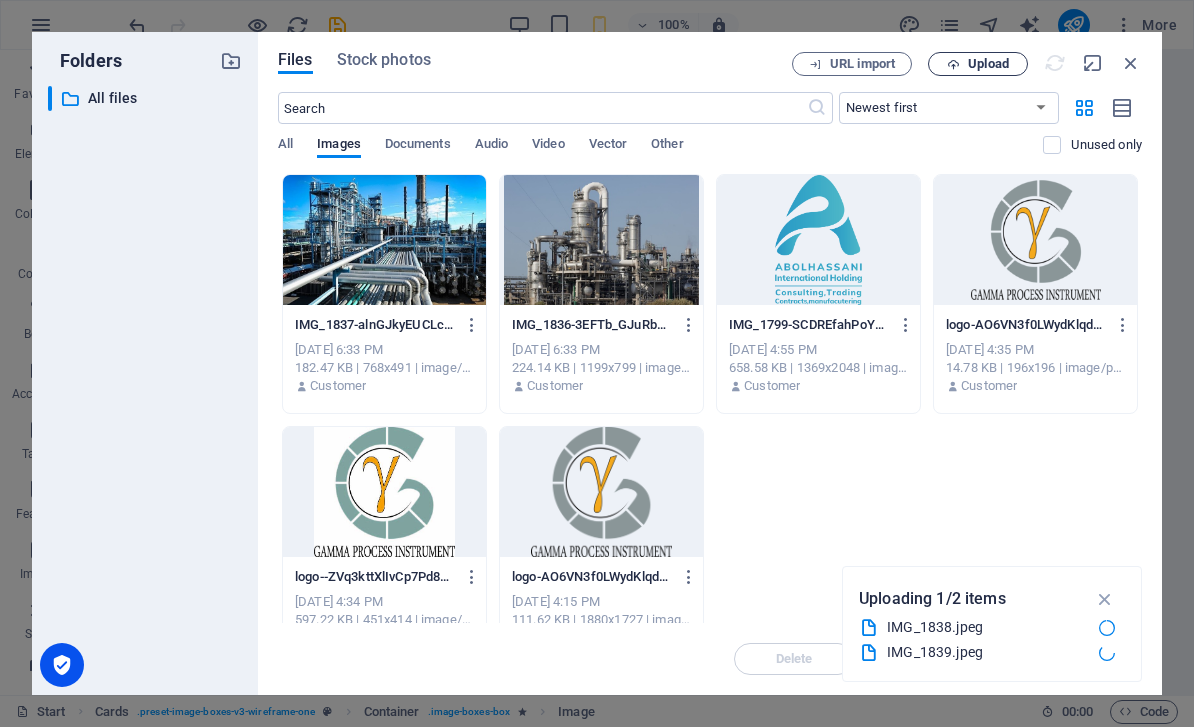 scroll, scrollTop: 2000, scrollLeft: 0, axis: vertical 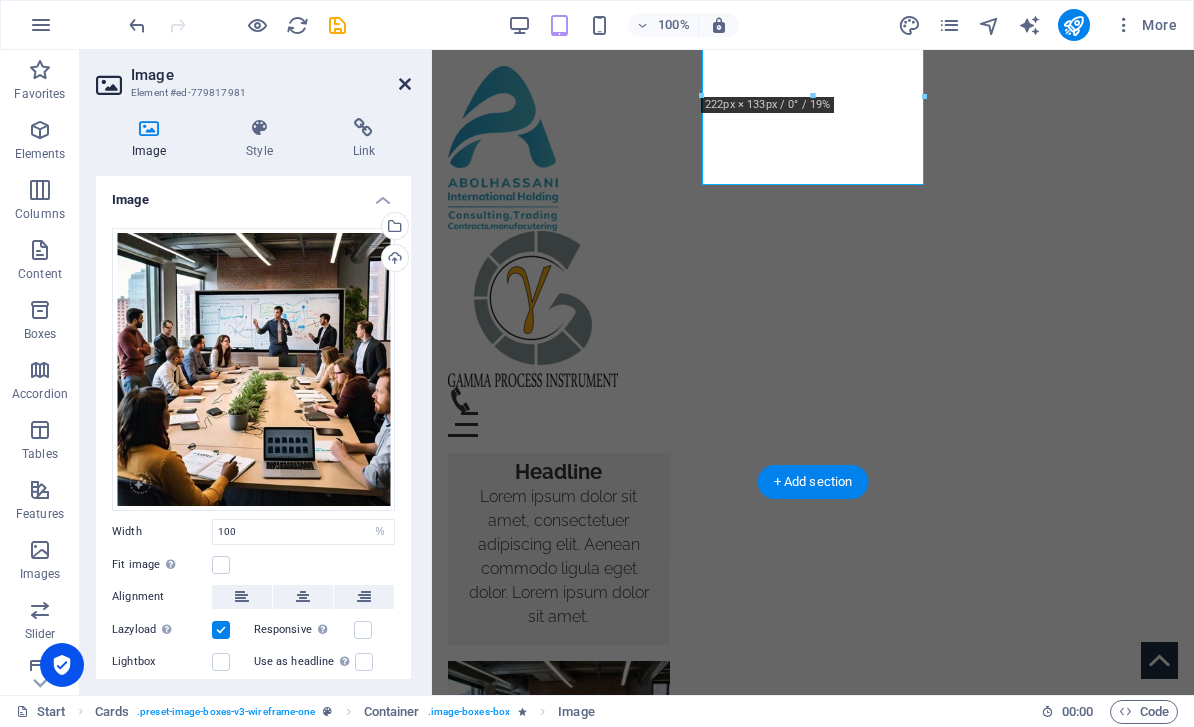 click at bounding box center [405, 84] 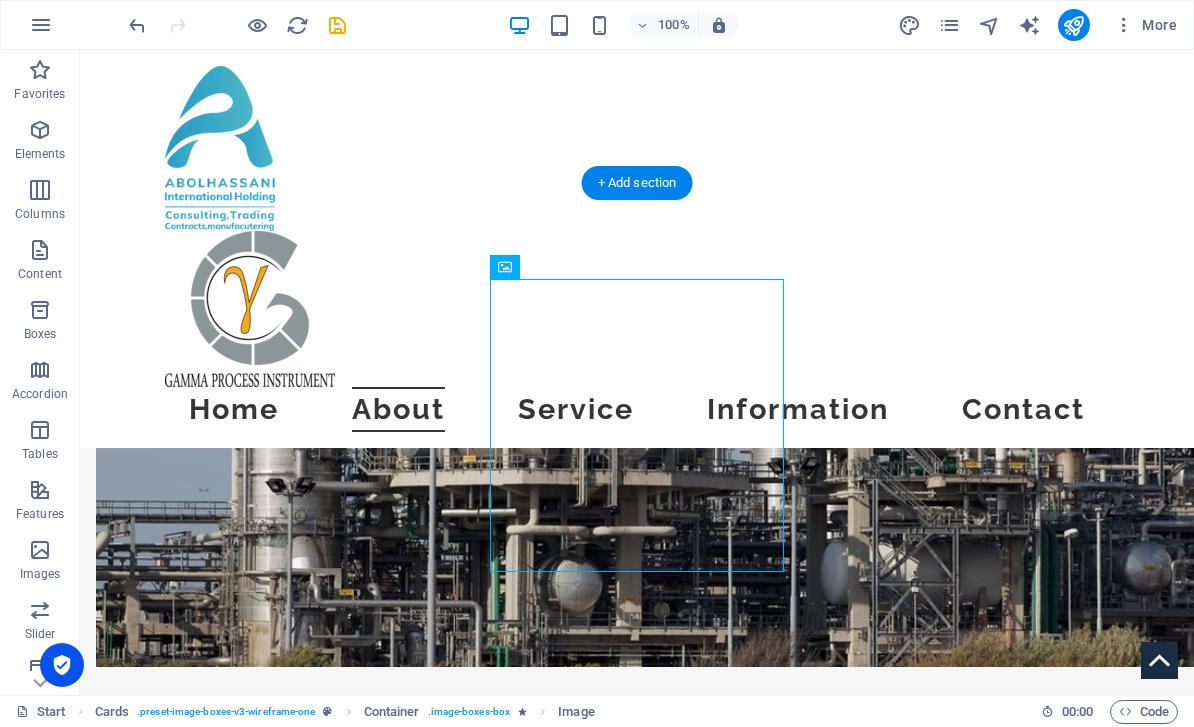 scroll, scrollTop: 1632, scrollLeft: 0, axis: vertical 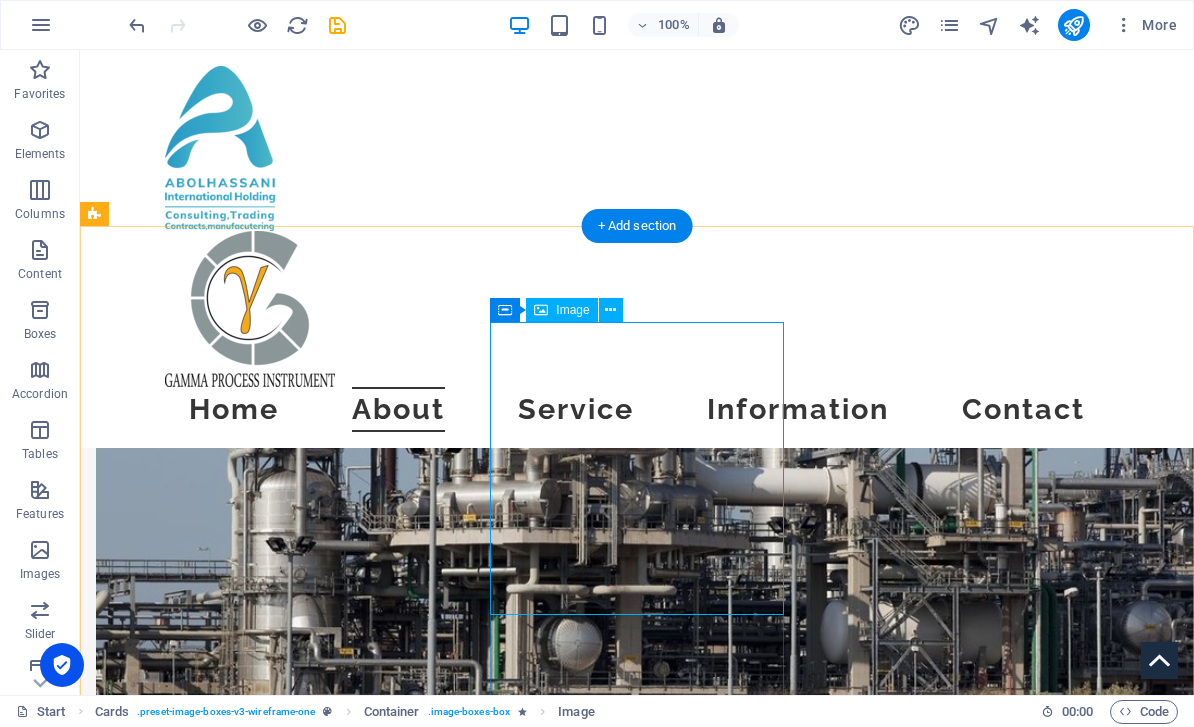 click at bounding box center (242, 1438) 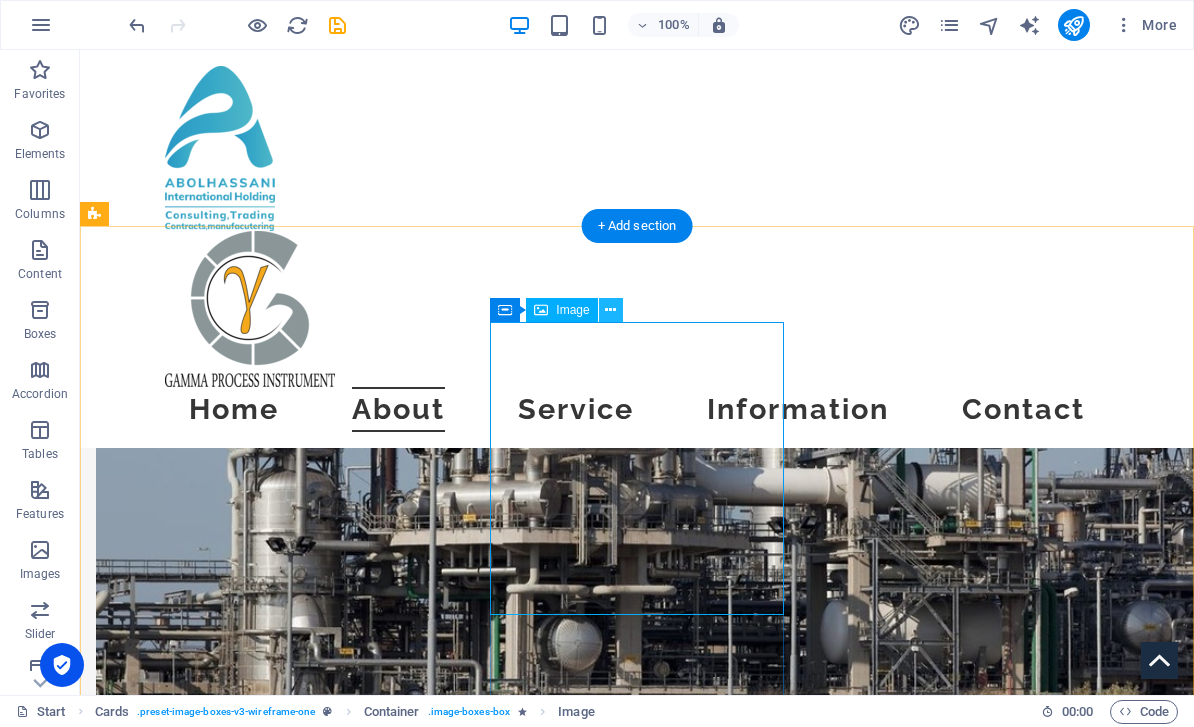 click at bounding box center [611, 310] 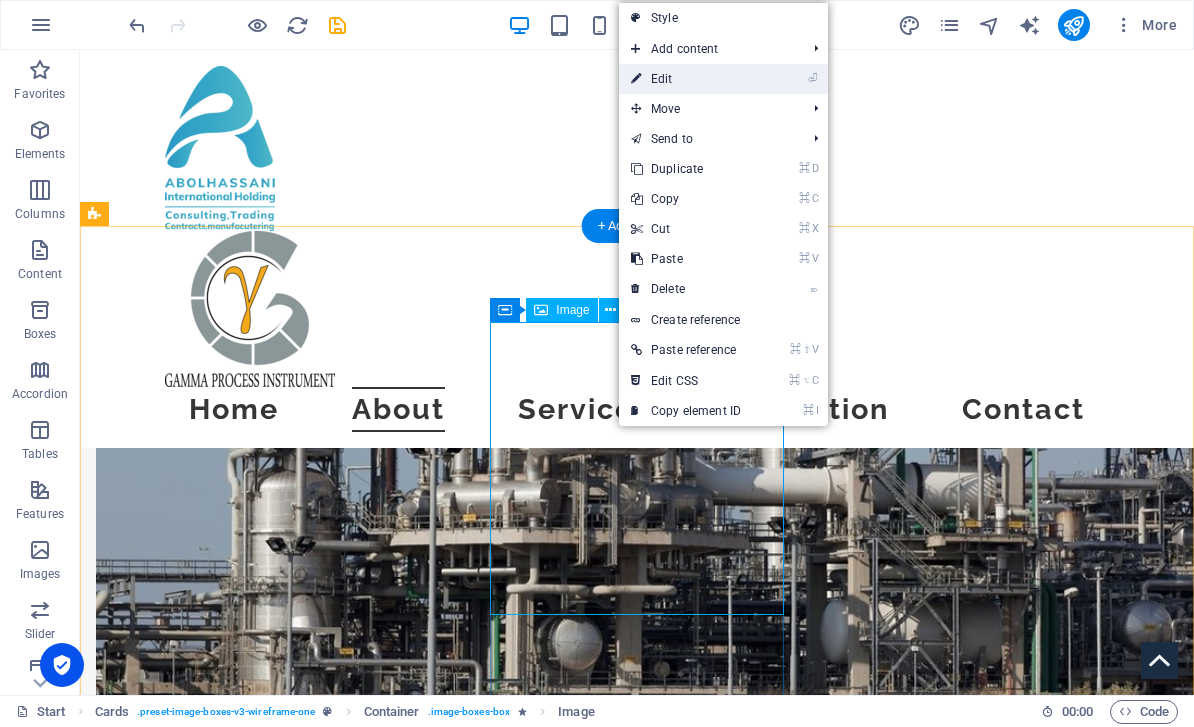 click on "⏎  Edit" at bounding box center (686, 79) 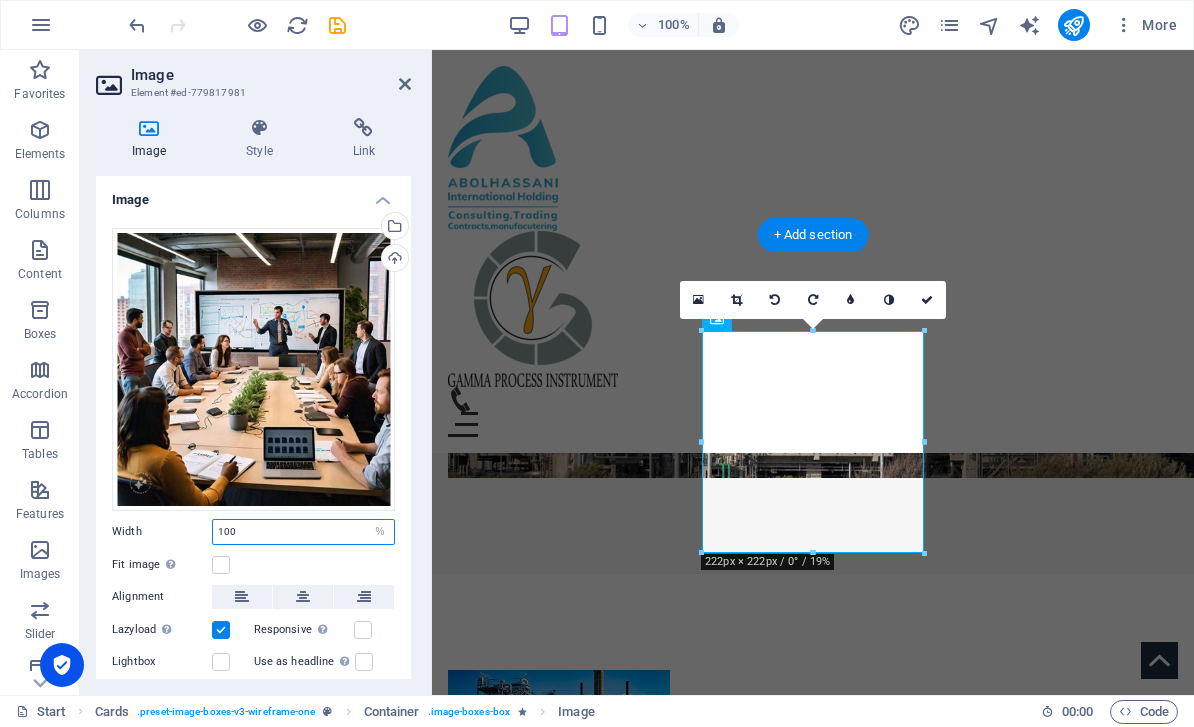 click on "100" at bounding box center (303, 532) 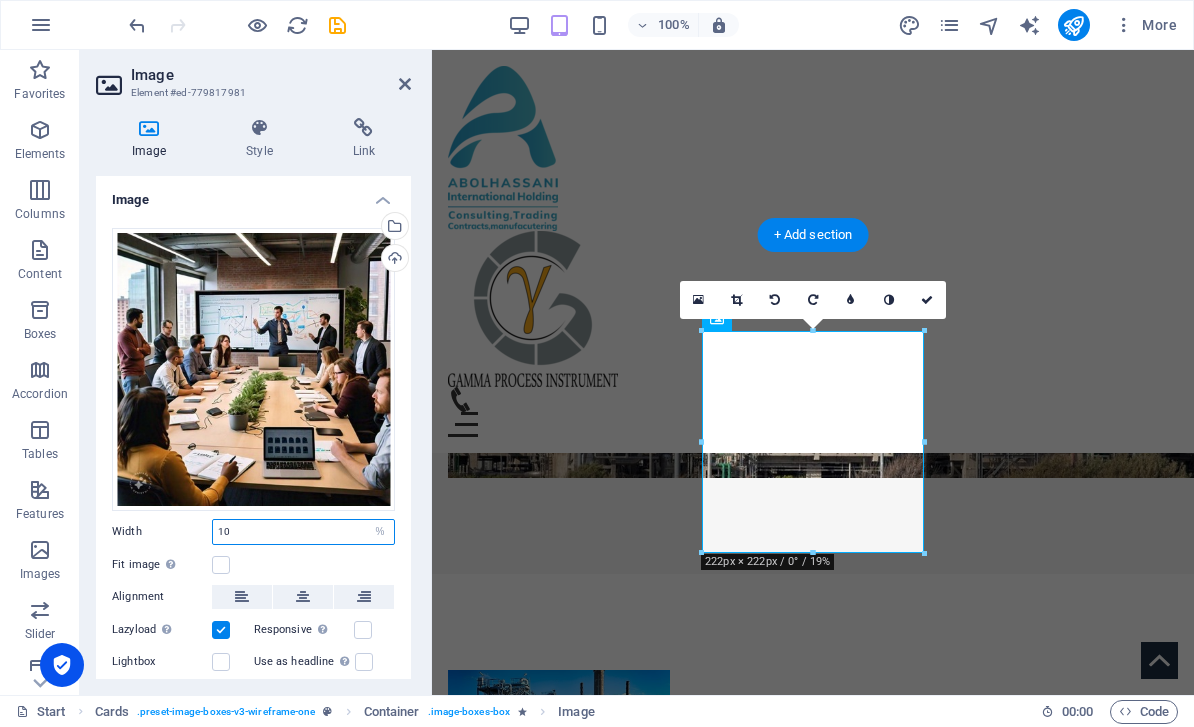 type on "1" 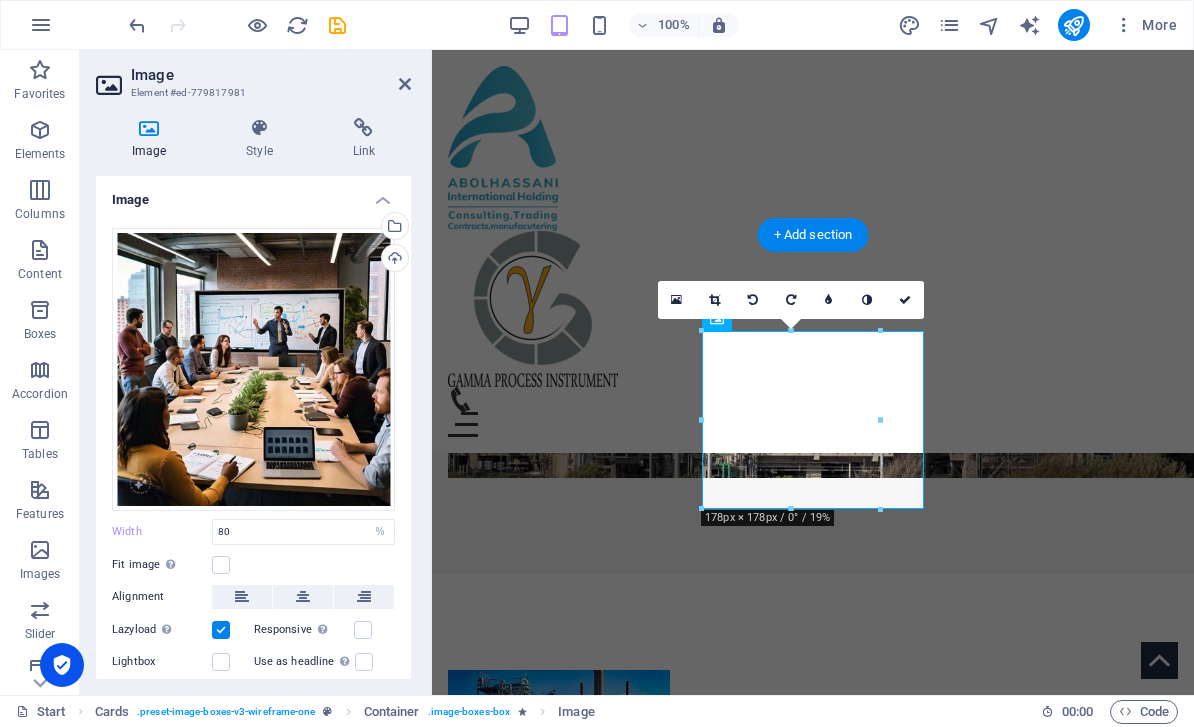 click at bounding box center [559, 1118] 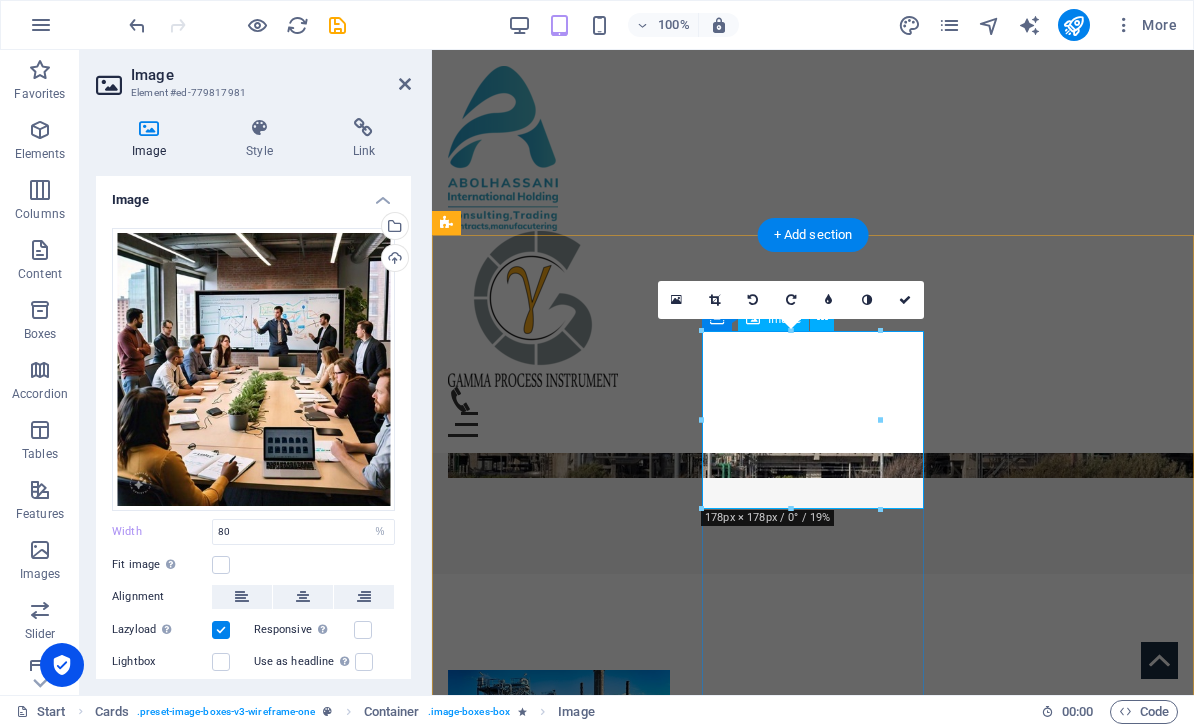 click at bounding box center (880, 420) 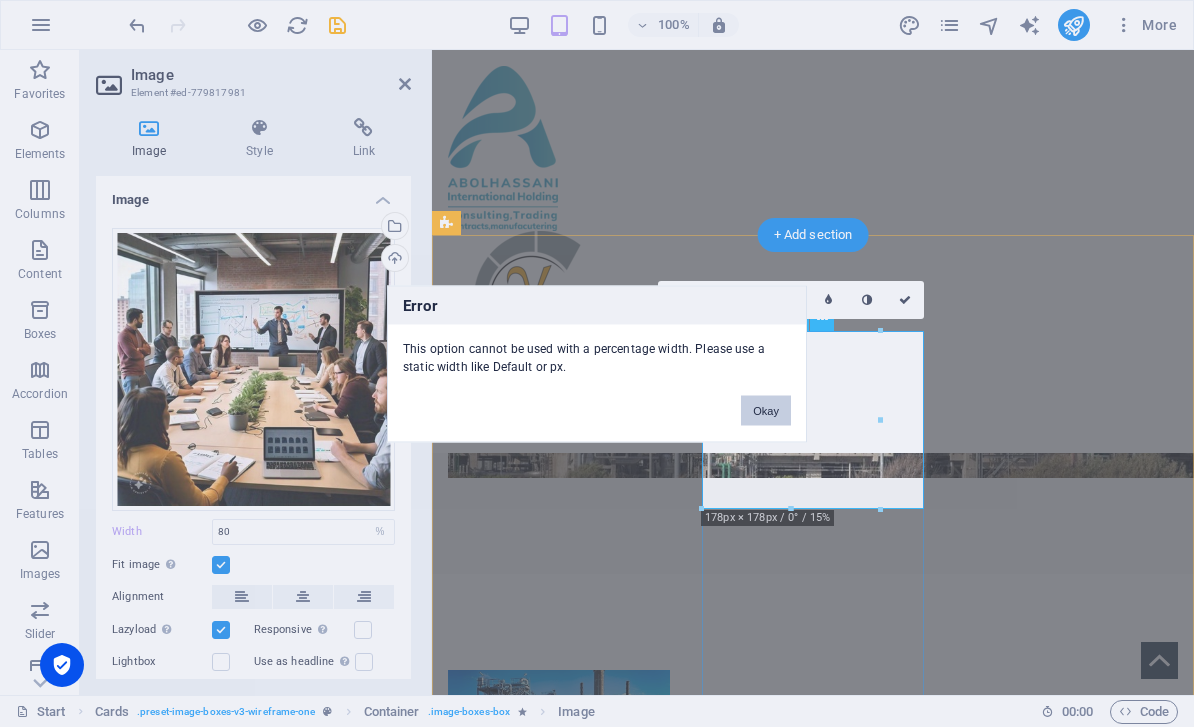 click on "Okay" at bounding box center (766, 410) 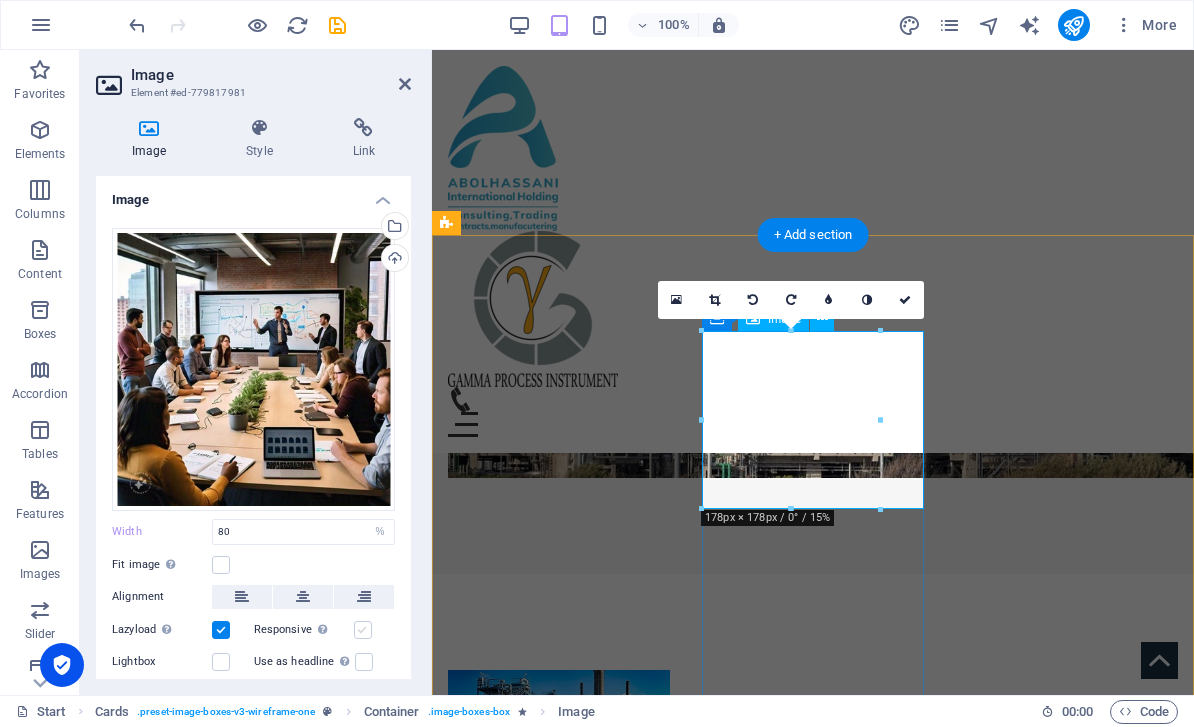 click at bounding box center (363, 630) 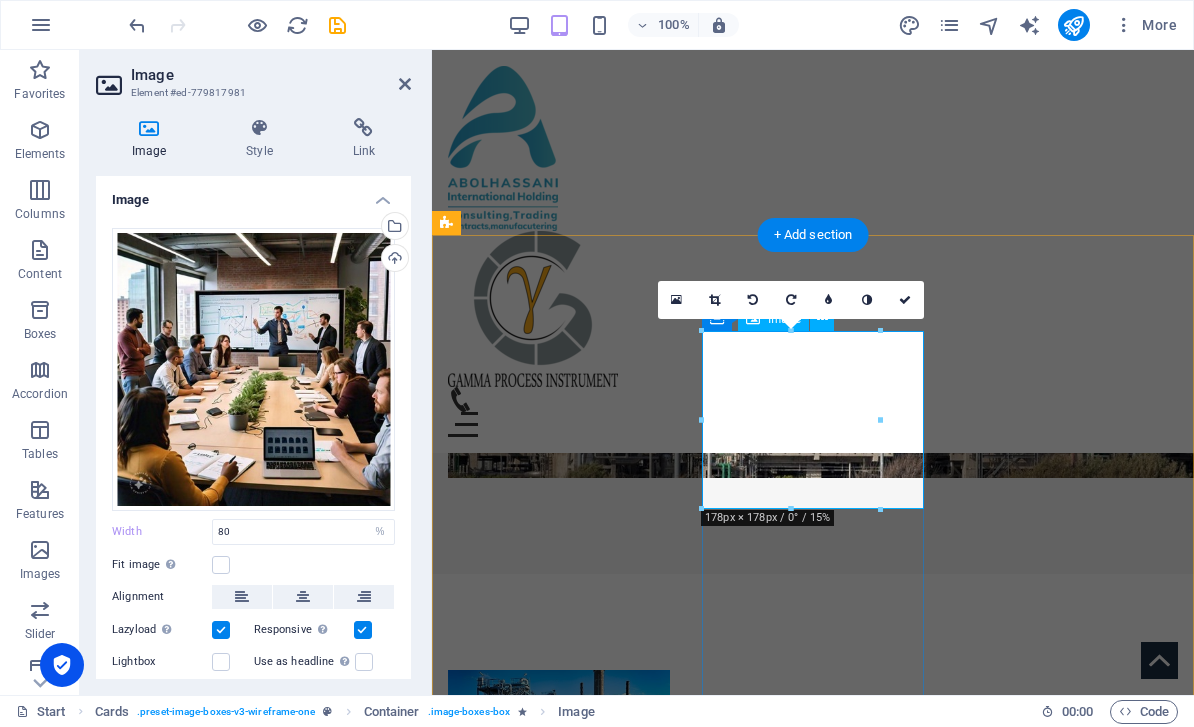 click at bounding box center (363, 630) 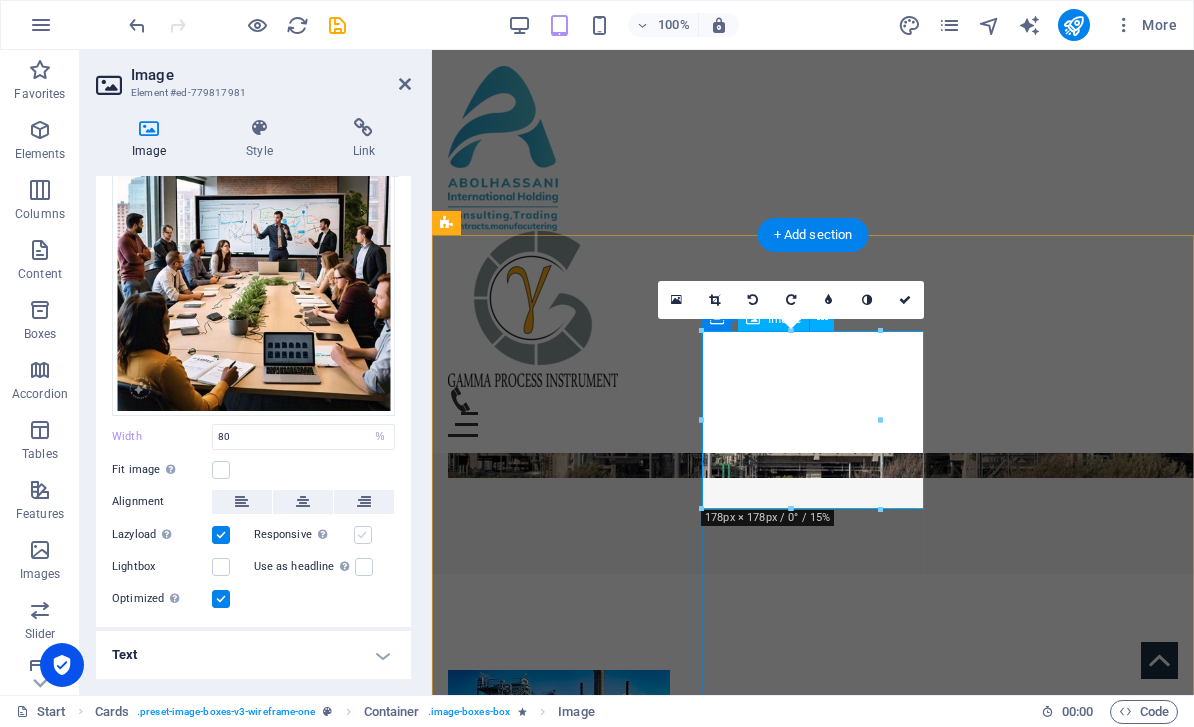 scroll, scrollTop: 94, scrollLeft: 0, axis: vertical 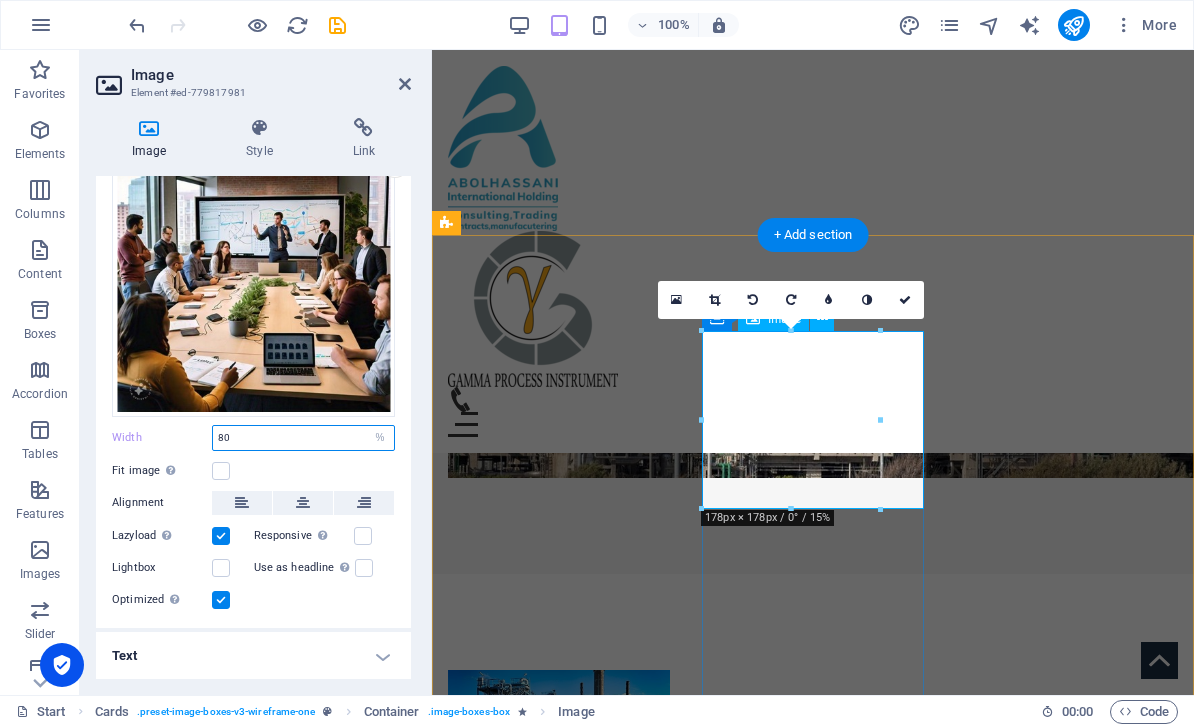click on "80" at bounding box center [303, 438] 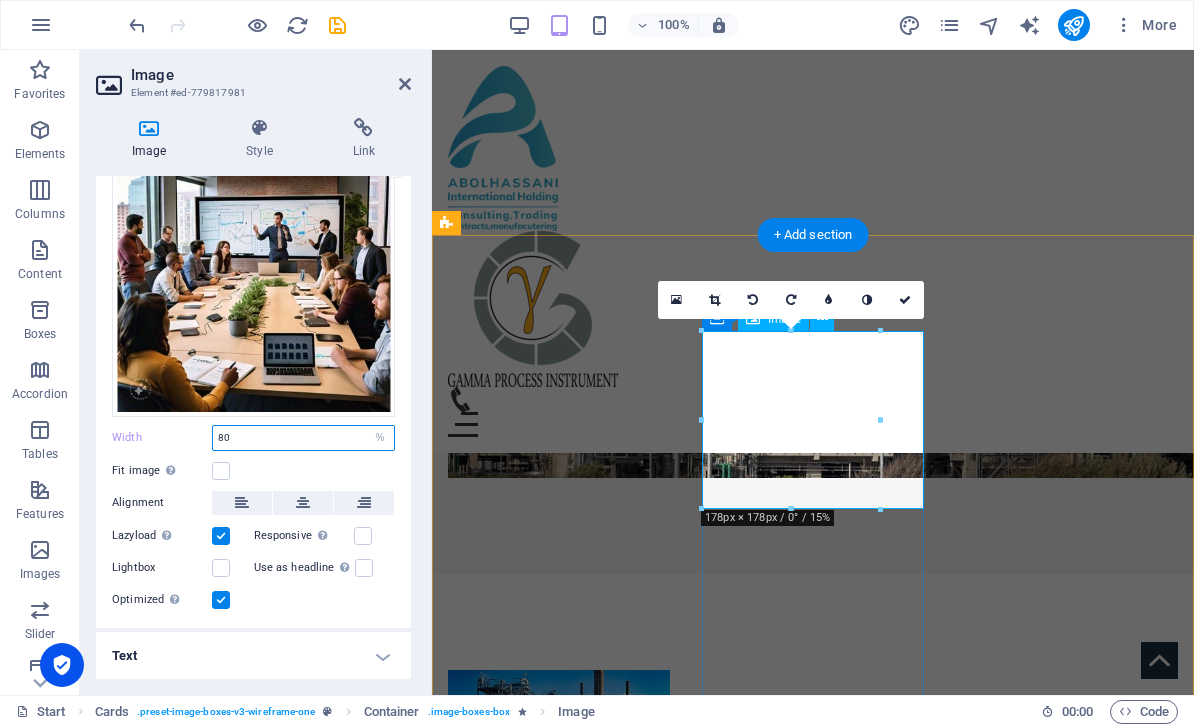 type on "8" 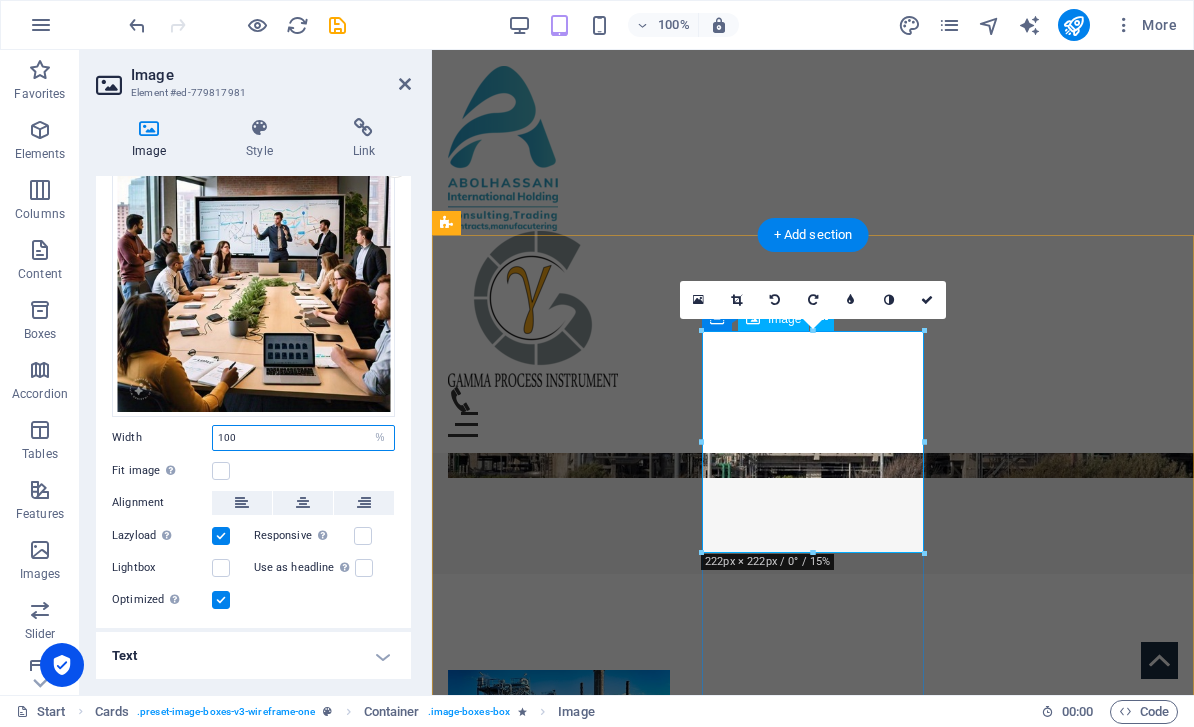 type on "100" 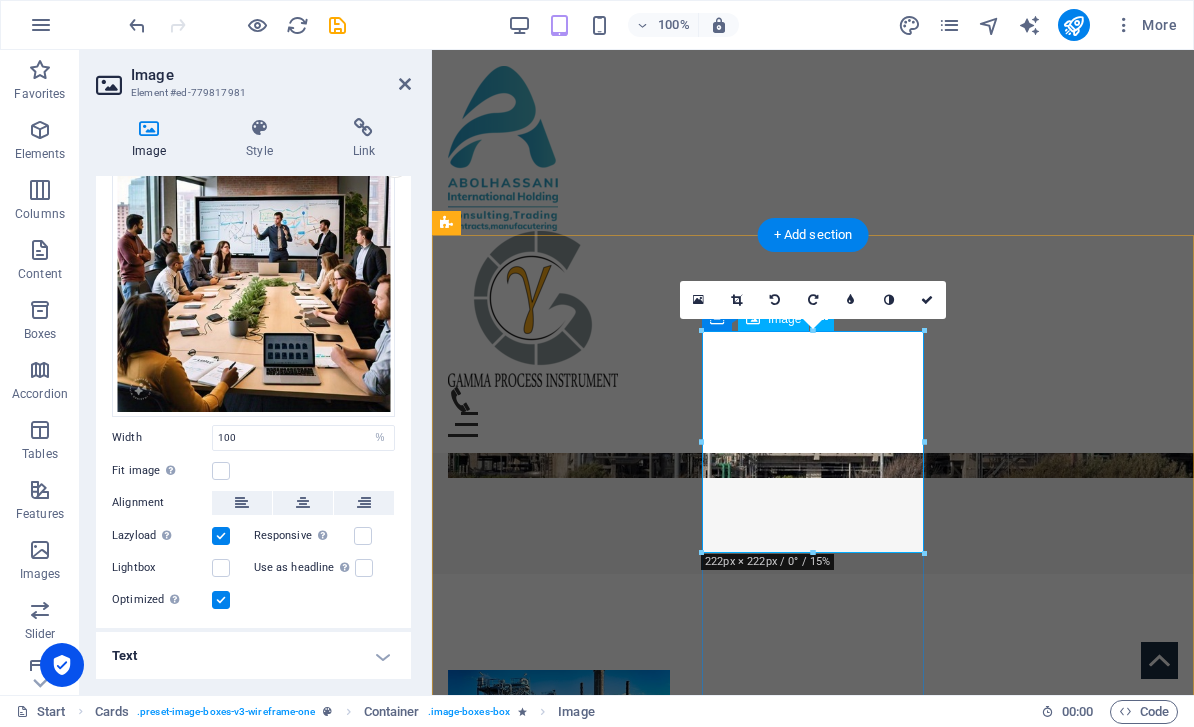 click on "Image Drag files here, click to choose files or select files from Files or our free stock photos & videos Select files from the file manager, stock photos, or upload file(s) Upload Width 100 Default auto px rem % em vh vw Fit image Automatically fit image to a fixed width and height Height Default auto px Alignment Lazyload Loading images after the page loads improves page speed. Responsive Automatically load retina image and smartphone optimized sizes. Lightbox Use as headline The image will be wrapped in an H1 headline tag. Useful for giving alternative text the weight of an H1 headline, e.g. for the logo. Leave unchecked if uncertain. Optimized Images are compressed to improve page speed. Position Direction Custom X offset 50 px rem % vh vw Y offset 50 px rem % vh vw Text Float No float Image left Image right Determine how text should behave around the image. Text Alternative text Image caption Paragraph Format Normal Heading 1 Heading 2 Heading 3 Heading 4 Heading 5 Heading 6 Code Font Family Arial Impact" at bounding box center (253, 381) 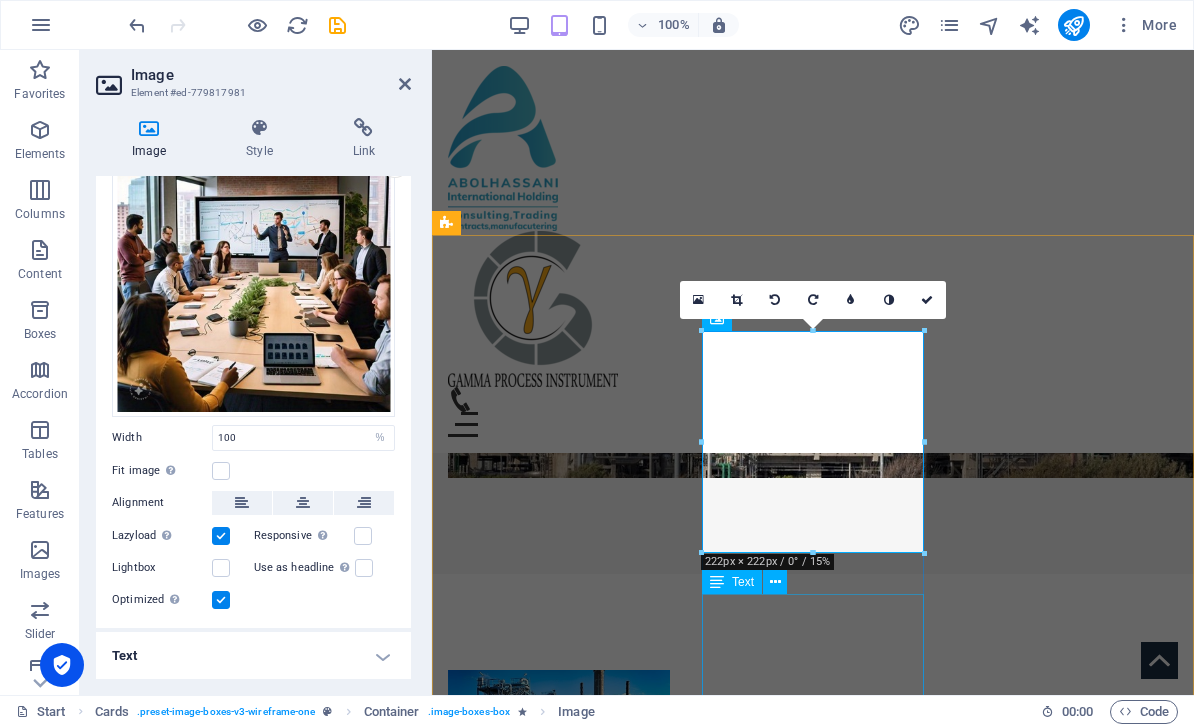 click on "Lorem ipsum dolor sit amet, consectetuer adipiscing elit. Aenean commodo ligula eget dolor. Lorem ipsum dolor sit amet." at bounding box center (559, 1373) 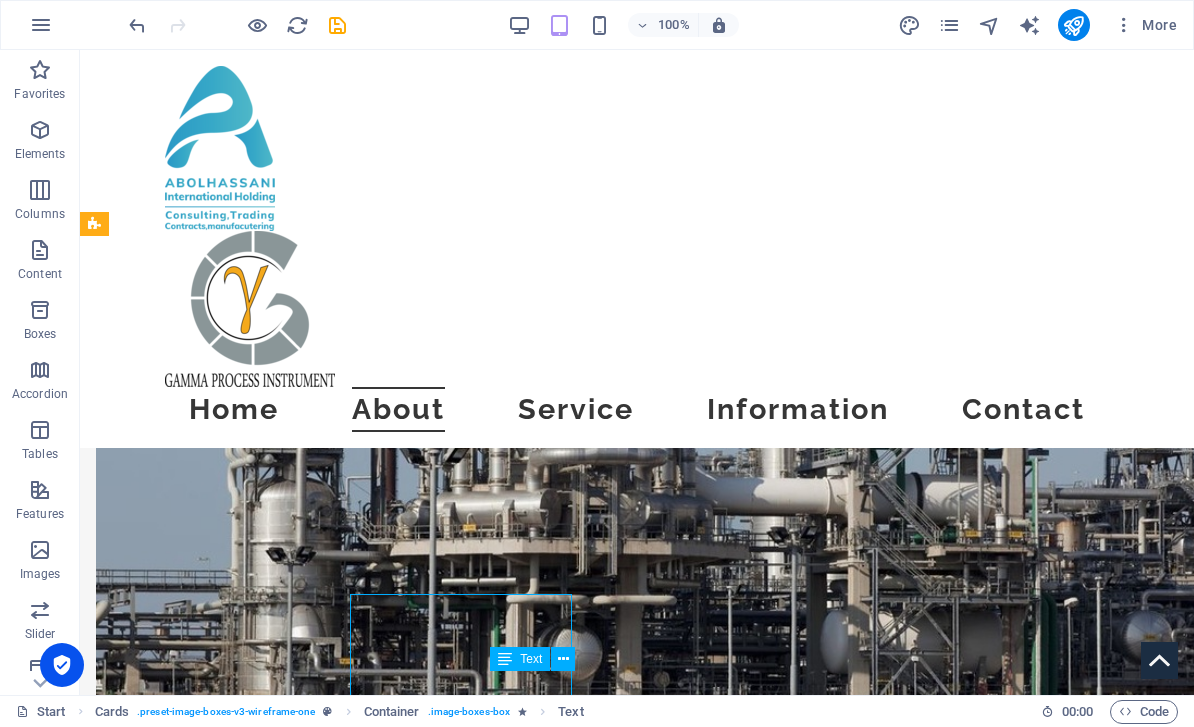 click on "Lorem ipsum dolor sit amet, consectetuer adipiscing elit. Aenean commodo ligula eget dolor. Lorem ipsum dolor sit amet." at bounding box center [242, 2066] 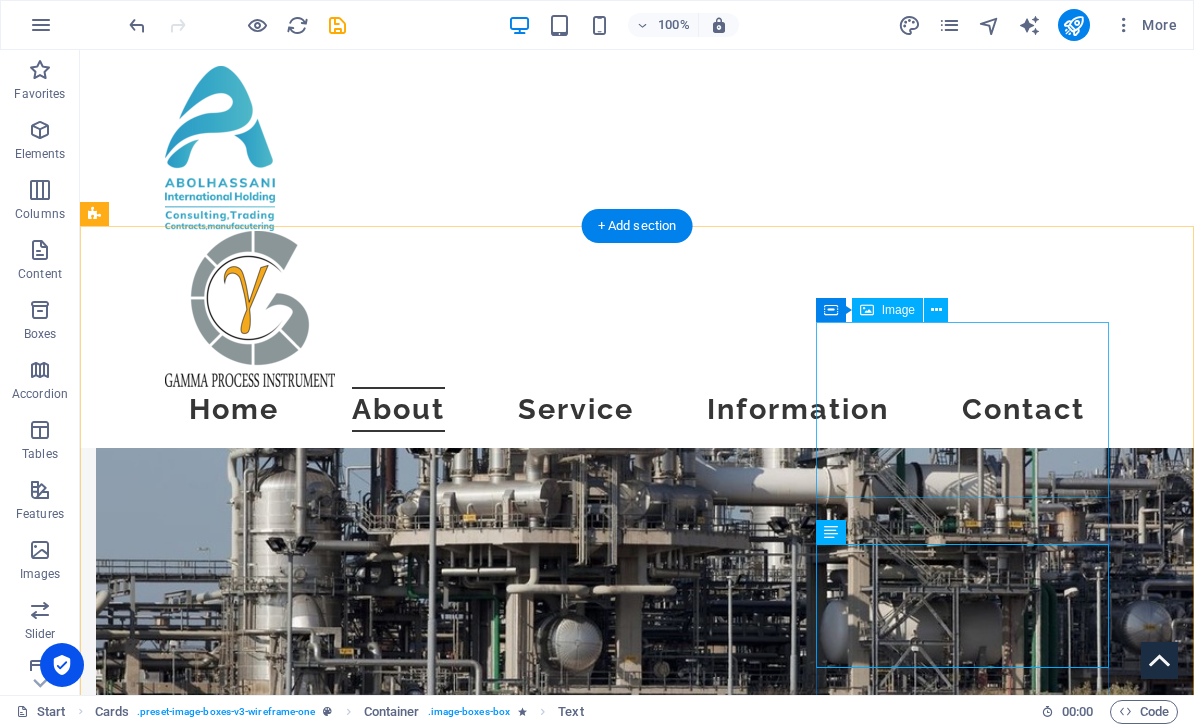 click at bounding box center [242, 1860] 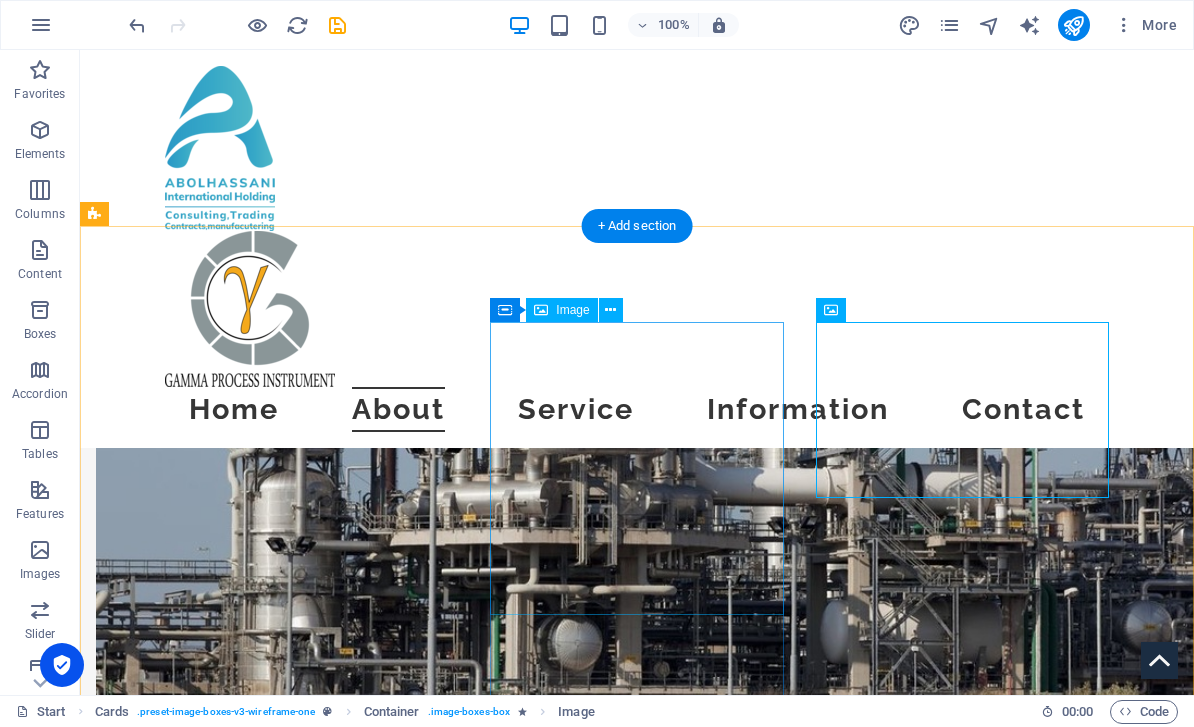 click at bounding box center (242, 1438) 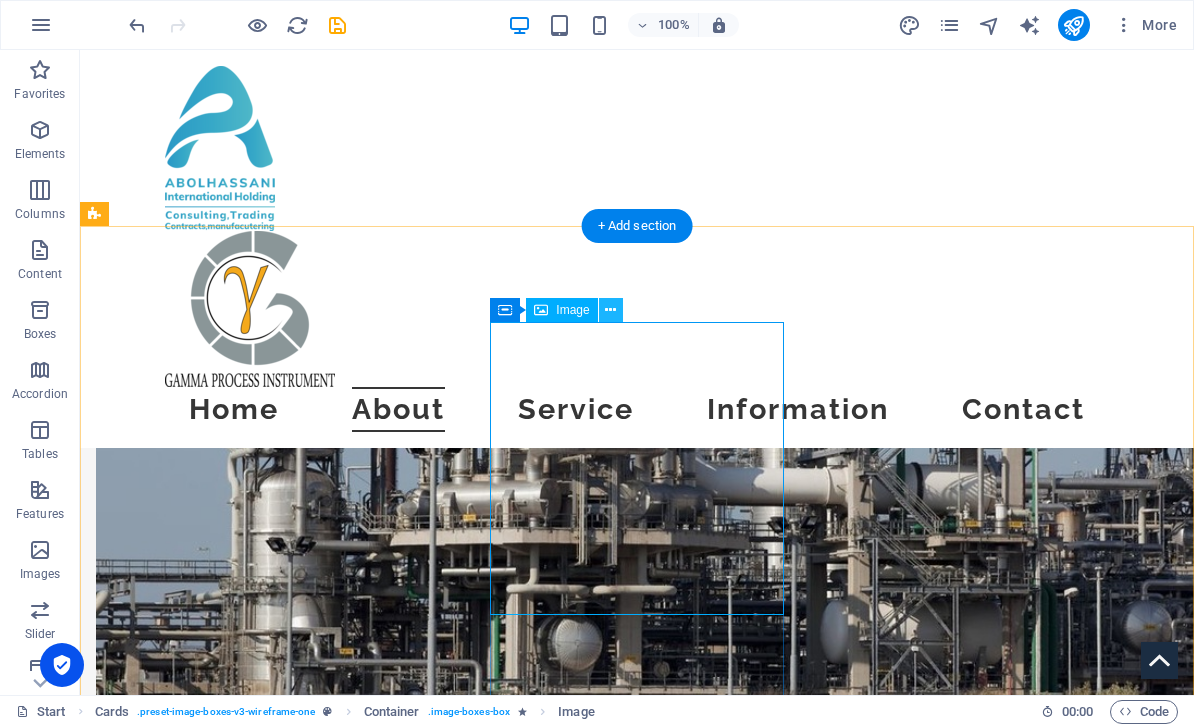 click at bounding box center [610, 310] 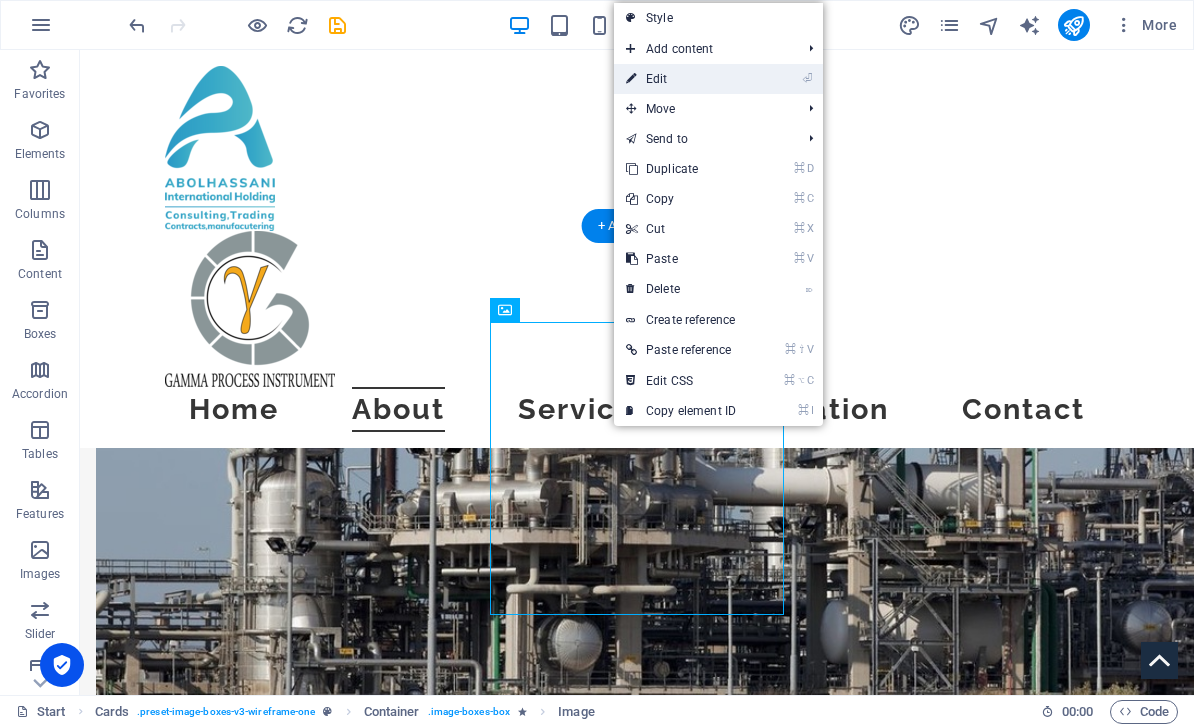 click on "⏎  Edit" at bounding box center [681, 79] 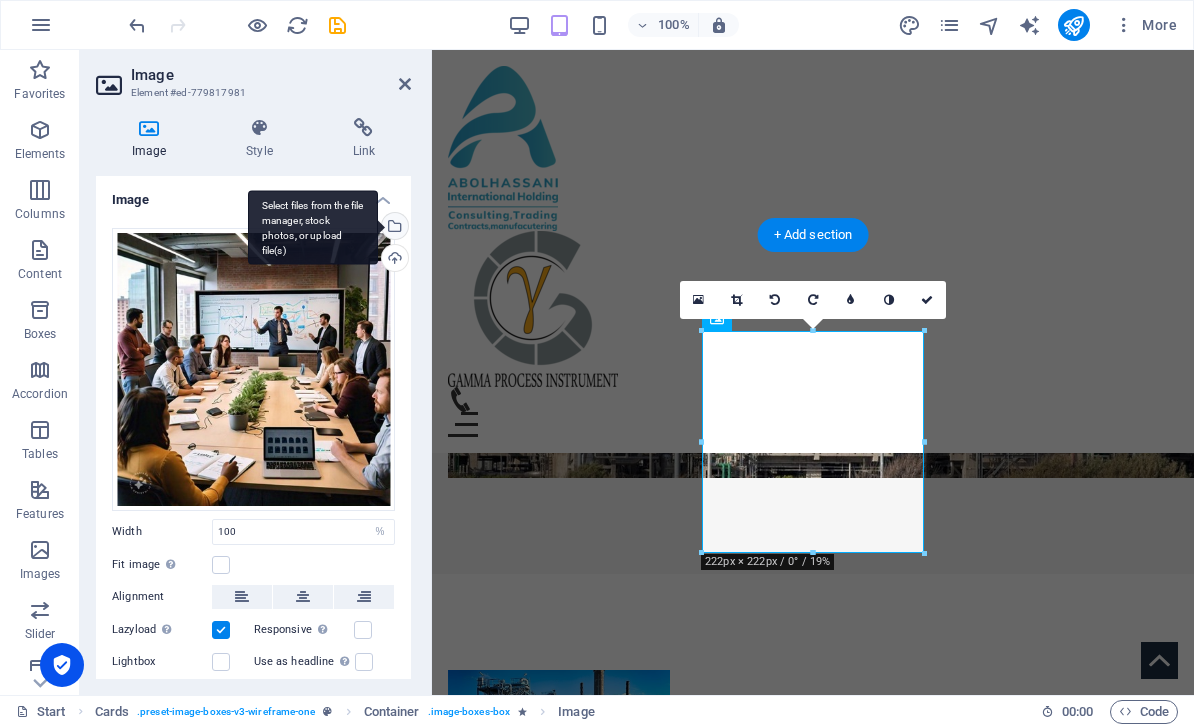 click on "Select files from the file manager, stock photos, or upload file(s)" at bounding box center [393, 228] 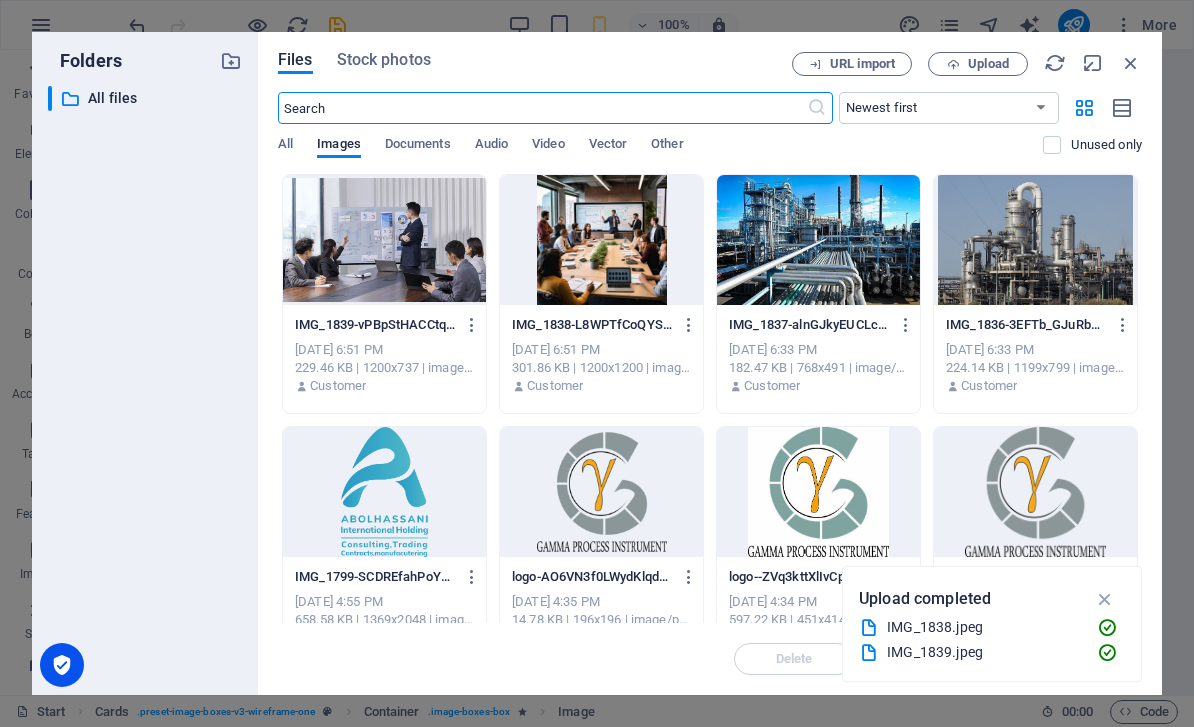 click at bounding box center (384, 240) 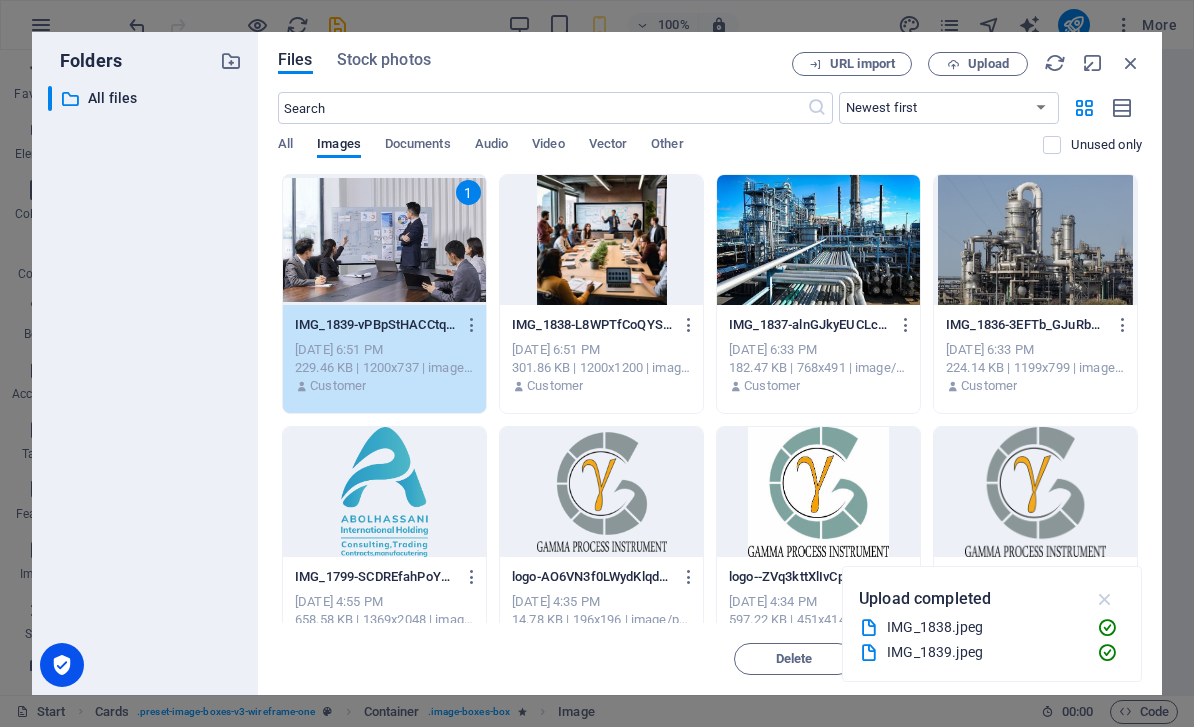 click at bounding box center [1105, 599] 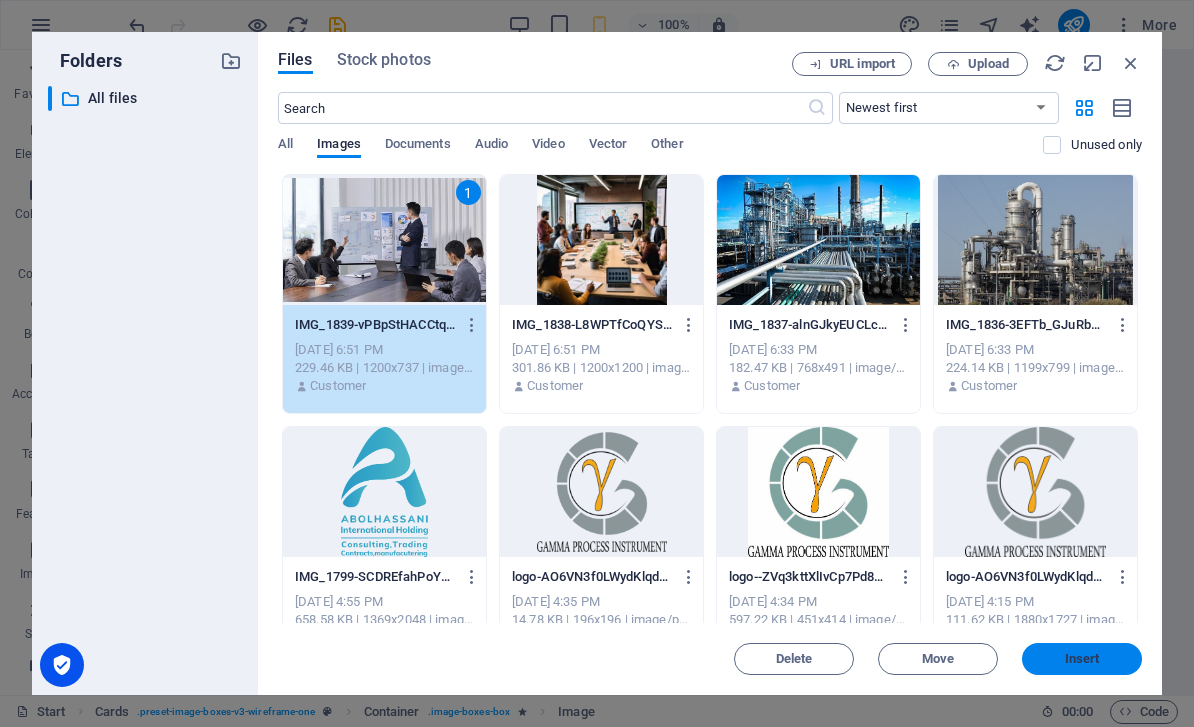 click on "Insert" at bounding box center (1082, 659) 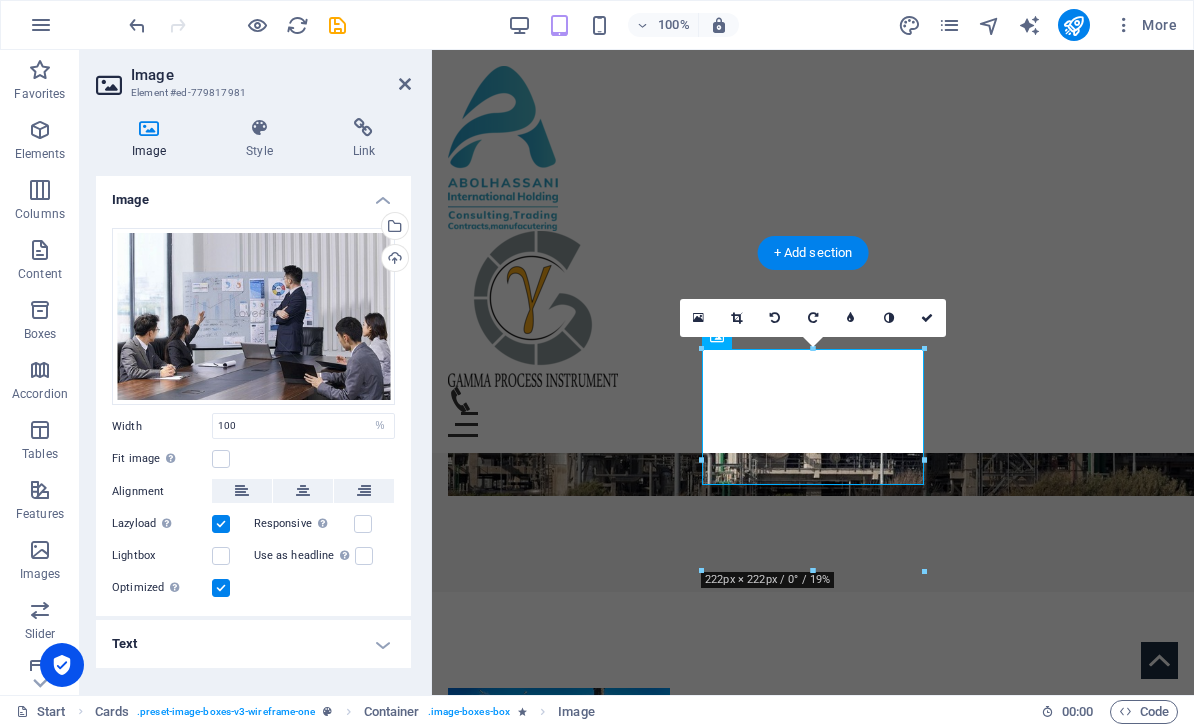 scroll, scrollTop: 1624, scrollLeft: 0, axis: vertical 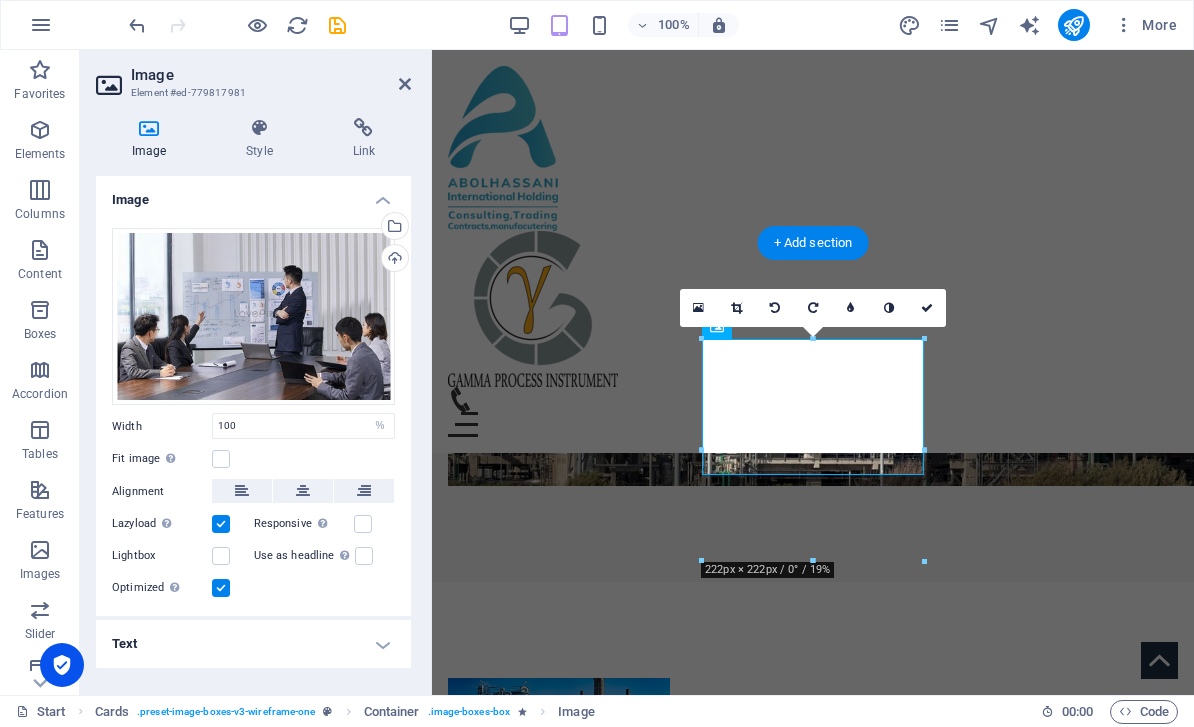 click on "Headline Lorem ipsum dolor sit amet, consectetuer adipiscing elit. Aenean commodo ligula eget dolor. Lorem ipsum dolor sit amet. Headline Lorem ipsum dolor sit amet, consectetuer adipiscing elit. Aenean commodo ligula eget dolor. Lorem ipsum dolor sit amet. Headline Lorem ipsum dolor sit amet, consectetuer adipiscing elit. Aenean commodo ligula eget dolor. Lorem ipsum dolor sit amet." at bounding box center (813, 1202) 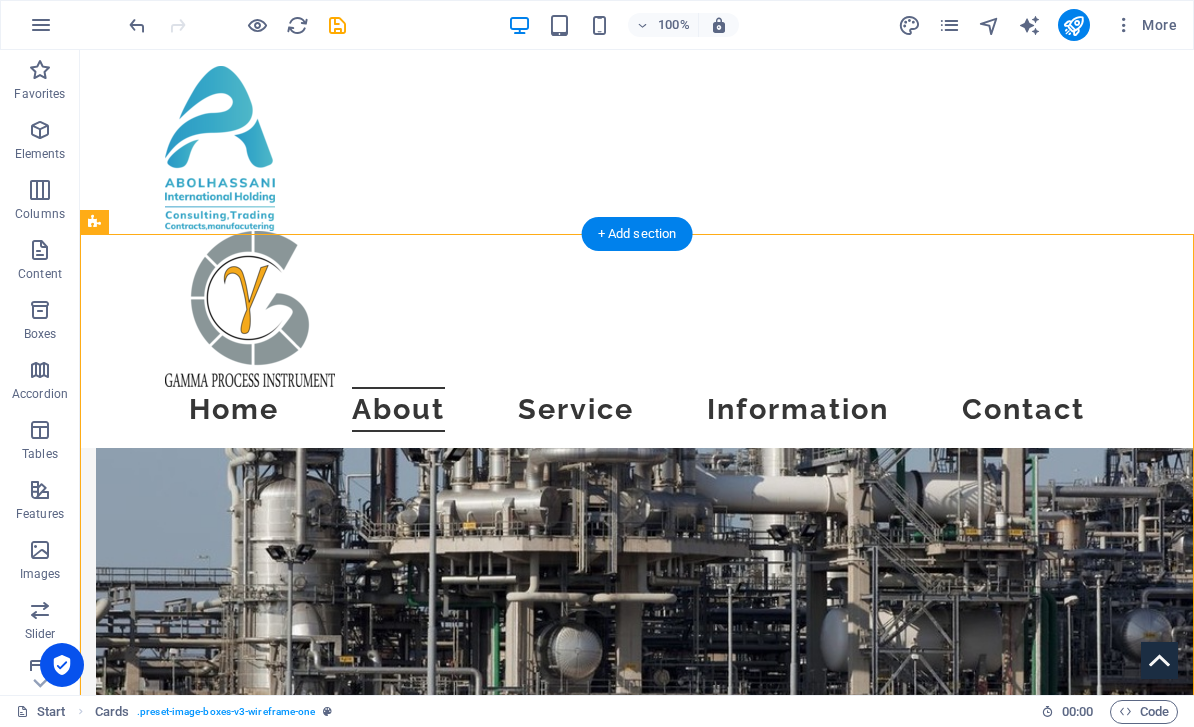 click at bounding box center (242, 1755) 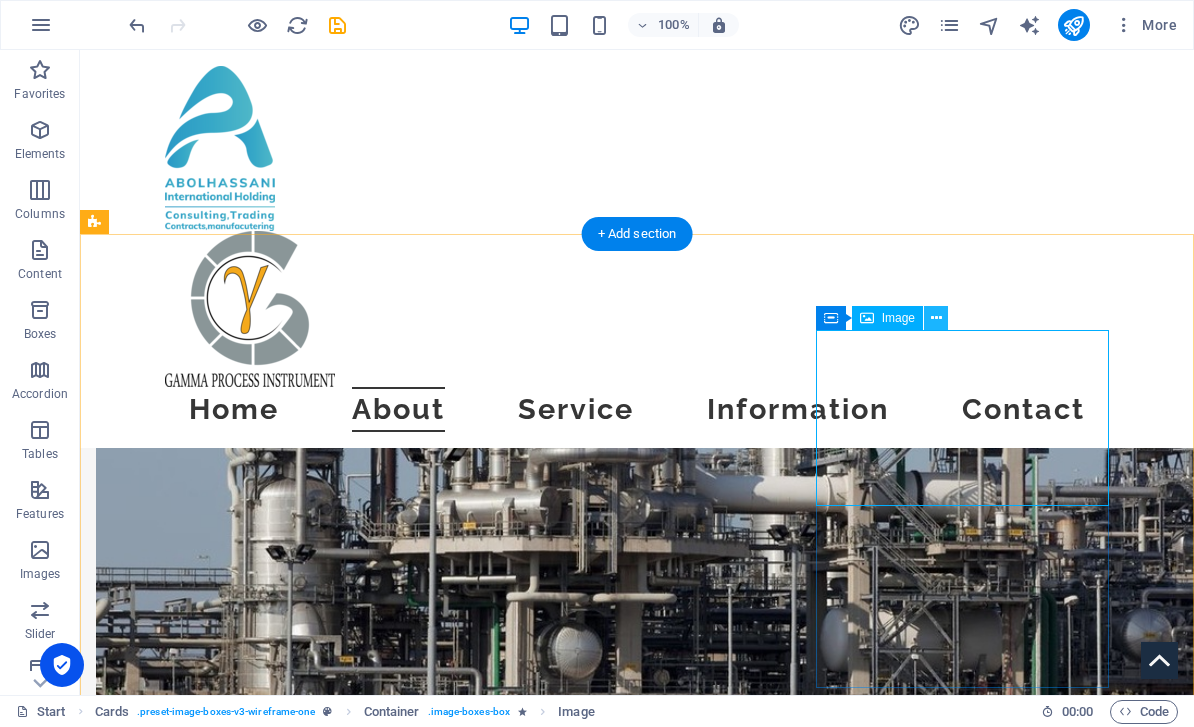 click at bounding box center [936, 318] 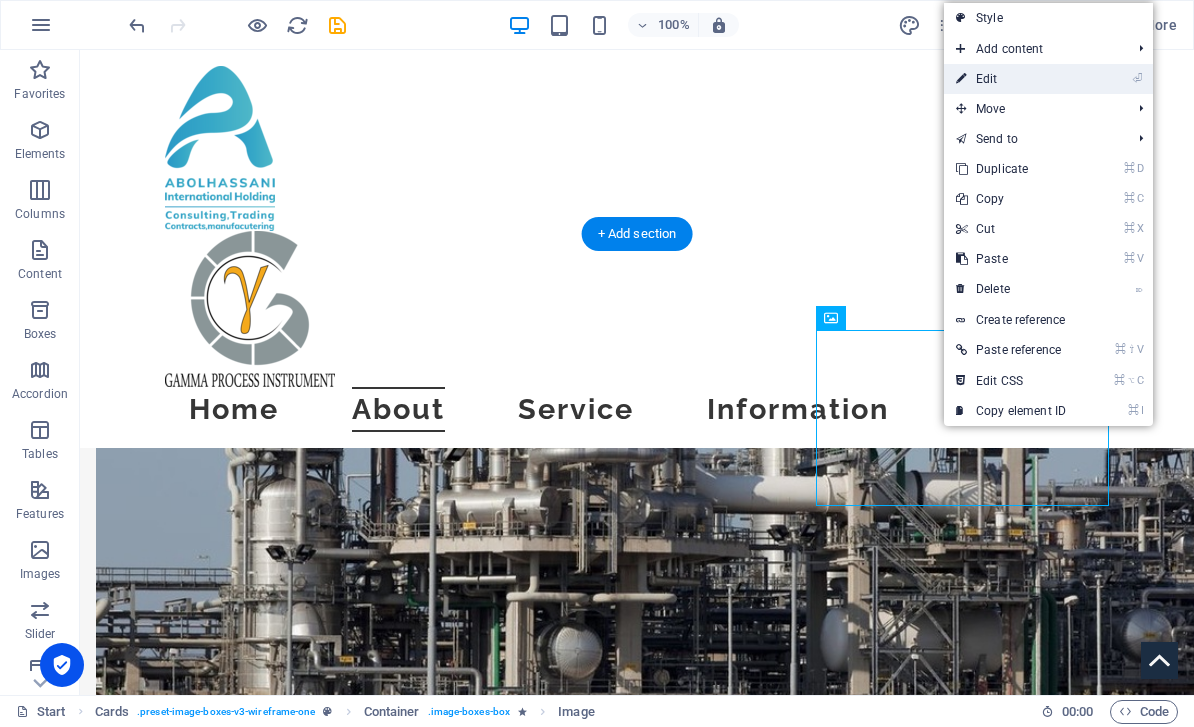click on "⏎  Edit" at bounding box center (1011, 79) 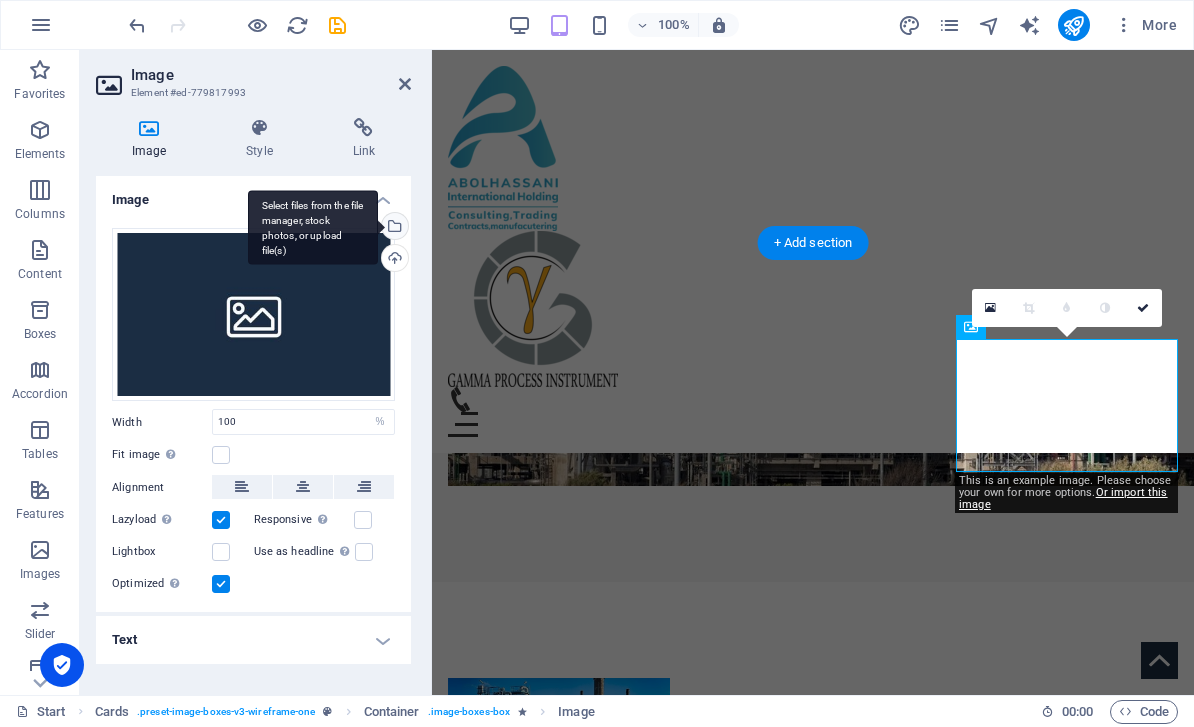 click on "Select files from the file manager, stock photos, or upload file(s)" at bounding box center (393, 228) 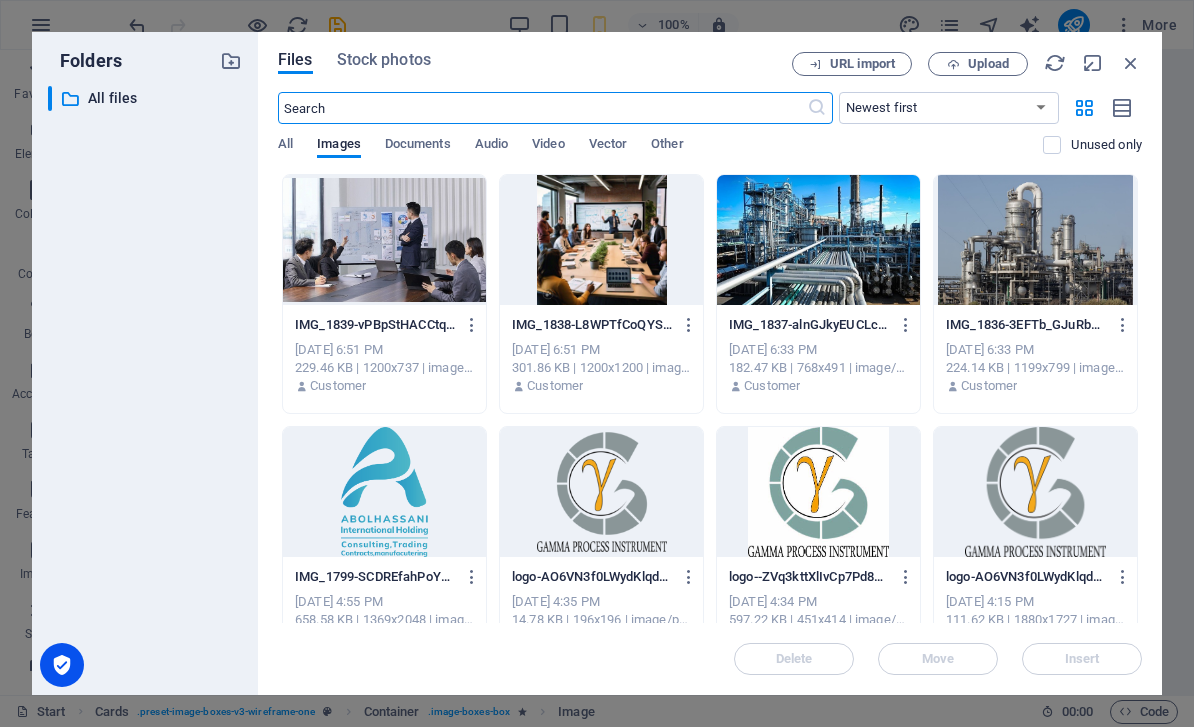 scroll, scrollTop: 3008, scrollLeft: 0, axis: vertical 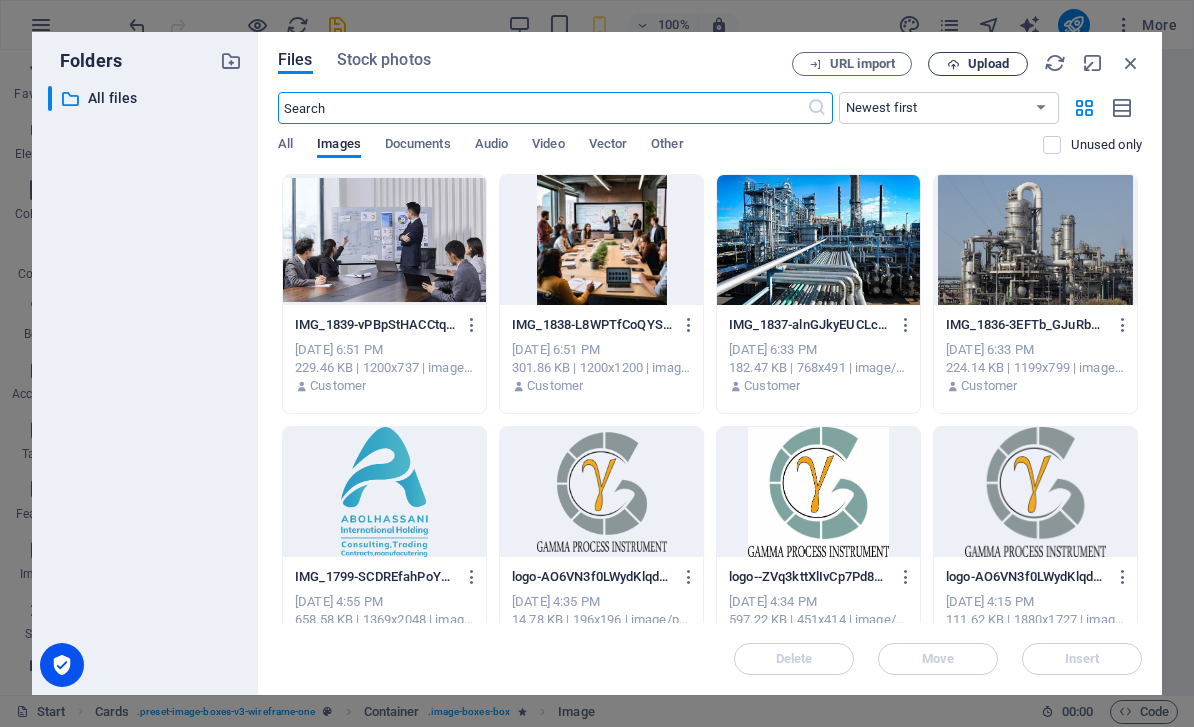 click on "Upload" at bounding box center (988, 64) 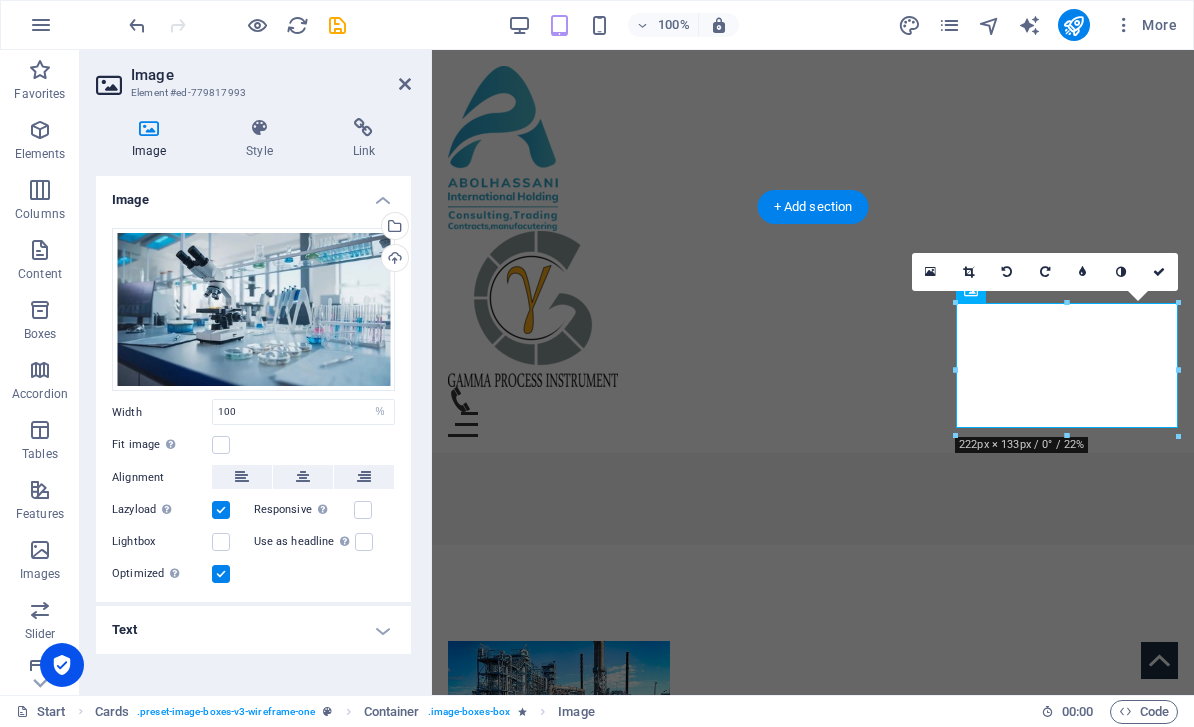 scroll, scrollTop: 1660, scrollLeft: 0, axis: vertical 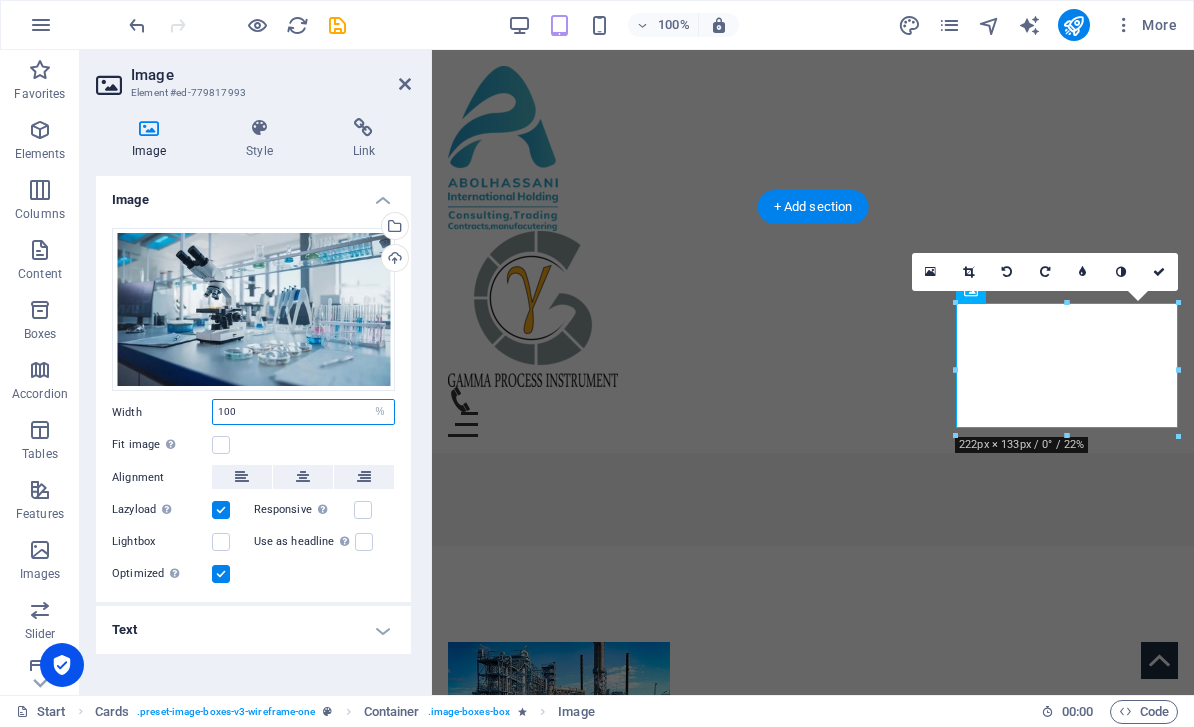 click on "100" at bounding box center [303, 412] 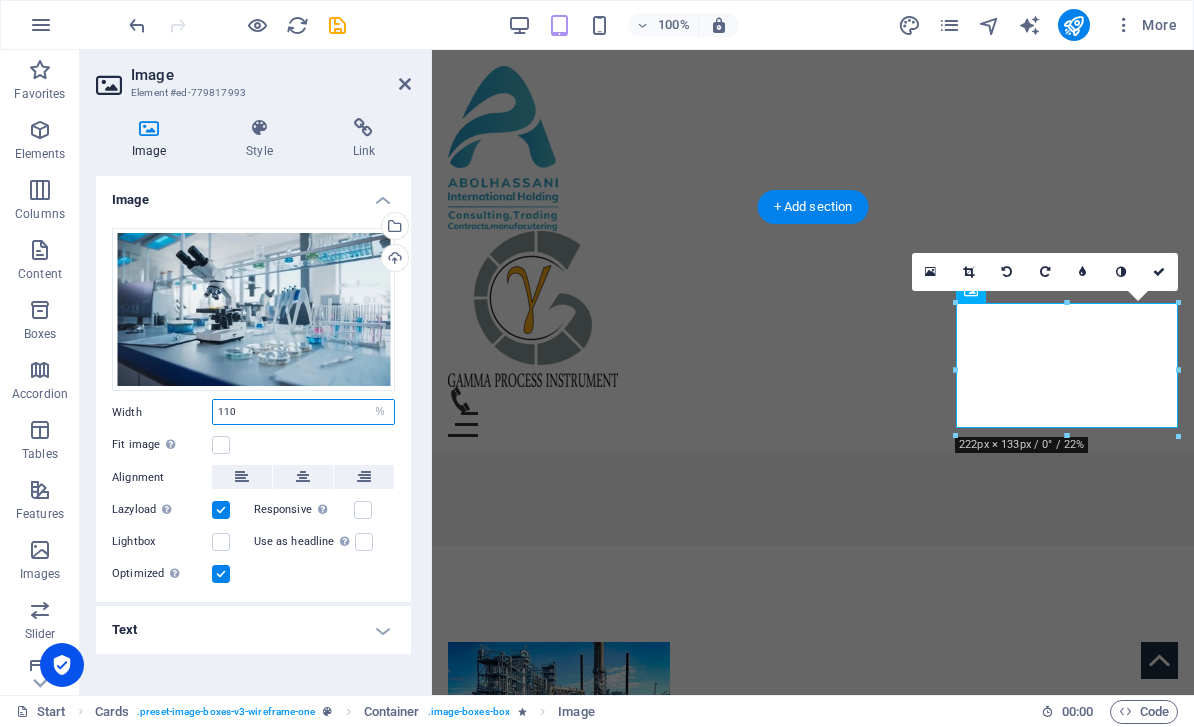 type on "100" 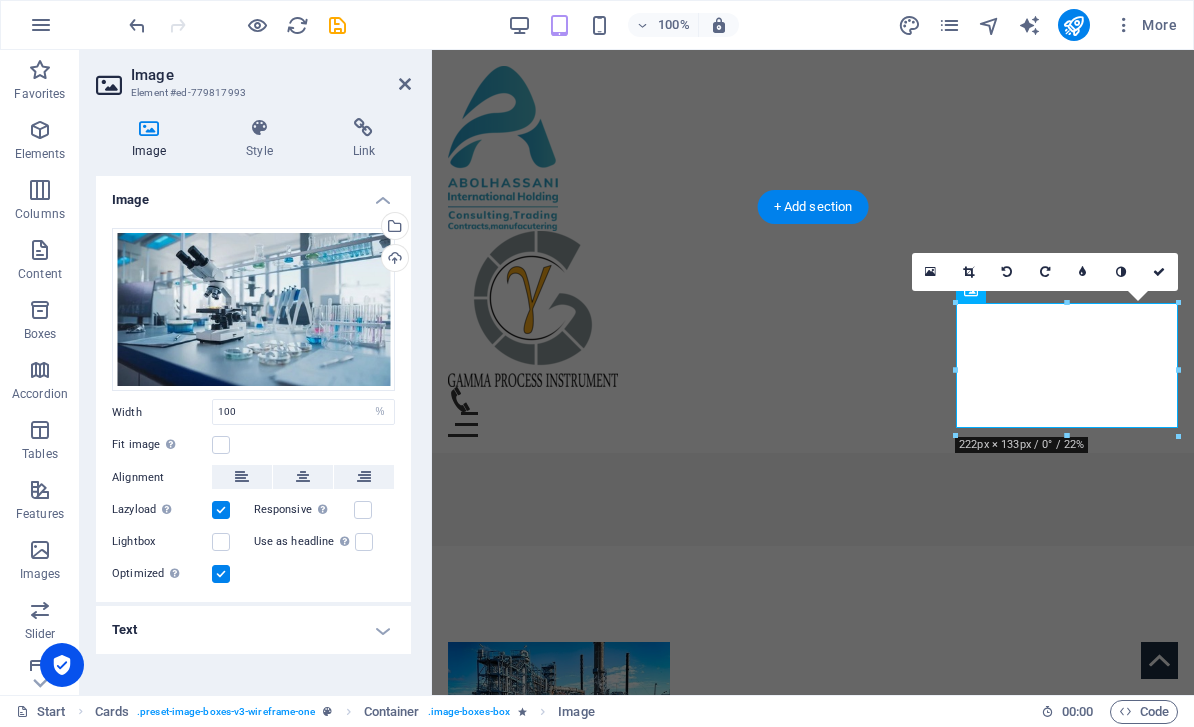 click on "Lorem ipsum dolor sit amet, consectetuer adipiscing elit. Aenean commodo ligula eget dolor. Lorem ipsum dolor sit amet." at bounding box center [559, 1259] 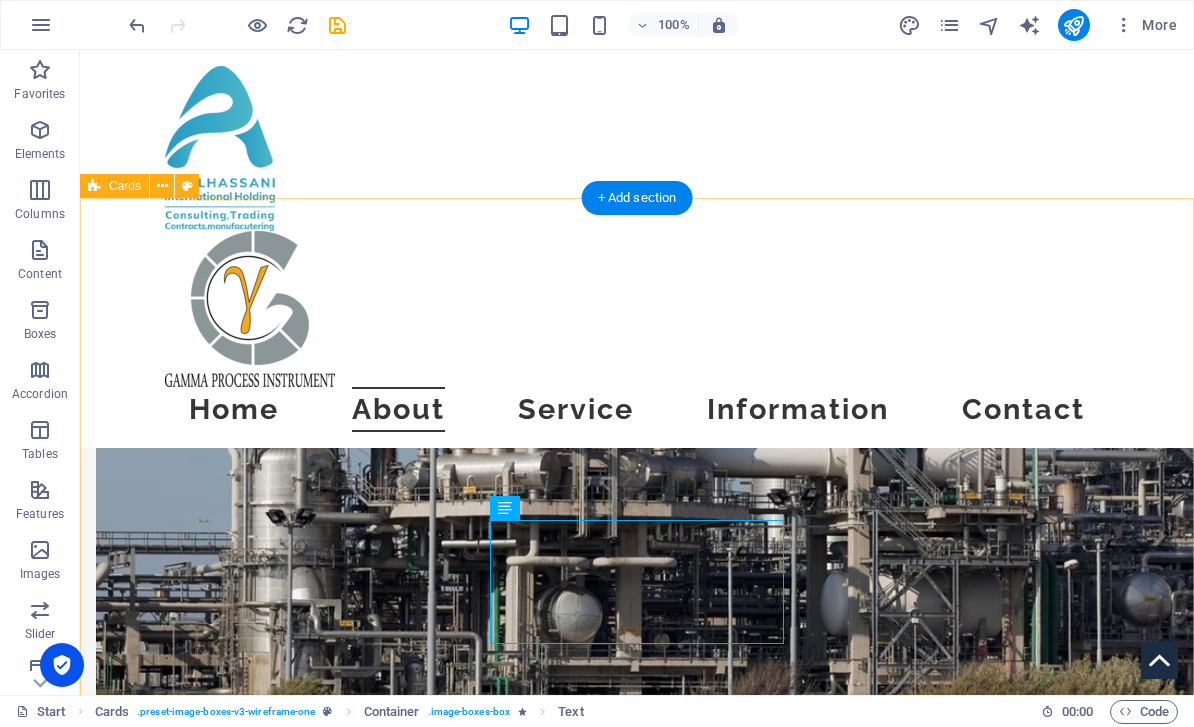 click on "Headline Lorem ipsum dolor sit amet, consectetuer adipiscing elit. Aenean commodo ligula eget dolor. Lorem ipsum dolor sit amet. Headline Lorem ipsum dolor sit amet, consectetuer adipiscing elit. Aenean commodo ligula eget dolor. Lorem ipsum dolor sit amet. Headline Lorem ipsum dolor sit amet, consectetuer adipiscing elit. Aenean commodo ligula eget dolor. Lorem ipsum dolor sit amet." at bounding box center [637, 1428] 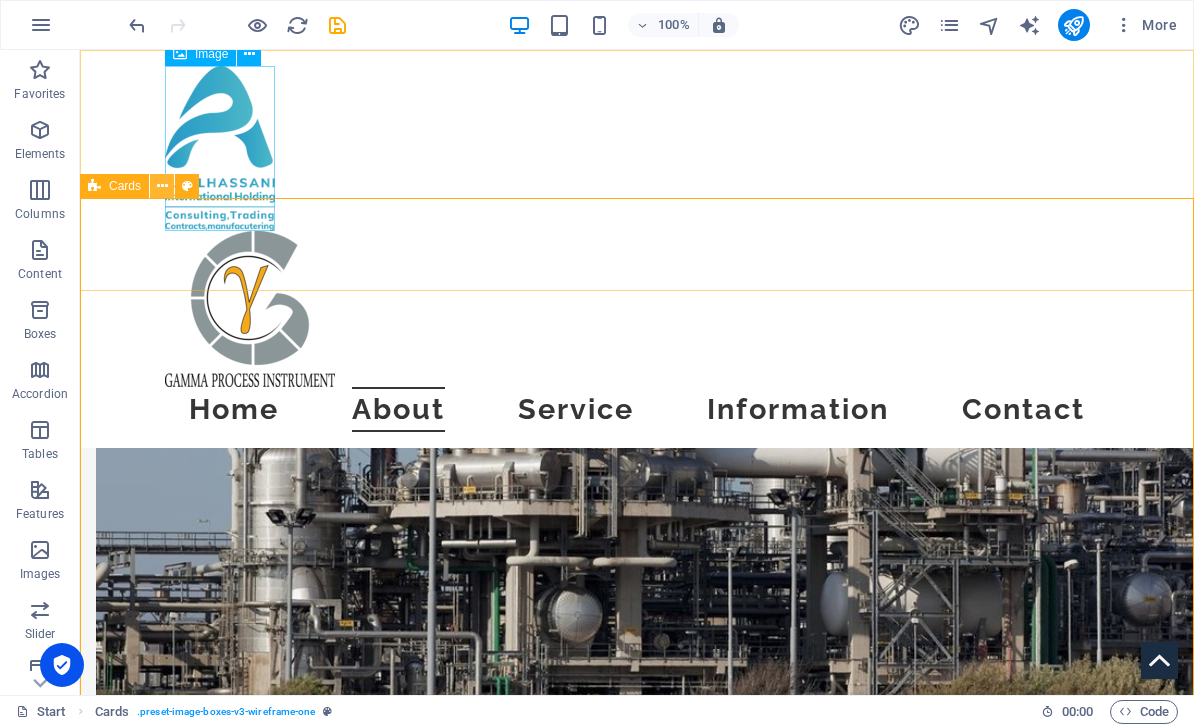 click at bounding box center [162, 186] 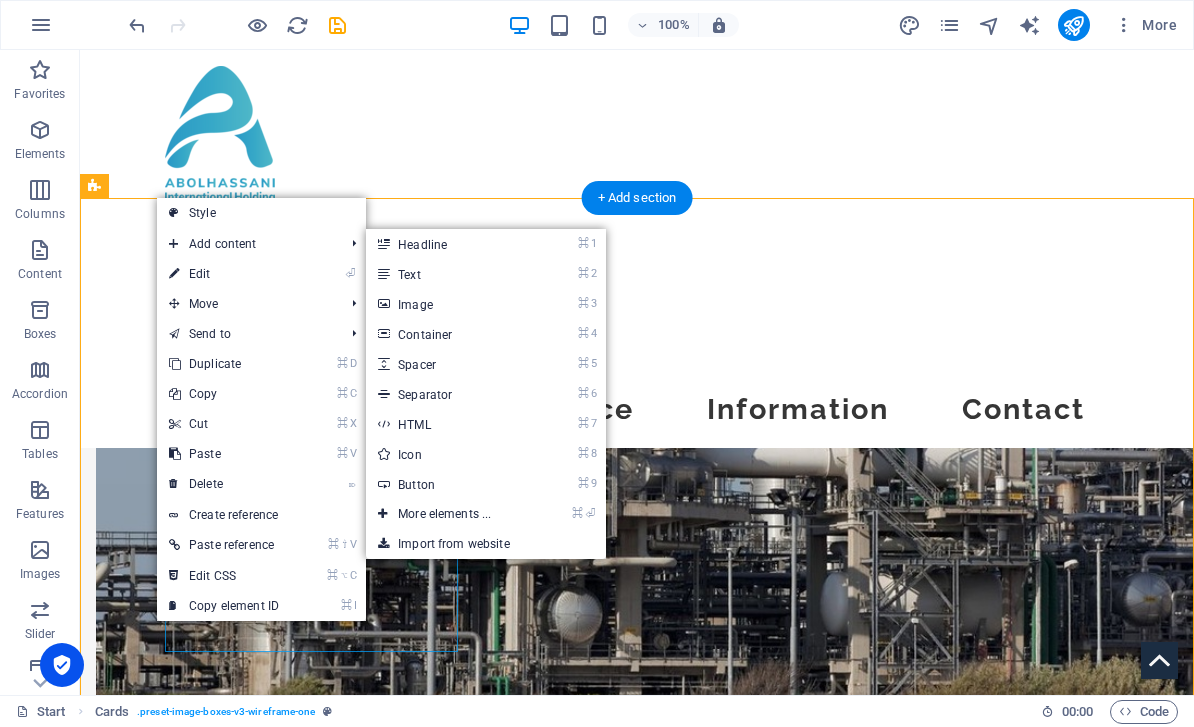click on "Lorem ipsum dolor sit amet, consectetuer adipiscing elit. Aenean commodo ligula eget dolor. Lorem ipsum dolor sit amet." at bounding box center (242, 1185) 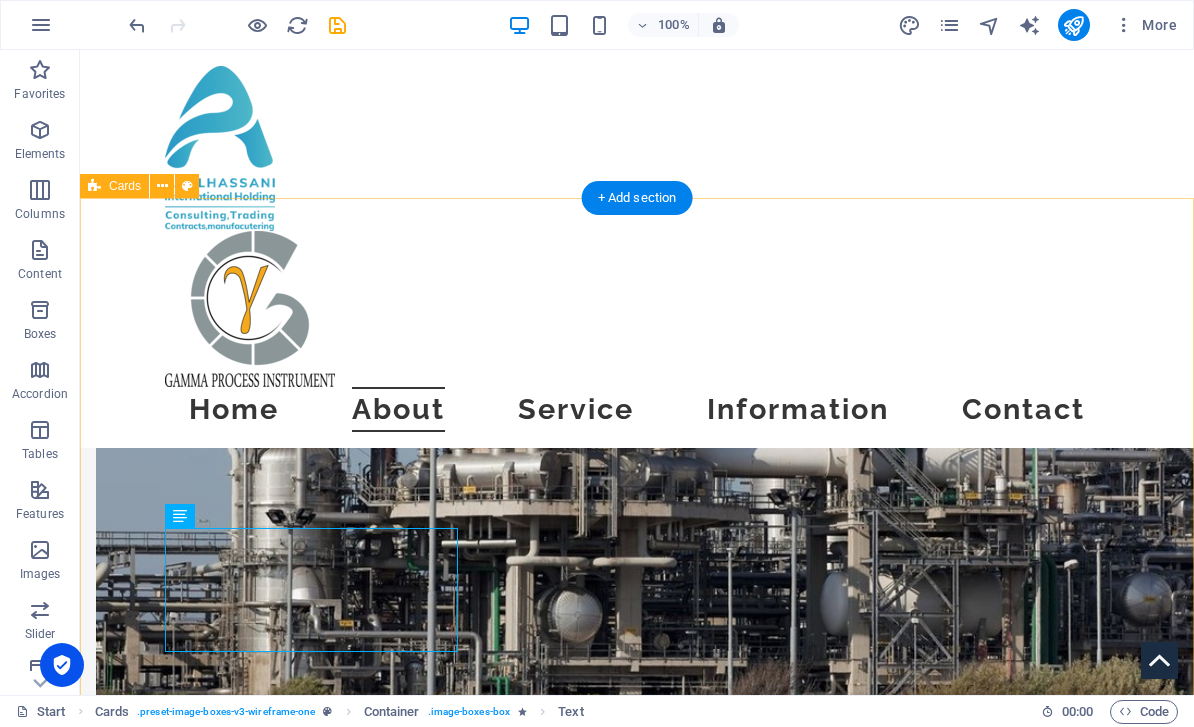 click on "Cards" at bounding box center [114, 186] 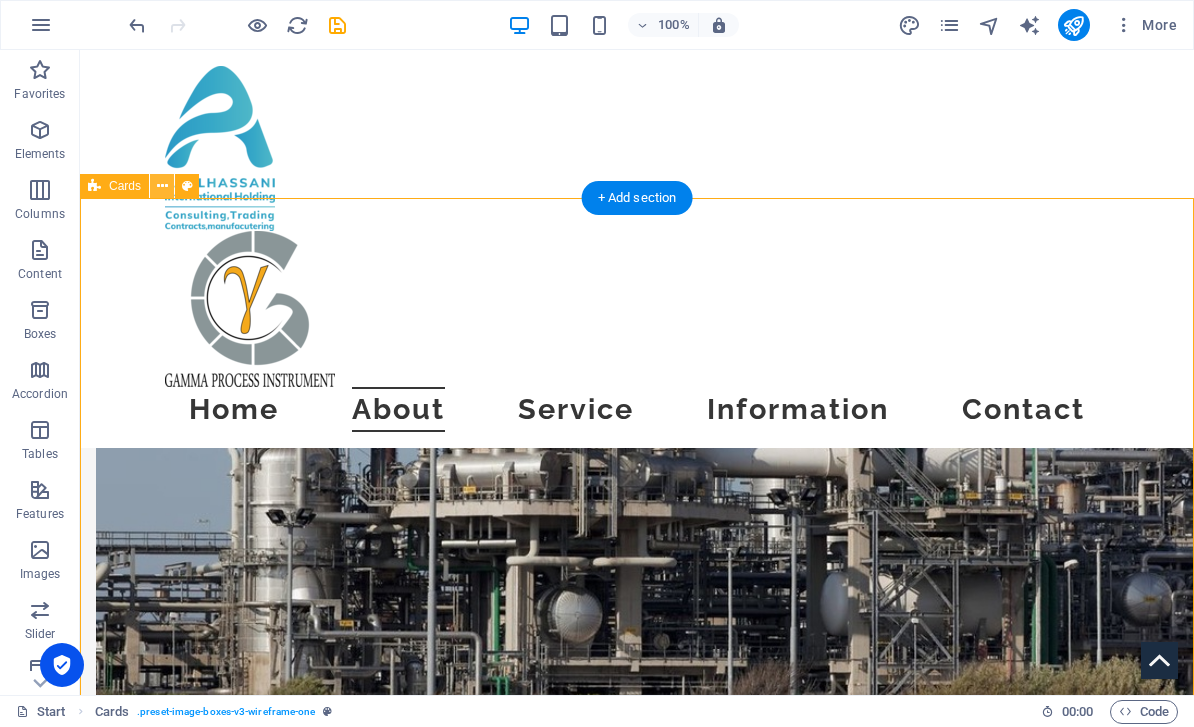 click at bounding box center [162, 186] 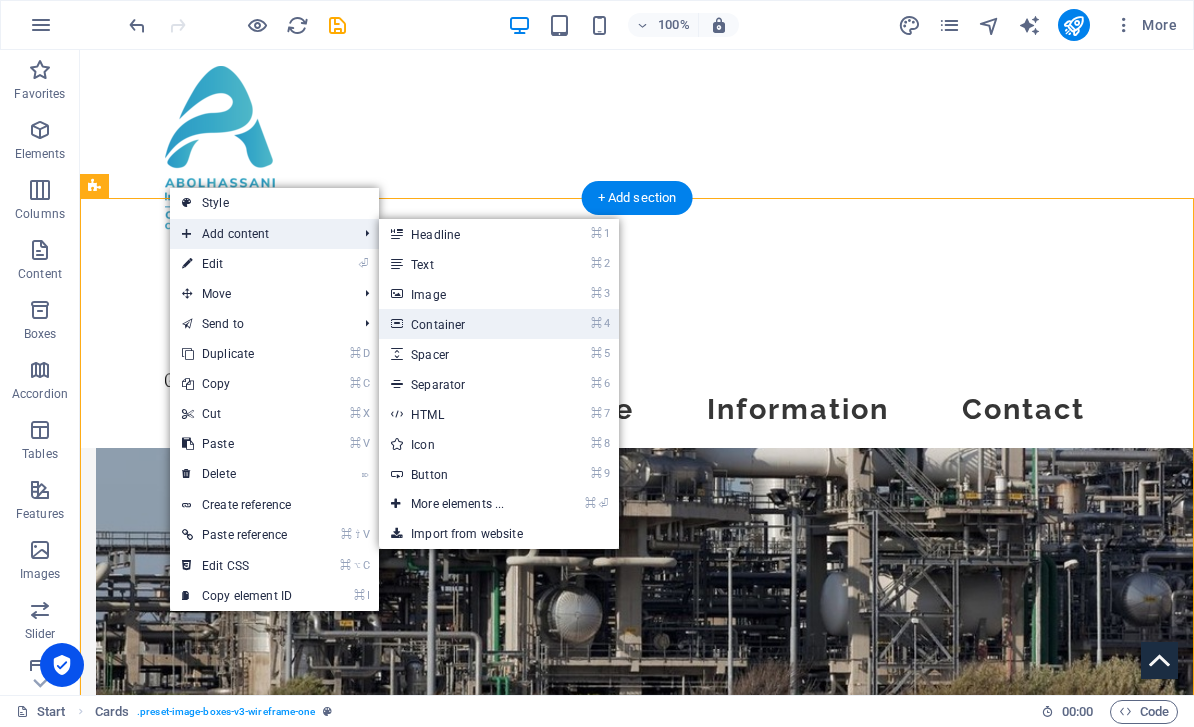 click on "⌘ 4  Container" at bounding box center (461, 324) 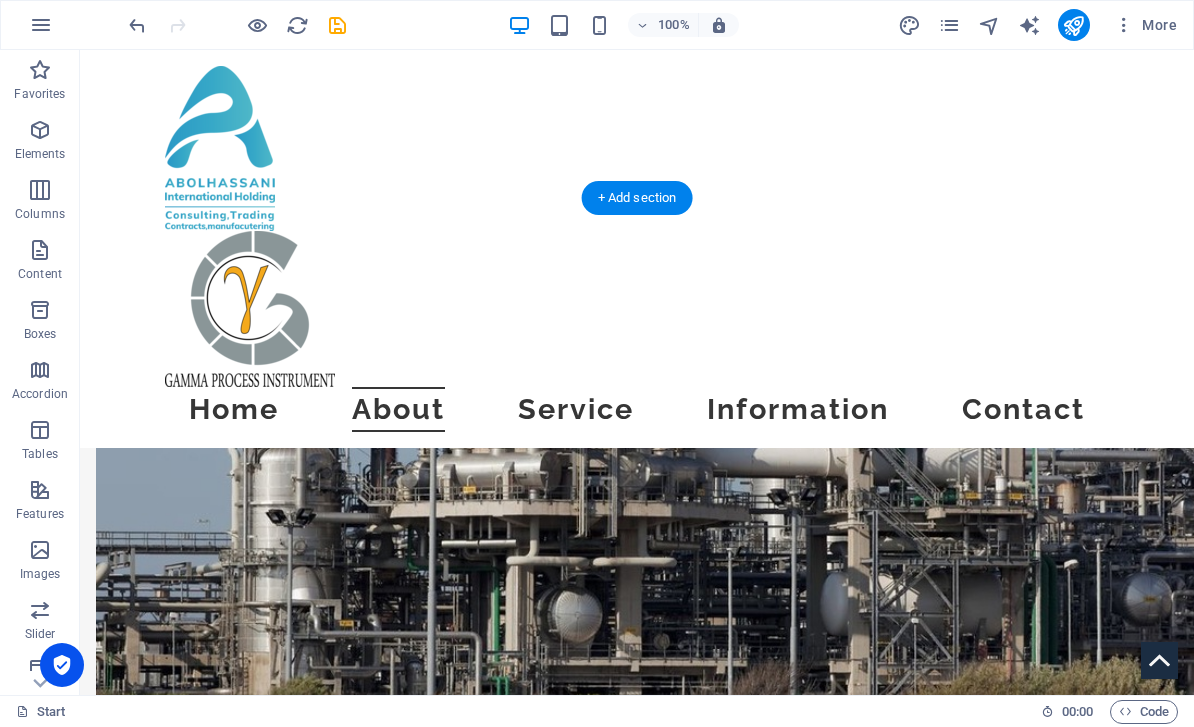 click on "Headline Lorem ipsum dolor sit amet, consectetuer adipiscing elit. Aenean commodo ligula eget dolor. Lorem ipsum dolor sit amet. Headline Lorem ipsum dolor sit amet, consectetuer adipiscing elit. Aenean commodo ligula eget dolor. Lorem ipsum dolor sit amet. Headline Lorem ipsum dolor sit amet, consectetuer adipiscing elit. Aenean commodo ligula eget dolor. Lorem ipsum dolor sit amet." at bounding box center [637, 1428] 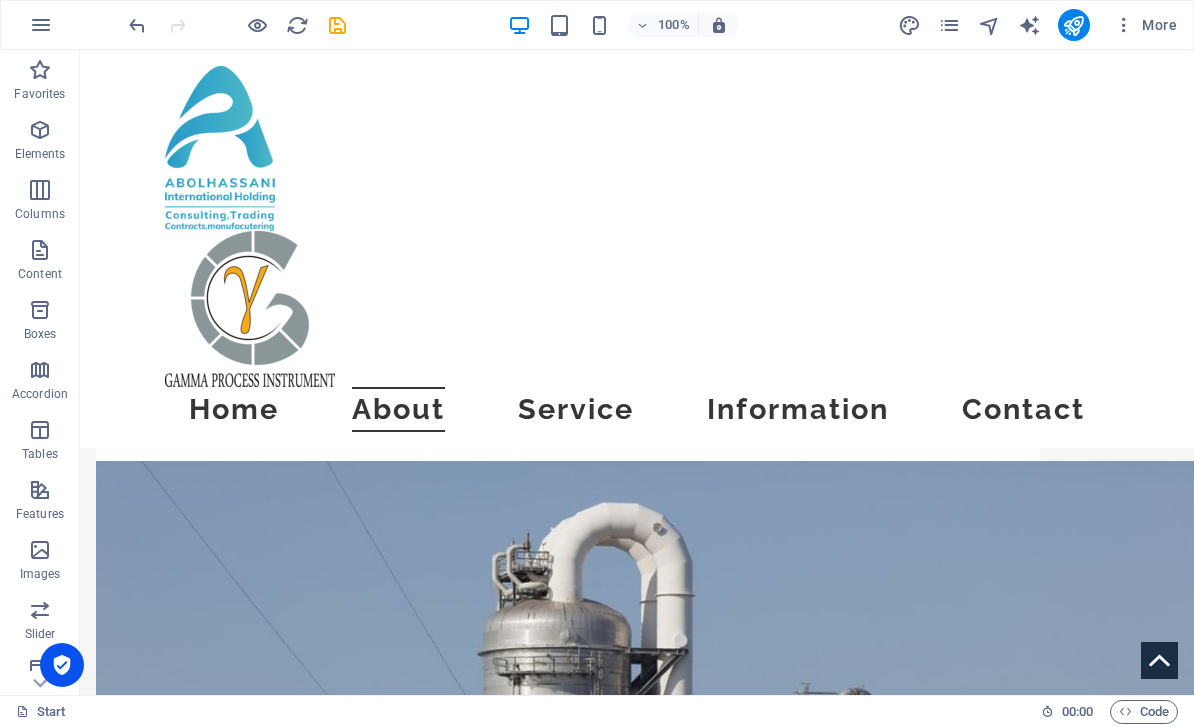 scroll, scrollTop: 1164, scrollLeft: 0, axis: vertical 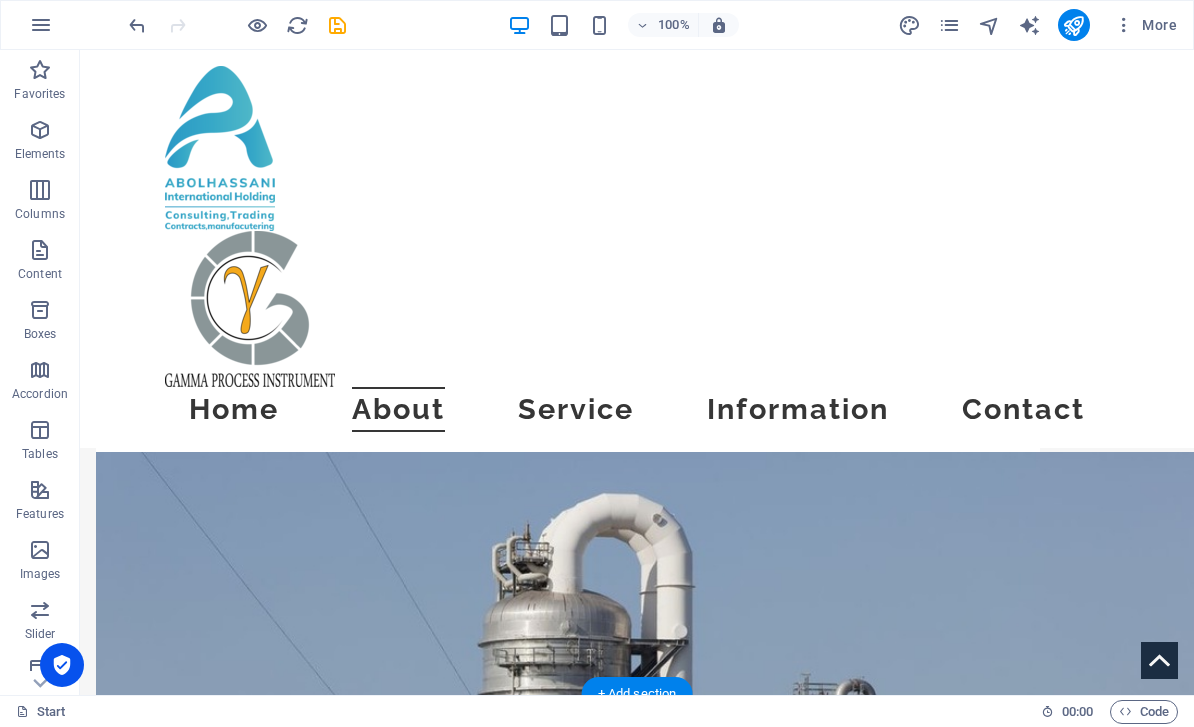 click at bounding box center (568, 823) 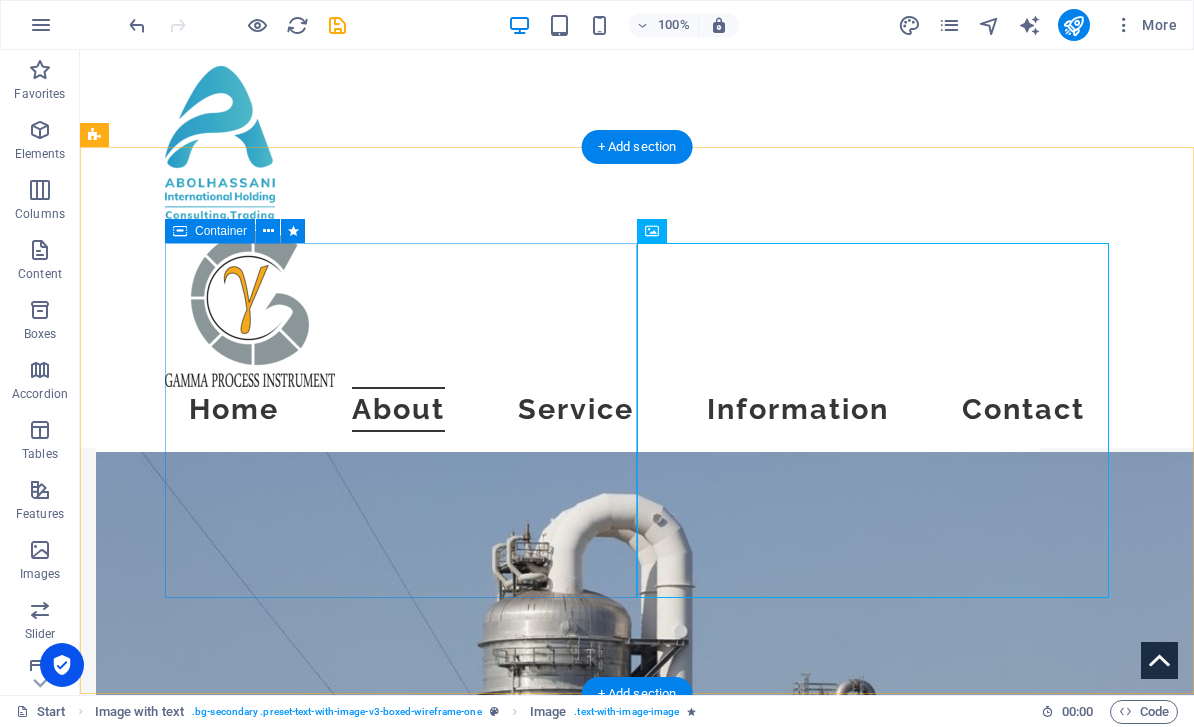 click on "First Headline Lorem ipsum dolor sit amet, consectetuer adipiscing elit. Aenean commodo ligula eget dolor. Lorem ipsum dolor sit amet, consectetuer adipiscing elit leget dolor. Lorem ipsum dolor sit amet, consectetuer adipiscing elit. Aenean commodo ligula eget dolor. Lorem ipsum dolor sit amet, consectetuer adipiscing elit dolor consectetuer adipiscing elit leget dolor. Lorem elit saget ipsum dolor sit amet, consectetuer." at bounding box center (568, 327) 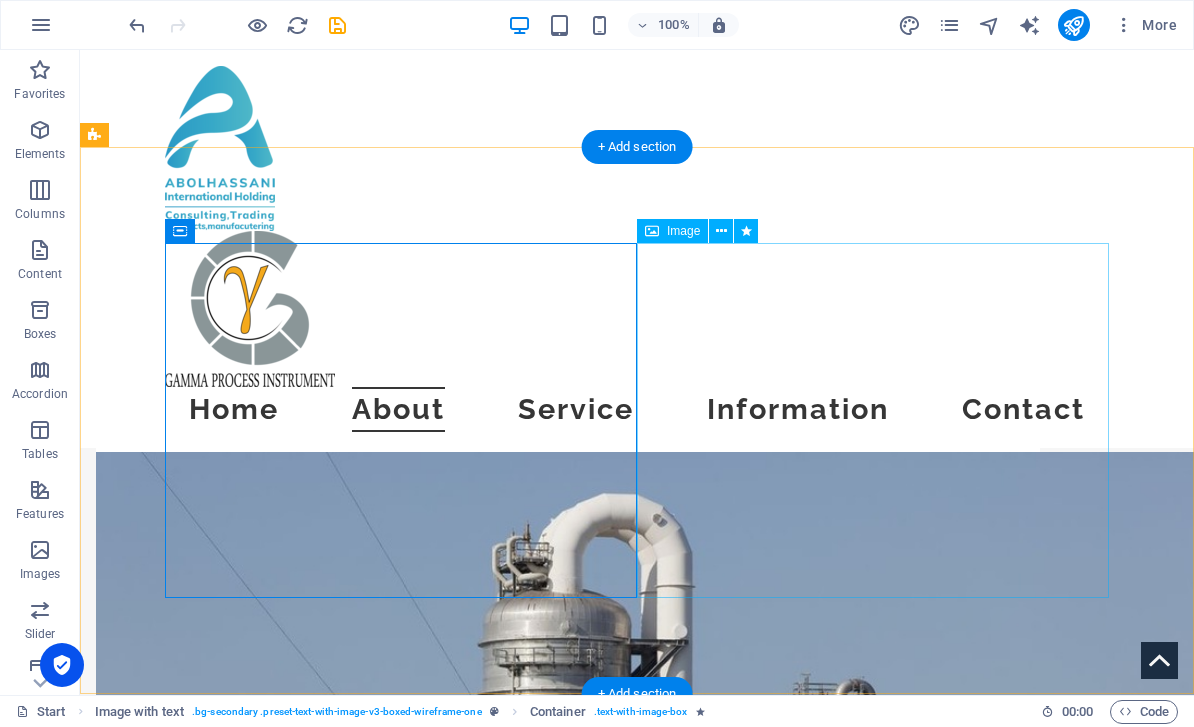 click at bounding box center [568, 823] 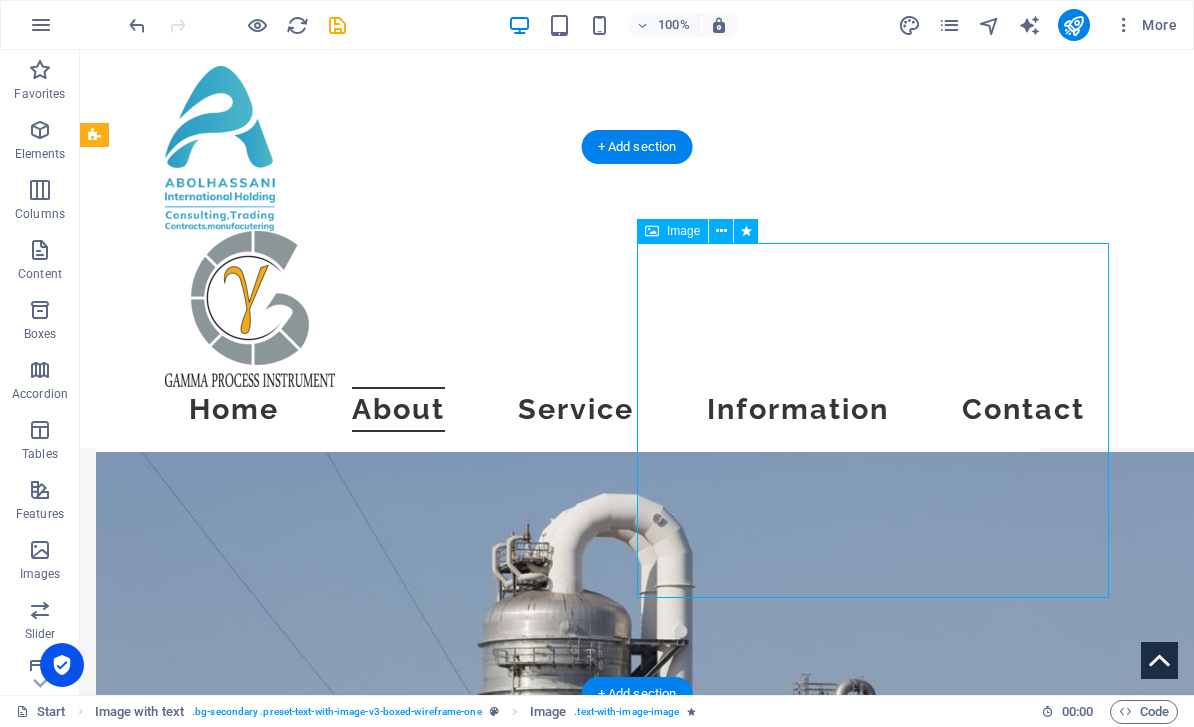 click at bounding box center [568, 823] 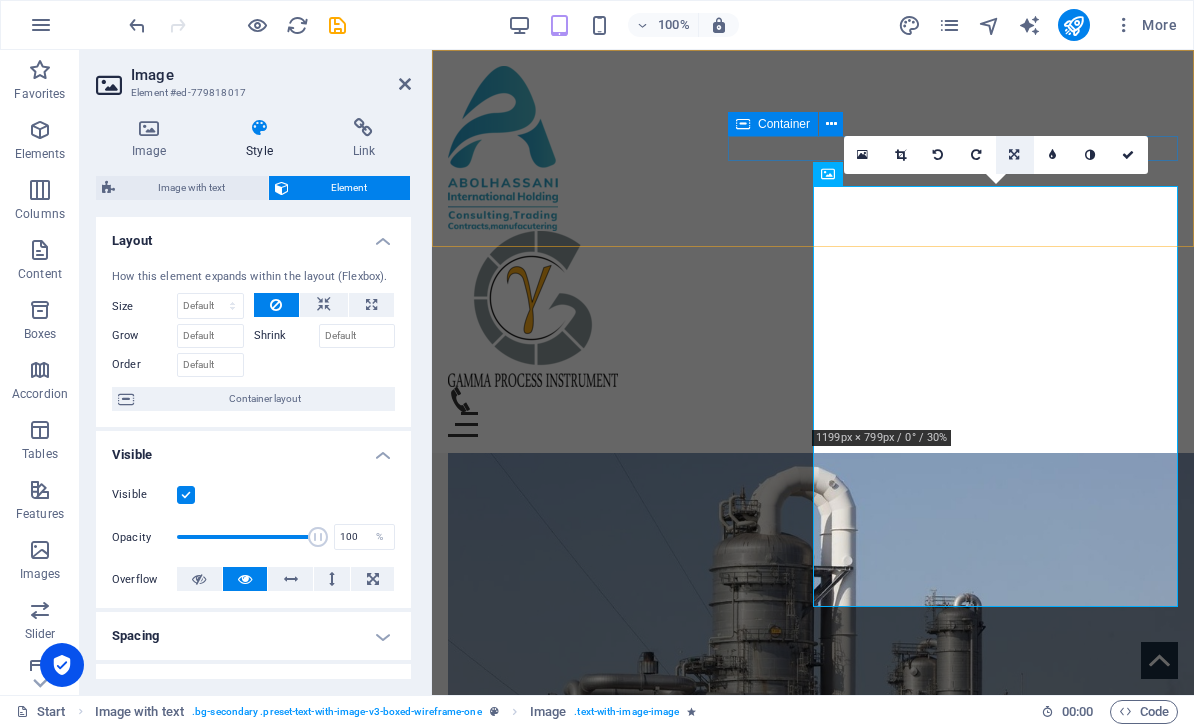 click at bounding box center (1014, 155) 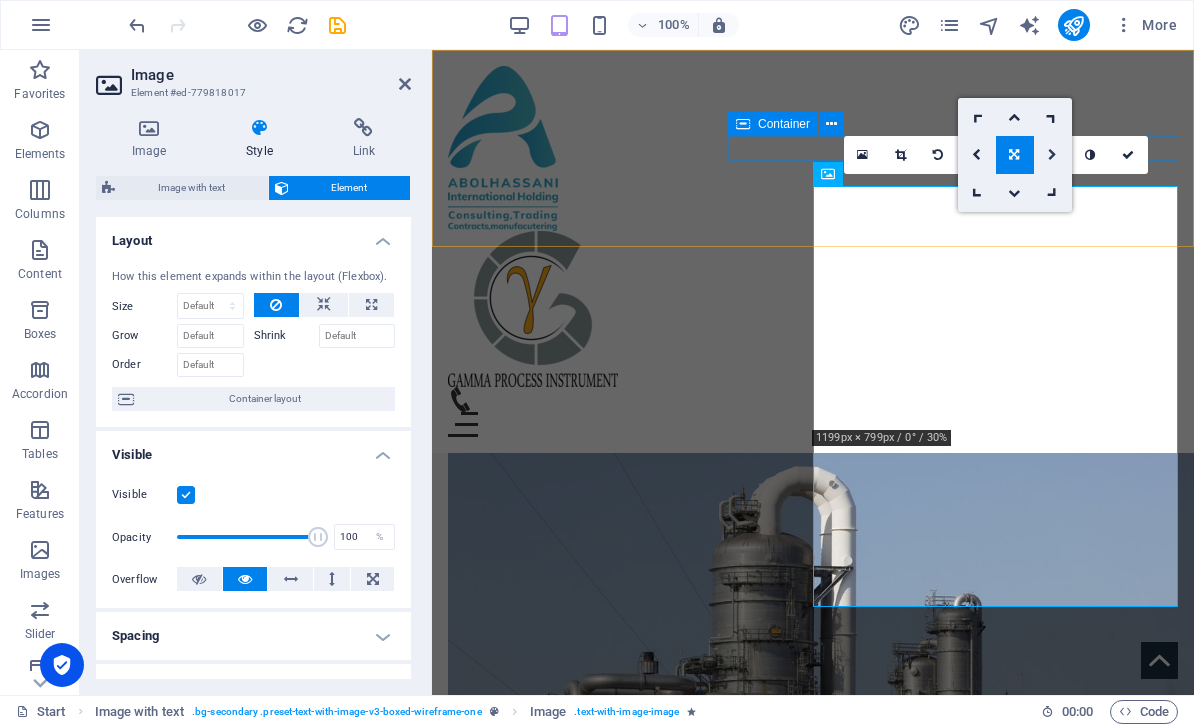 click at bounding box center [1052, 155] 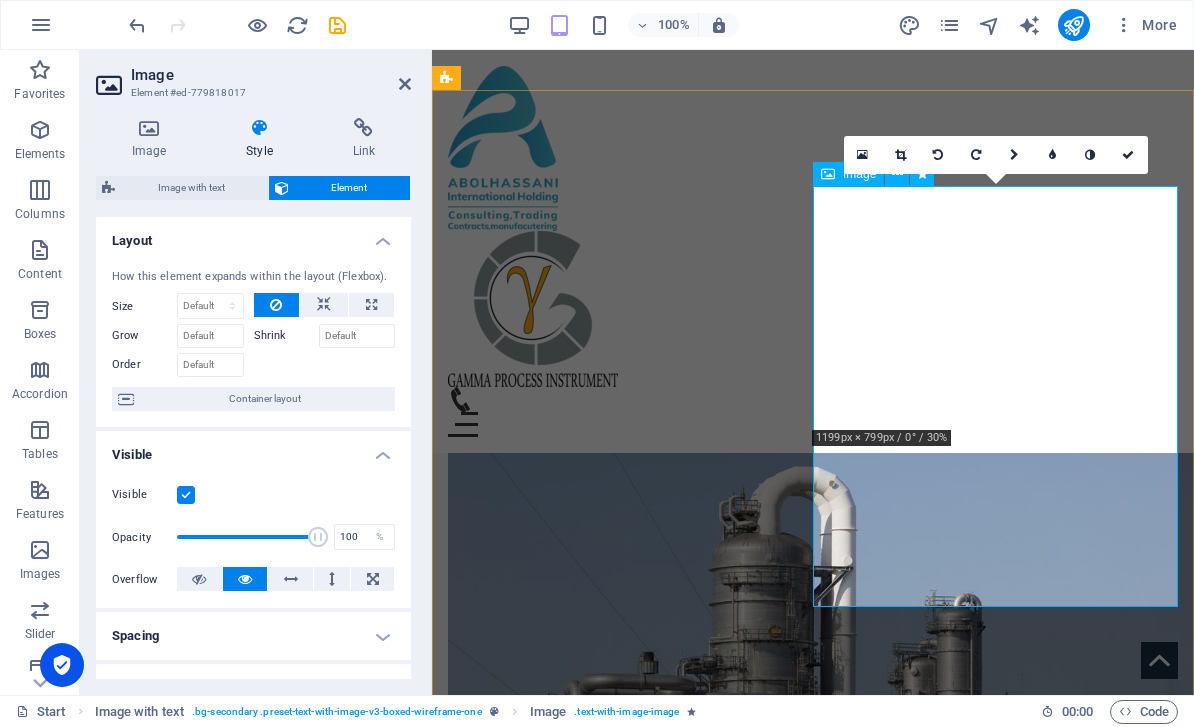 click at bounding box center (813, 692) 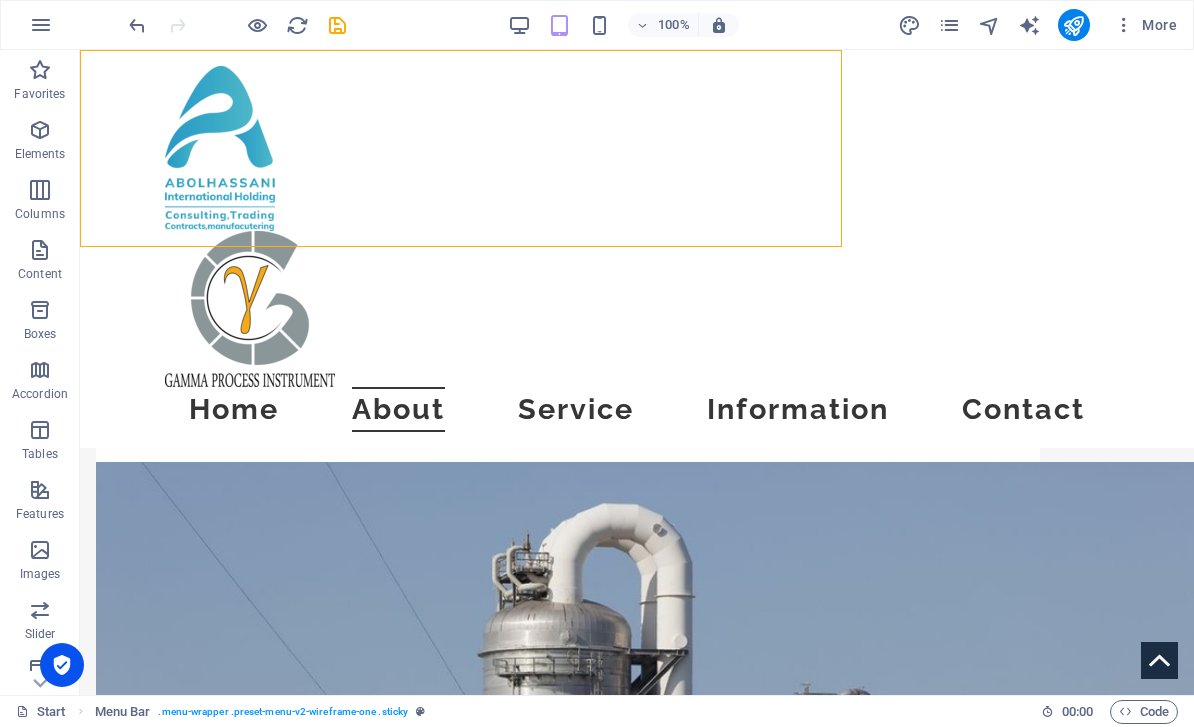 click on "Home About Service Information Contact" at bounding box center (637, 409) 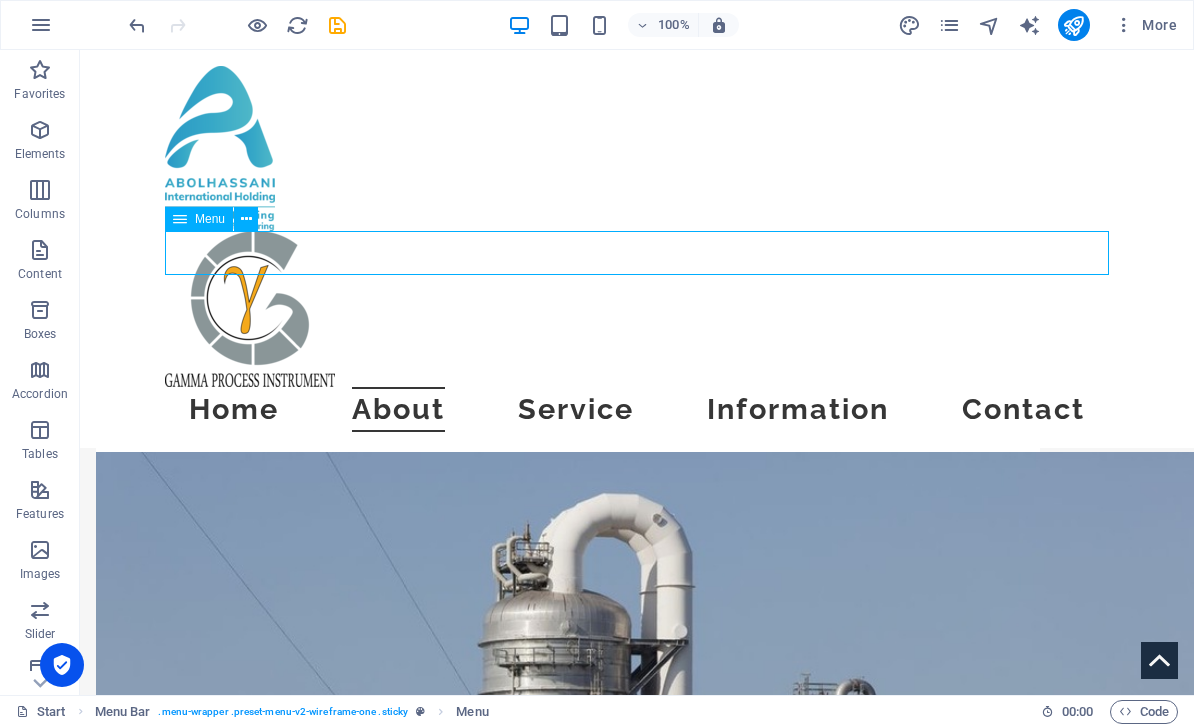 click on "First Headline Lorem ipsum dolor sit amet, consectetuer adipiscing elit. Aenean commodo ligula eget dolor. Lorem ipsum dolor sit amet, consectetuer adipiscing elit leget dolor. Lorem ipsum dolor sit amet, consectetuer adipiscing elit. Aenean commodo ligula eget dolor. Lorem ipsum dolor sit amet, consectetuer adipiscing elit dolor consectetuer adipiscing elit leget dolor. Lorem elit saget ipsum dolor sit amet, consectetuer." at bounding box center (637, 698) 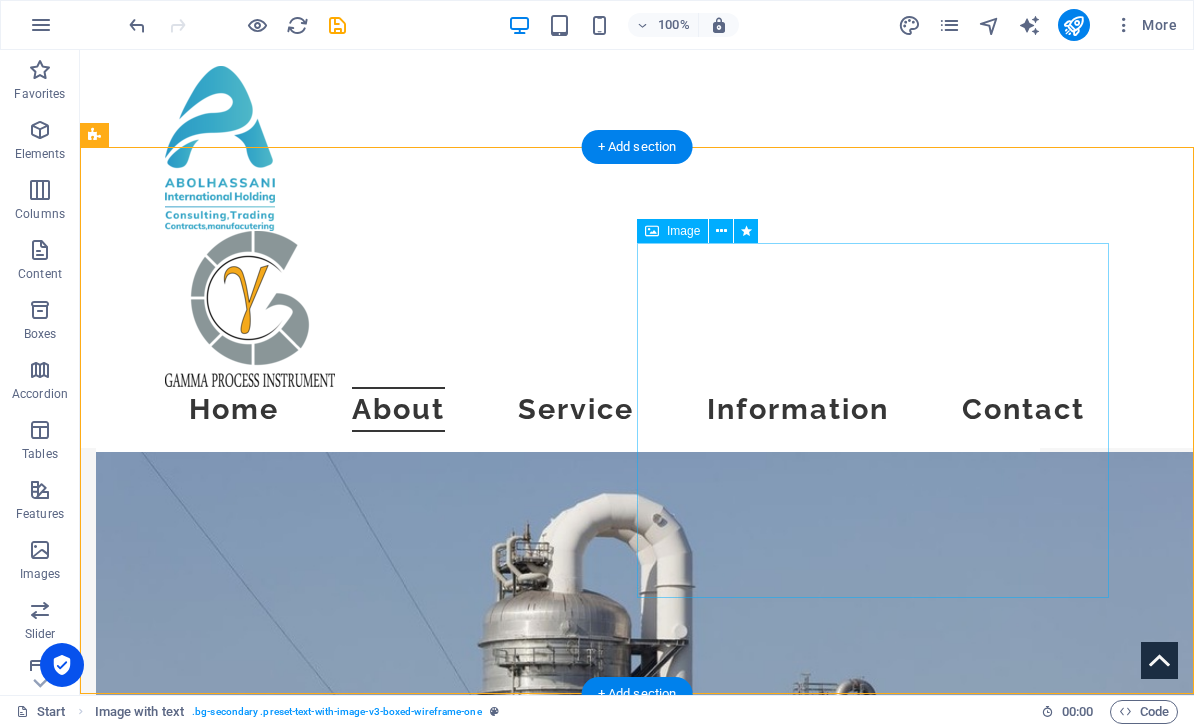 click at bounding box center [568, 823] 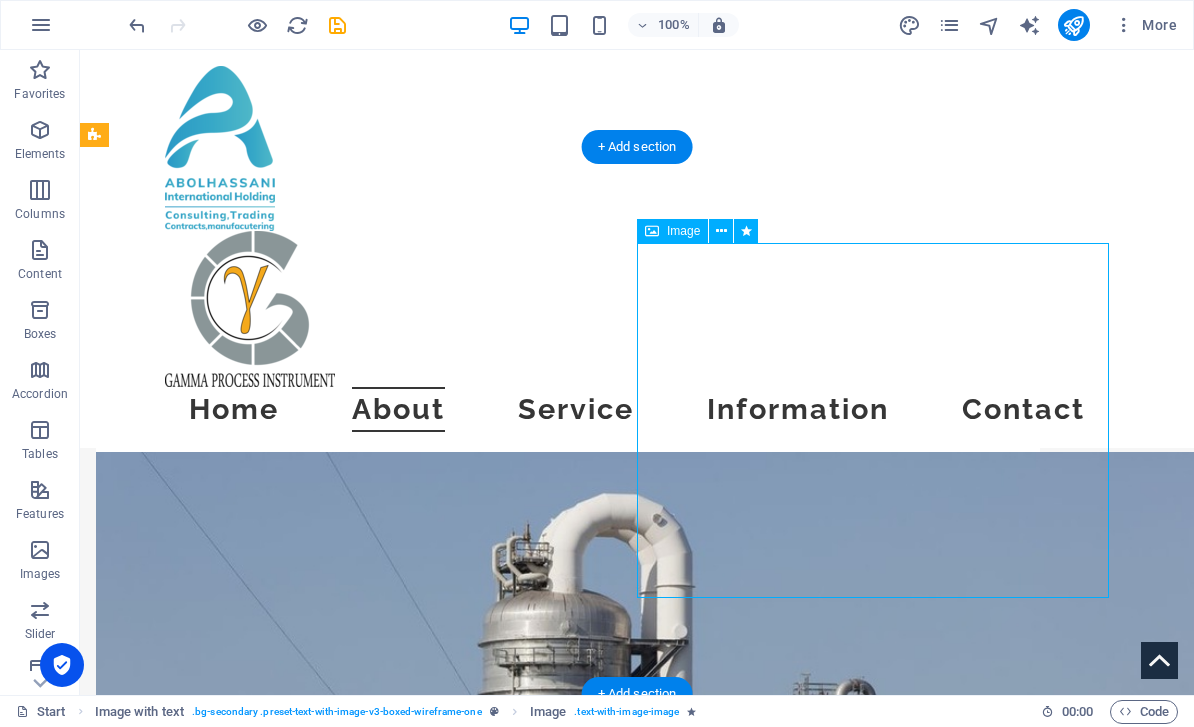 click at bounding box center [568, 823] 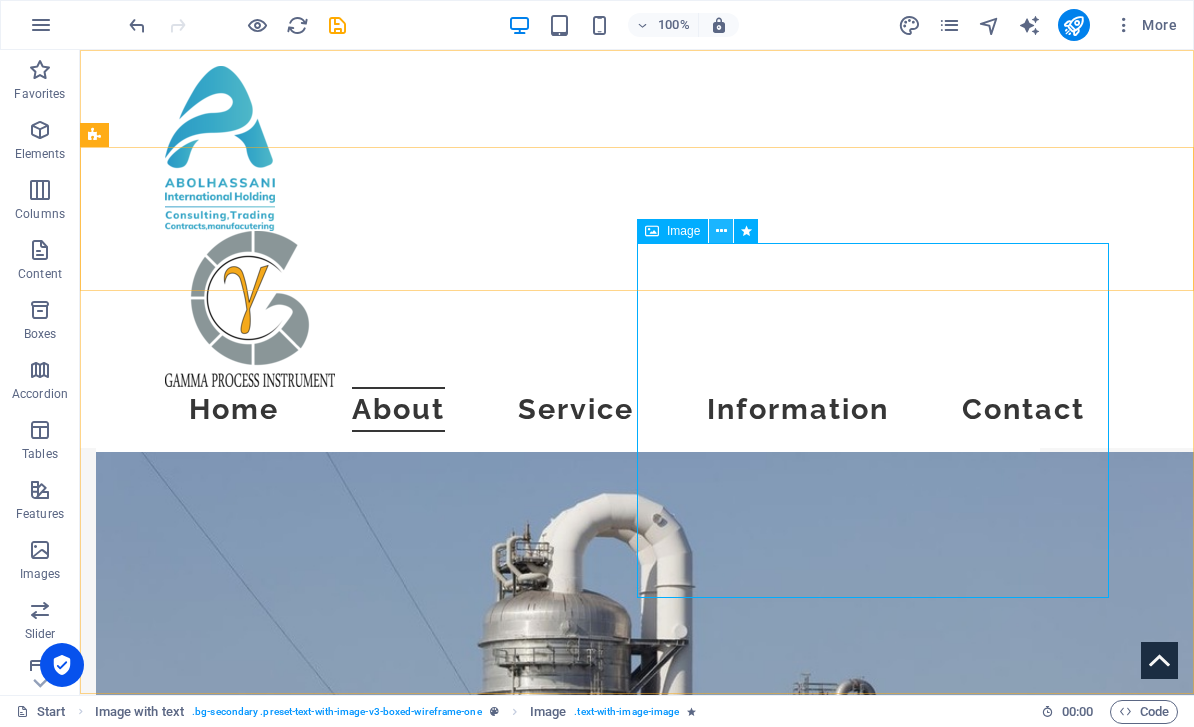 click at bounding box center [721, 231] 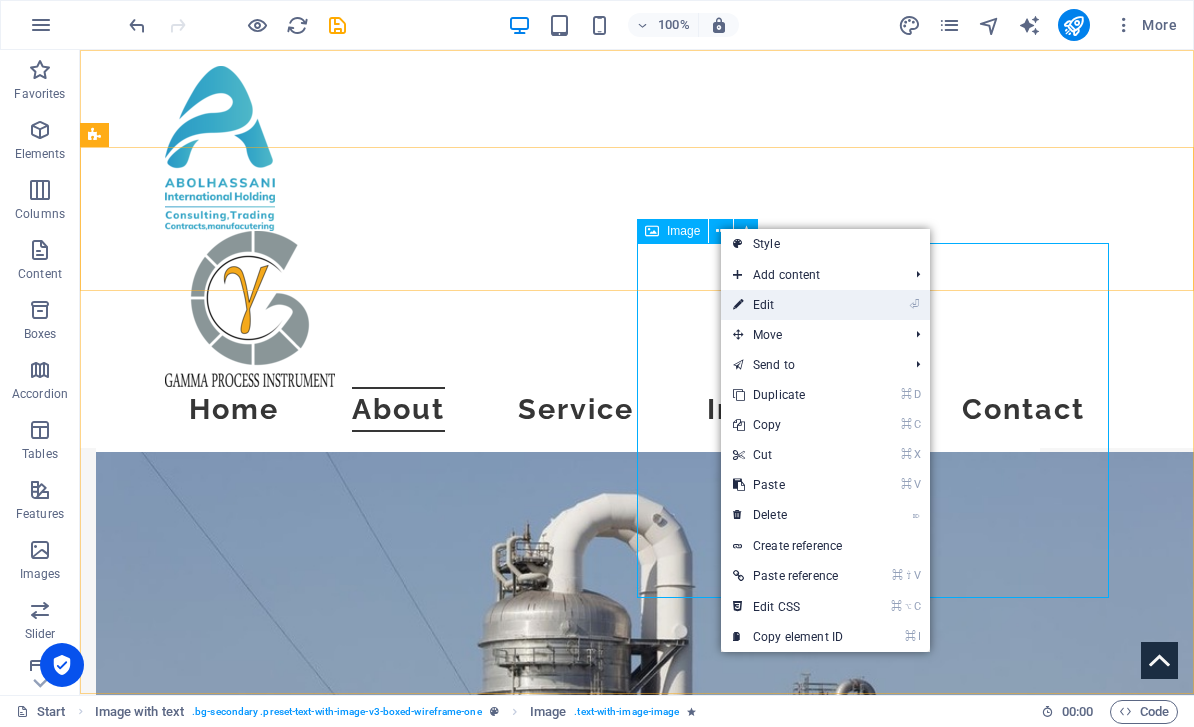 click on "⏎  Edit" at bounding box center [788, 305] 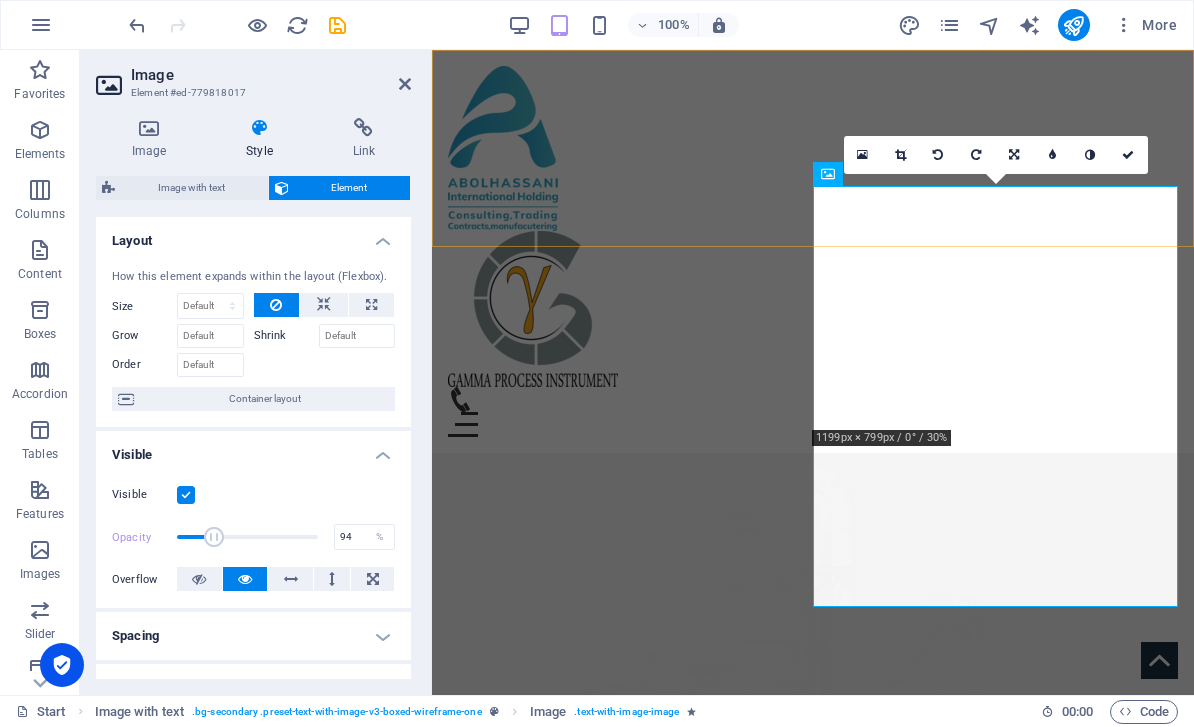 type on "100" 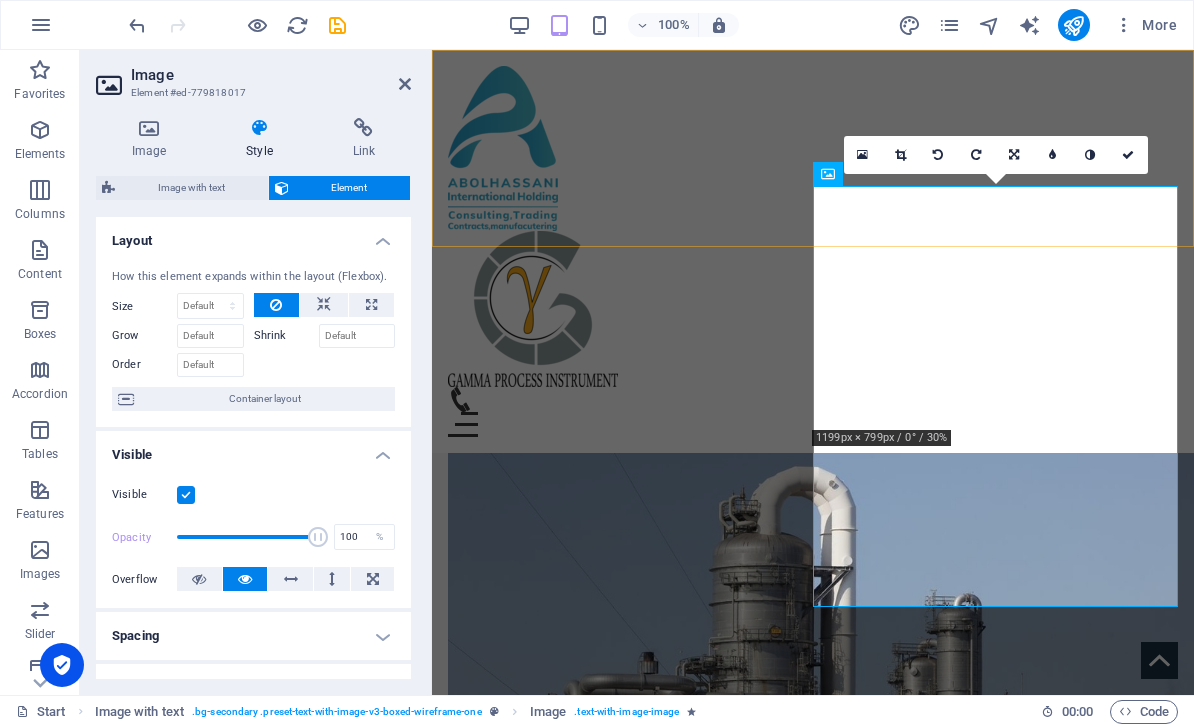 scroll, scrollTop: 0, scrollLeft: 0, axis: both 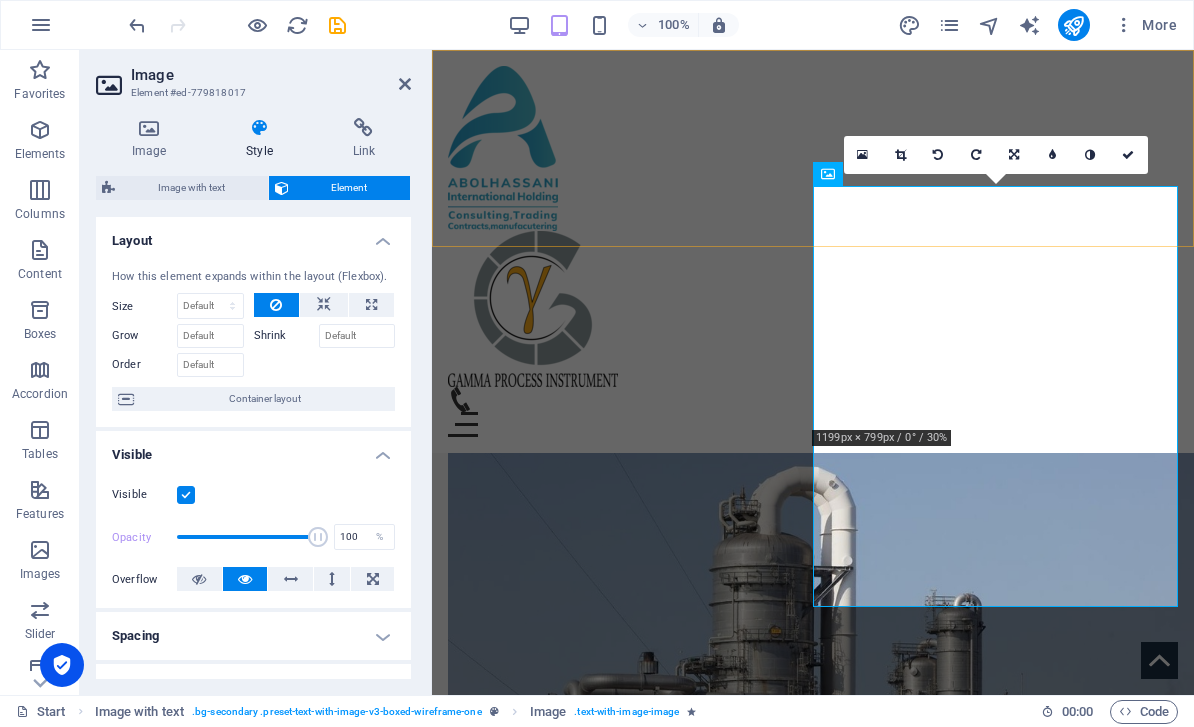 click on "Image Style Link Image Drag files here, click to choose files or select files from Files or our free stock photos & videos Select files from the file manager, stock photos, or upload file(s) Upload Width Default auto px rem % em vh vw Fit image Automatically fit image to a fixed width and height Height Default auto px Alignment Lazyload Loading images after the page loads improves page speed. Responsive Automatically load retina image and smartphone optimized sizes. Lightbox Use as headline The image will be wrapped in an H1 headline tag. Useful for giving alternative text the weight of an H1 headline, e.g. for the logo. Leave unchecked if uncertain. Optimized Images are compressed to improve page speed. Position Direction Custom X offset 50 px rem % vh vw Y offset 50 px rem % vh vw Text Float No float Image left Image right Determine how text should behave around the image. Text Alternative text Image caption Paragraph Format Normal Heading 1 Heading 2 Heading 3 Heading 4 Heading 5 Heading 6 Code Font Family" at bounding box center (253, 398) 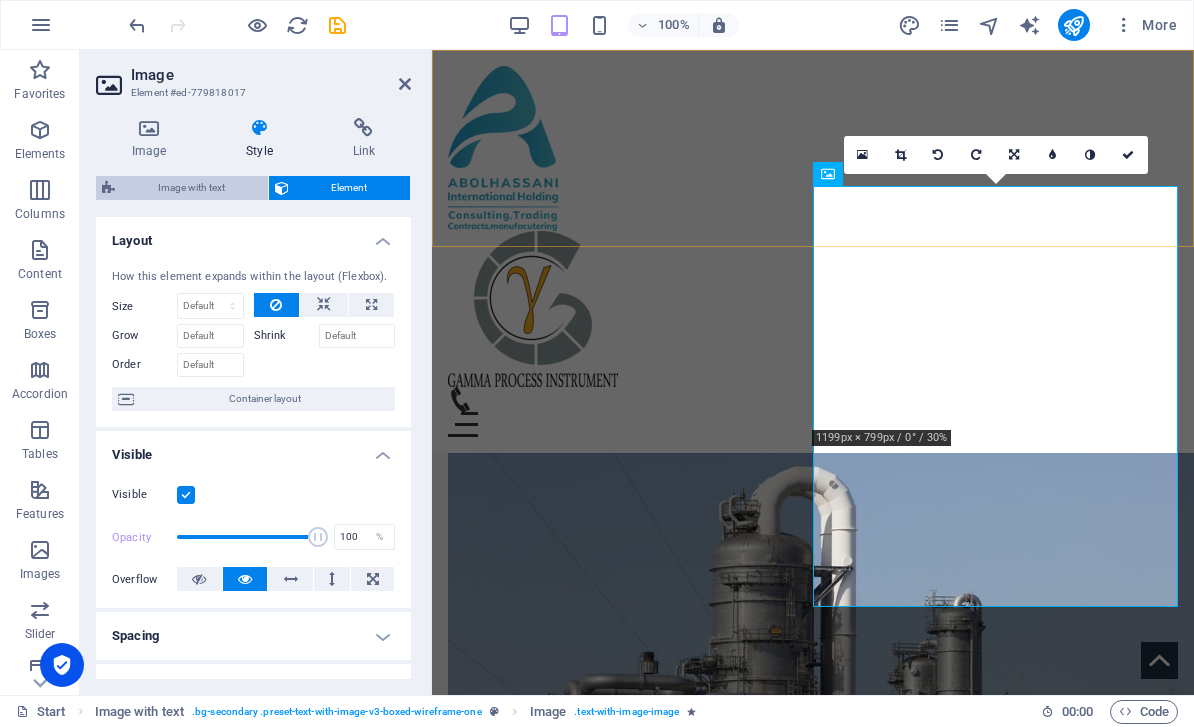 click on "Image with text" at bounding box center [191, 188] 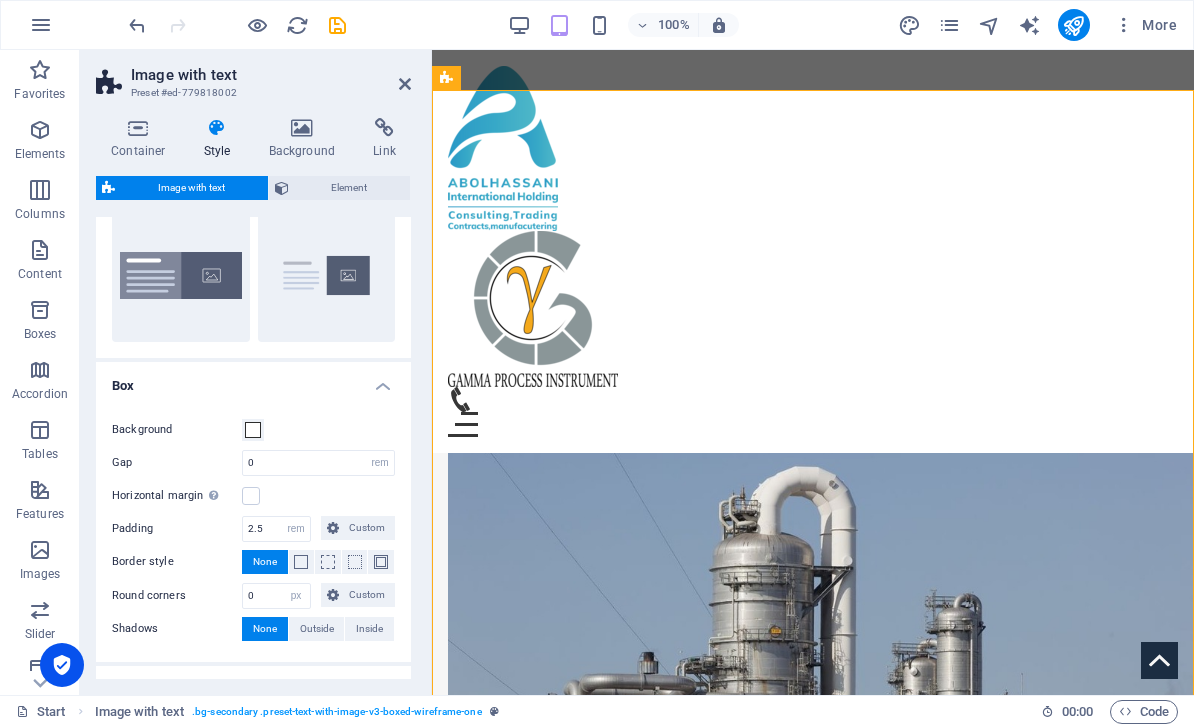scroll, scrollTop: 62, scrollLeft: 0, axis: vertical 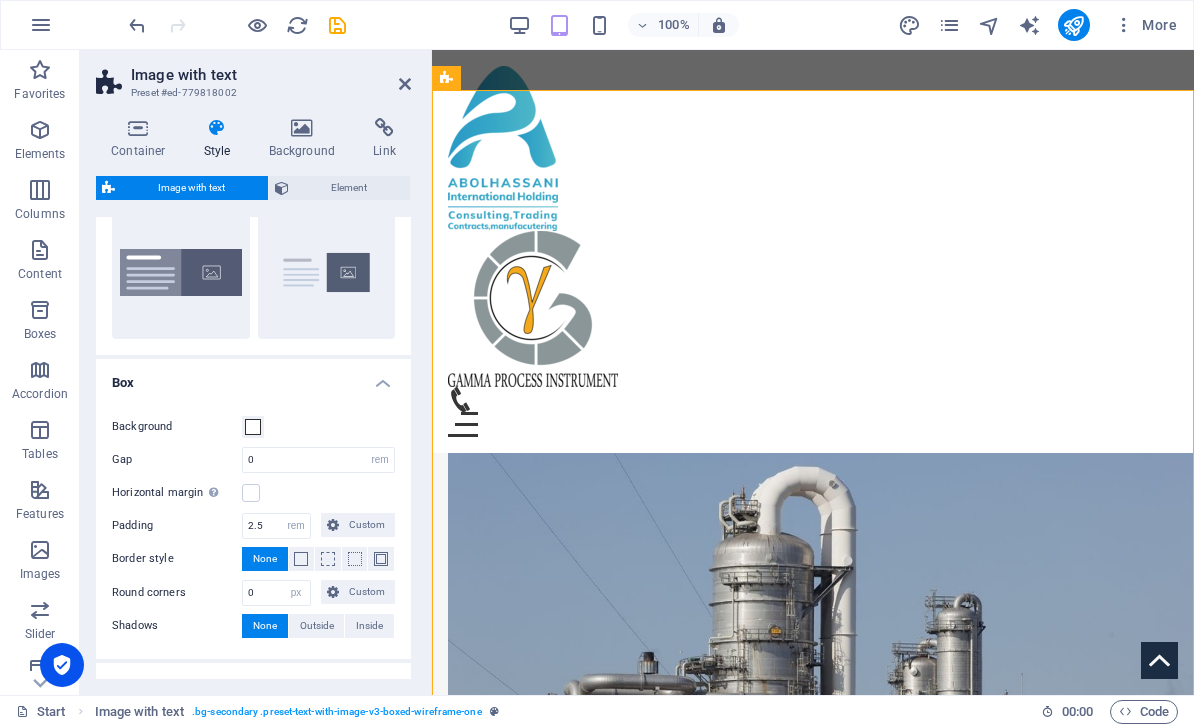click on "Lorem ipsum dolor sit amet, consectetuer adipiscing elit. Aenean commodo ligula eget dolor. Lorem ipsum dolor sit amet, consectetuer adipiscing elit leget dolor. Lorem ipsum dolor sit amet, consectetuer adipiscing elit. Aenean commodo ligula eget dolor. Lorem ipsum dolor sit amet, consectetuer adipiscing elit dolor consectetuer adipiscing elit leget dolor. Lorem elit saget ipsum dolor sit amet, consectetuer." at bounding box center (813, 338) 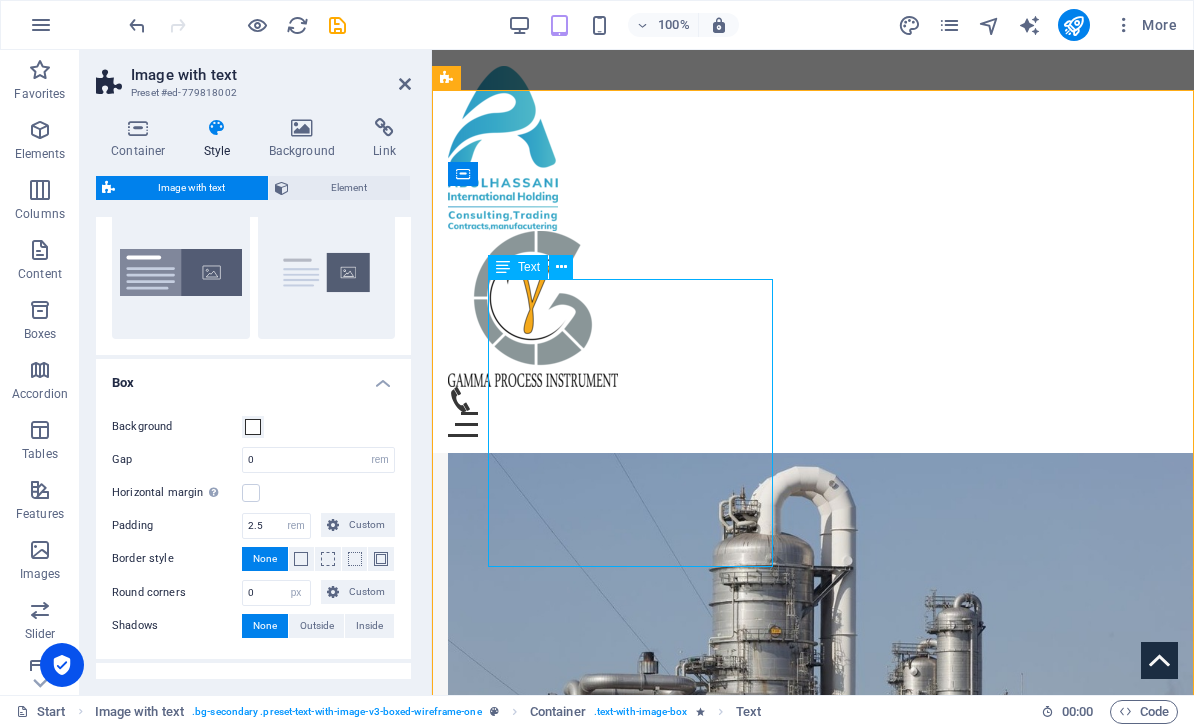 click at bounding box center (813, 692) 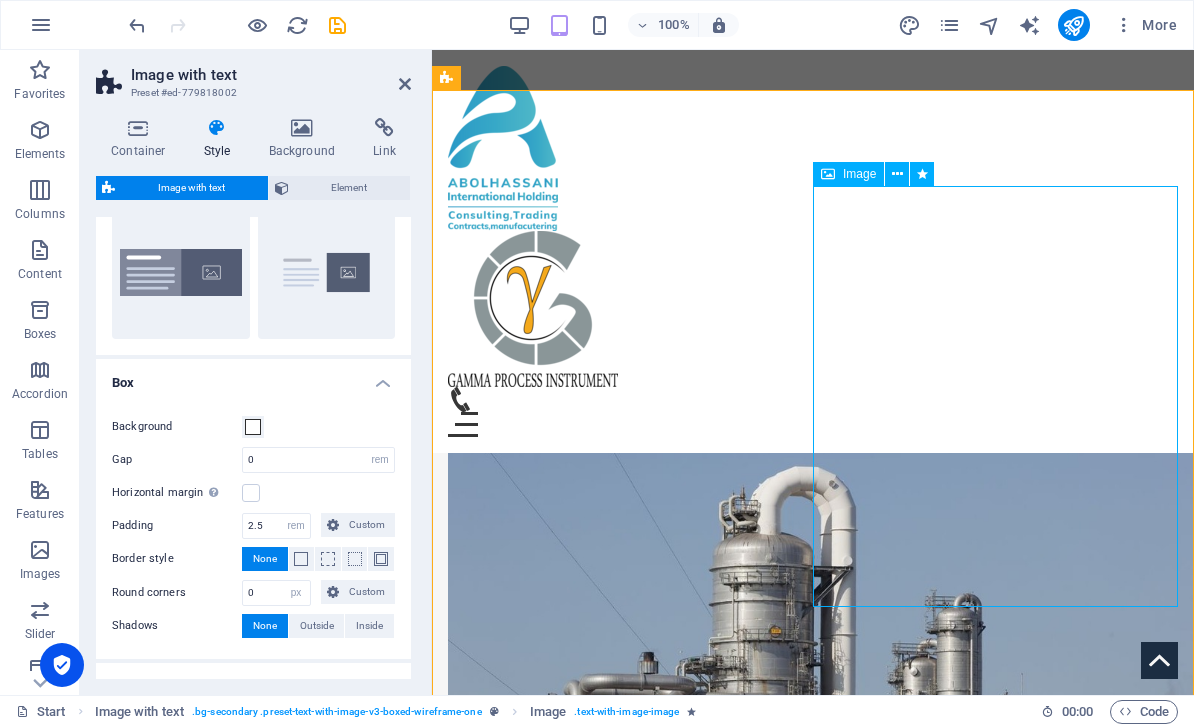 click on "First Headline Lorem ipsum dolor sit amet, consectetuer adipiscing elit. Aenean commodo ligula eget dolor. Lorem ipsum dolor sit amet, consectetuer adipiscing elit leget dolor. Lorem ipsum dolor sit amet, consectetuer adipiscing elit. Aenean commodo ligula eget dolor. Lorem ipsum dolor sit amet, consectetuer adipiscing elit dolor consectetuer adipiscing elit leget dolor. Lorem elit saget ipsum dolor sit amet, consectetuer." at bounding box center [813, 565] 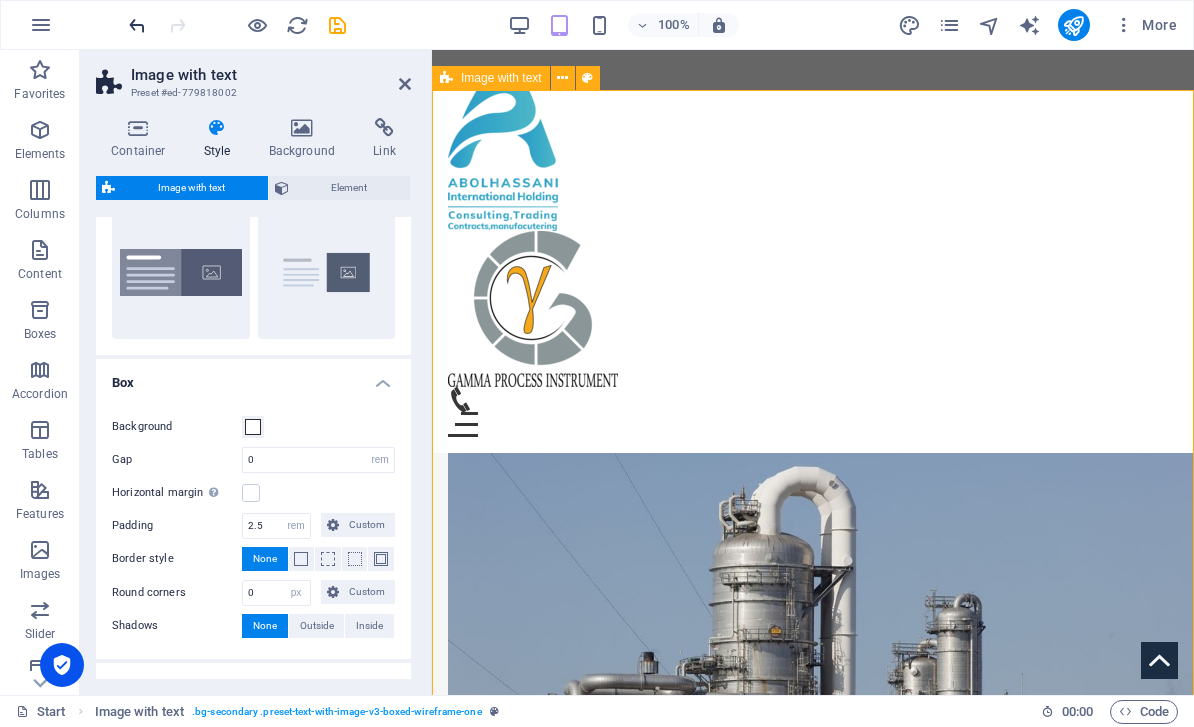click at bounding box center [137, 25] 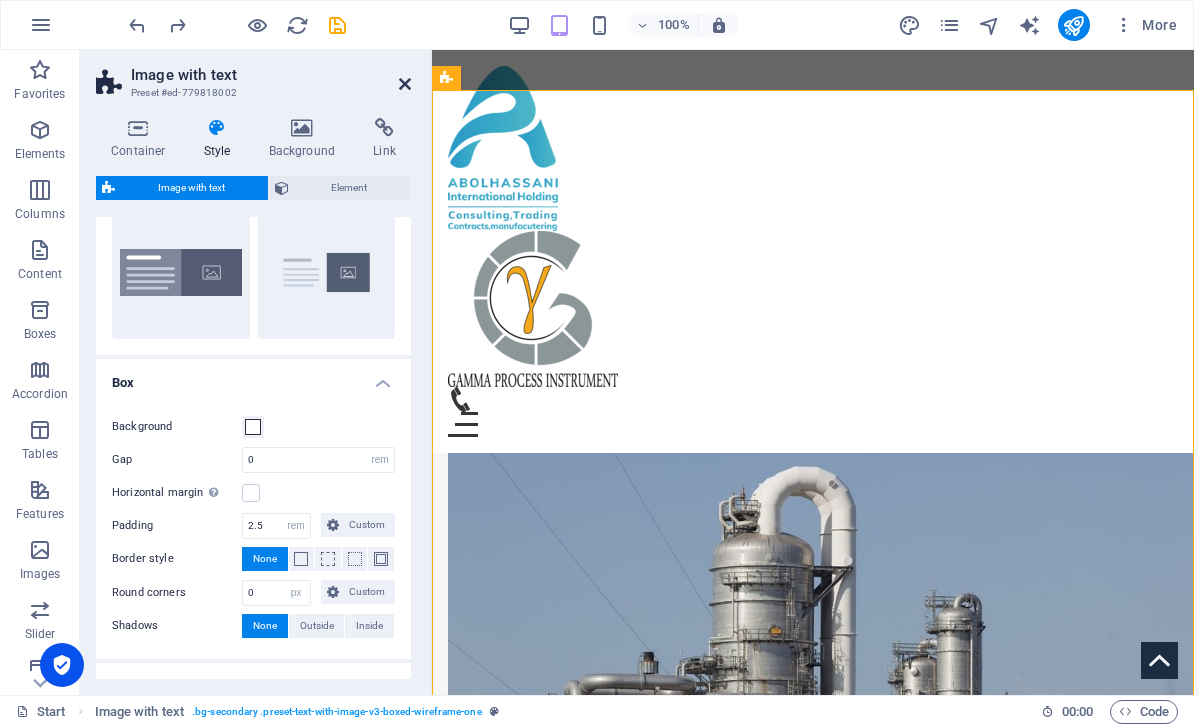 click at bounding box center (405, 84) 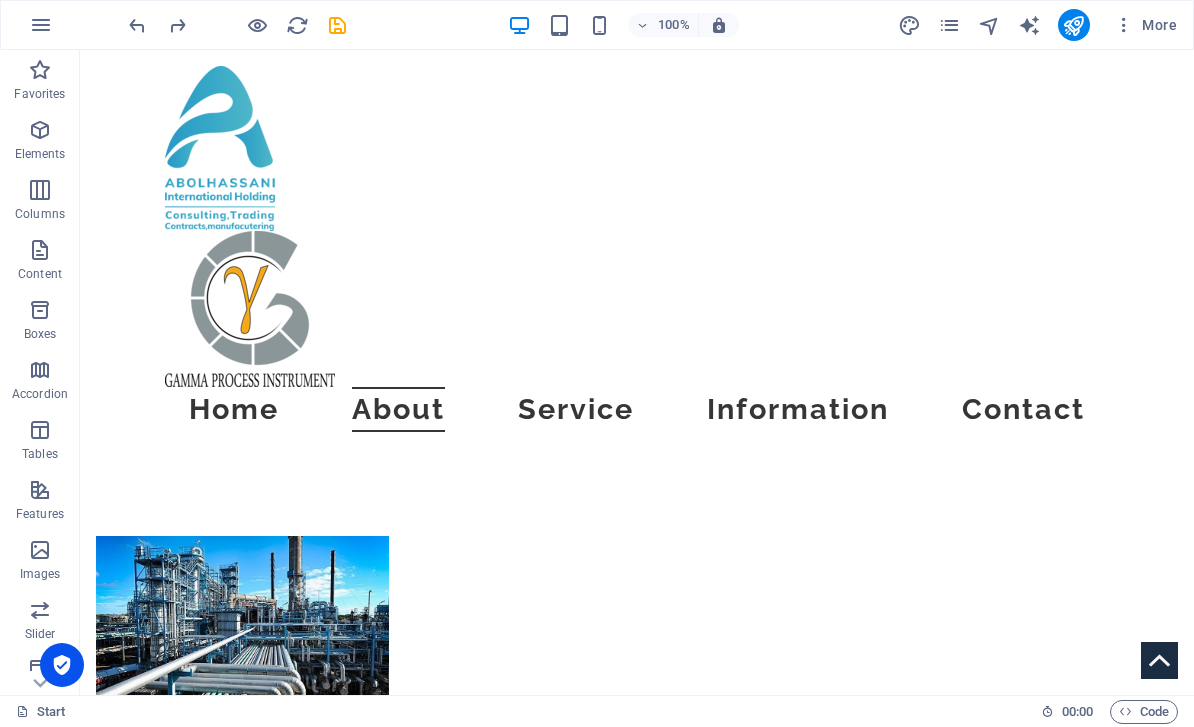 scroll, scrollTop: 2016, scrollLeft: 0, axis: vertical 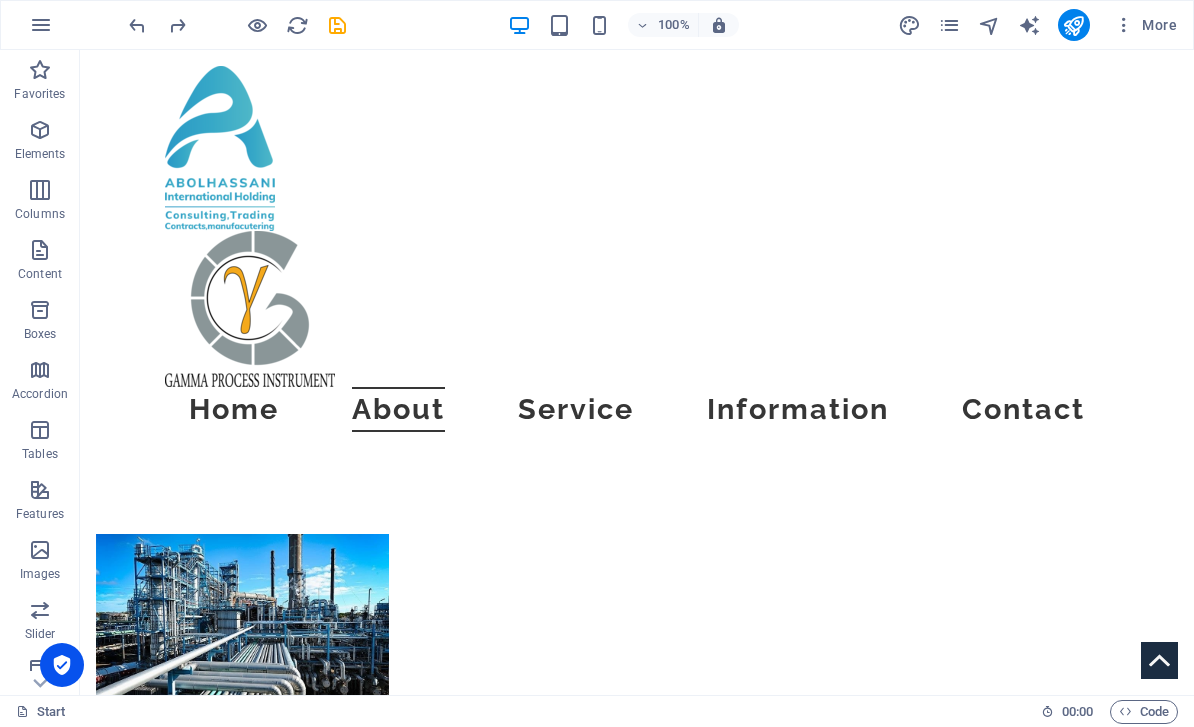 click at bounding box center [637, 1857] 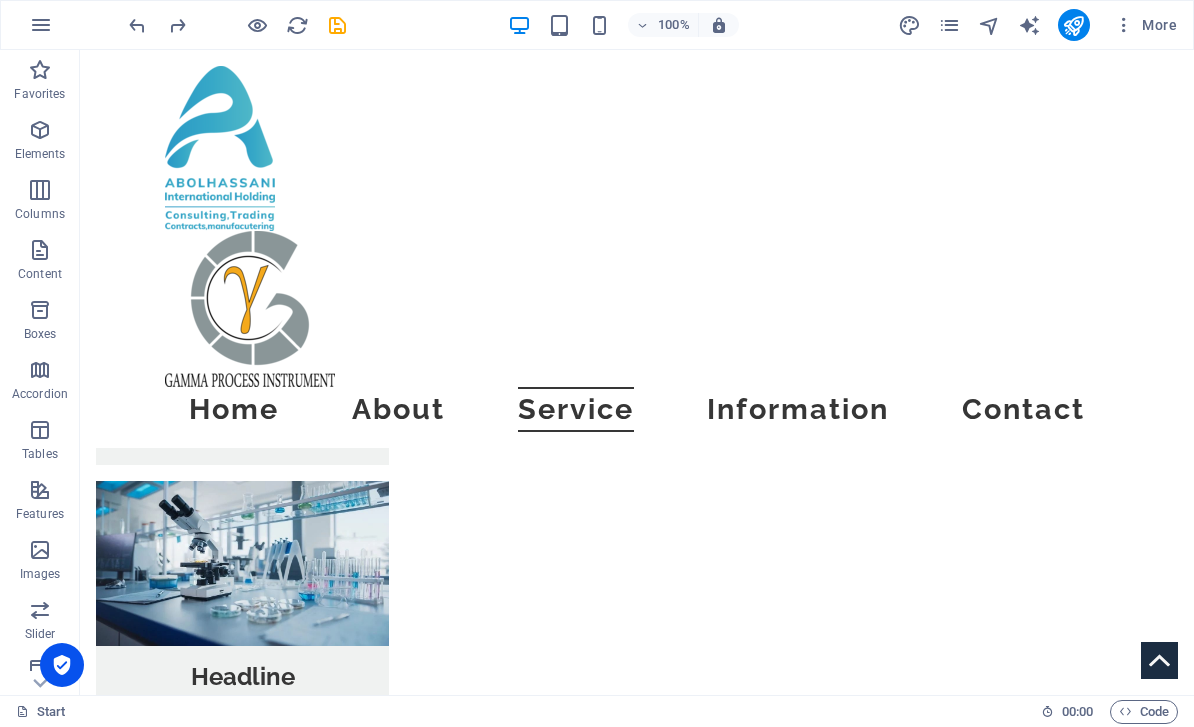 scroll, scrollTop: 2808, scrollLeft: 0, axis: vertical 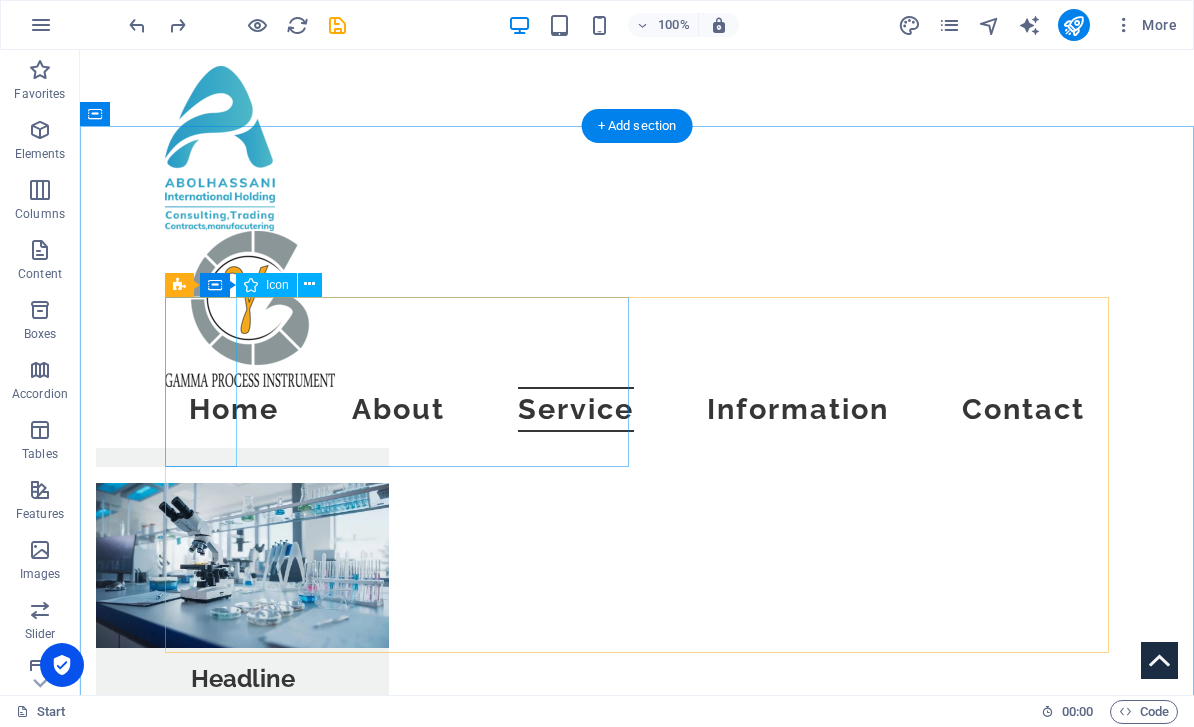 click at bounding box center [397, 2875] 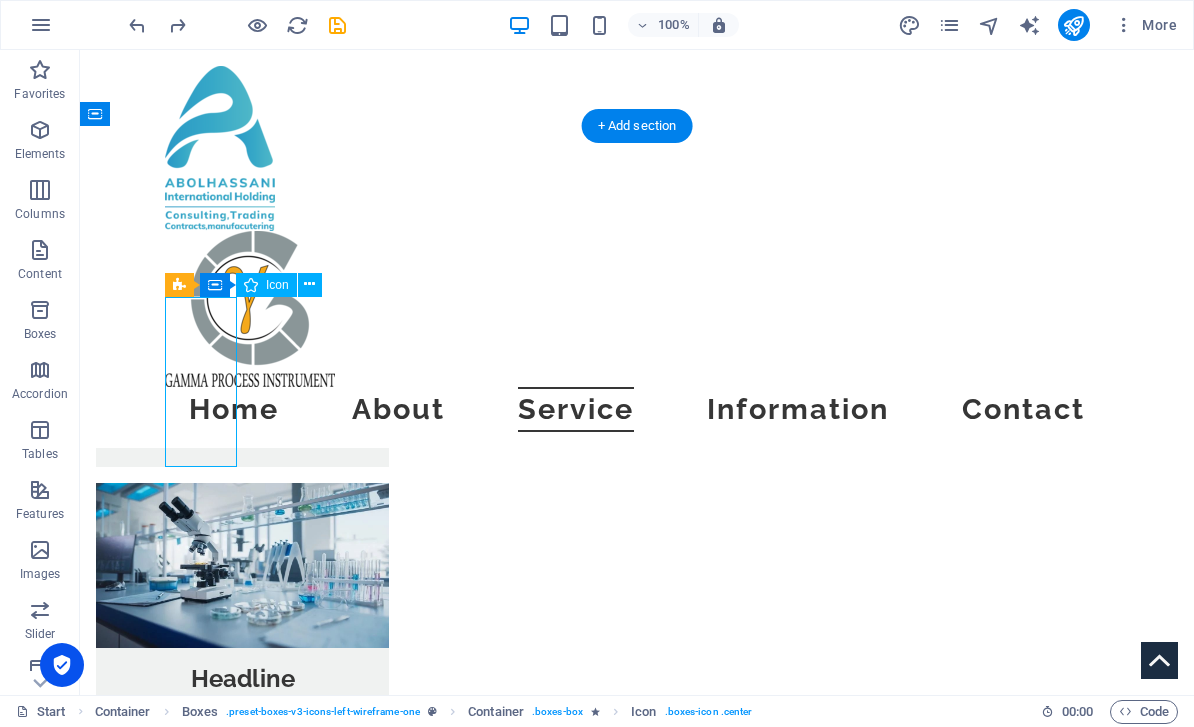 click at bounding box center (397, 2875) 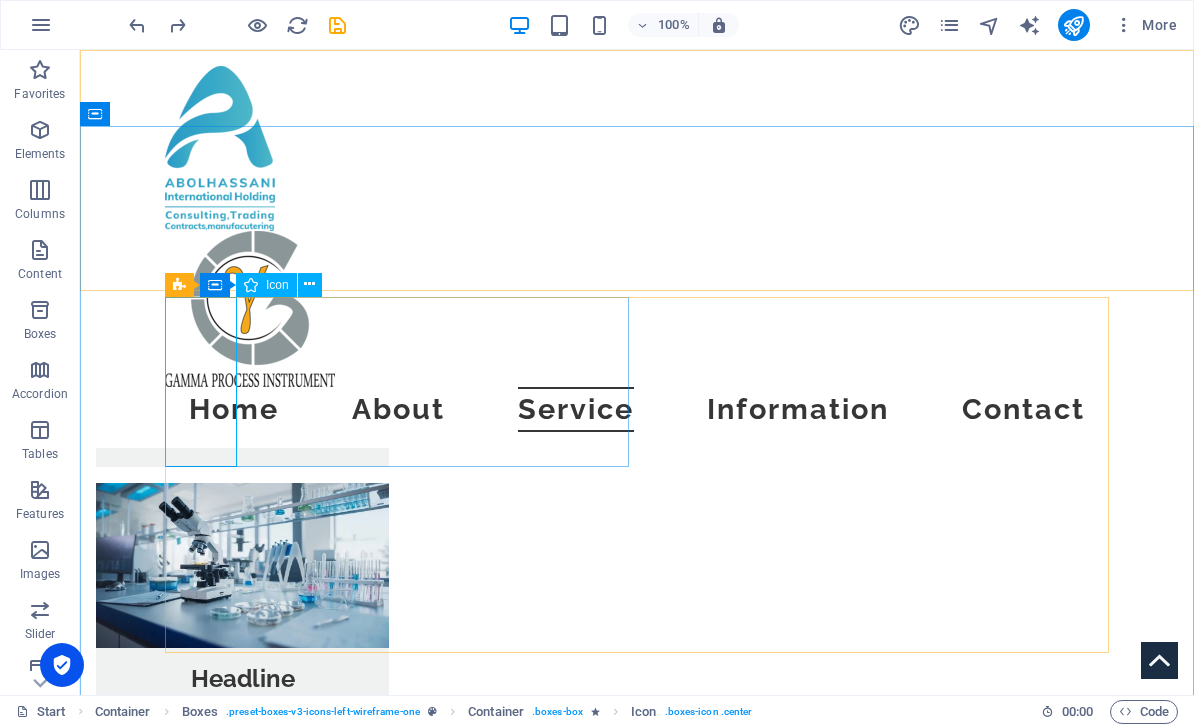 click on "Icon" at bounding box center (266, 285) 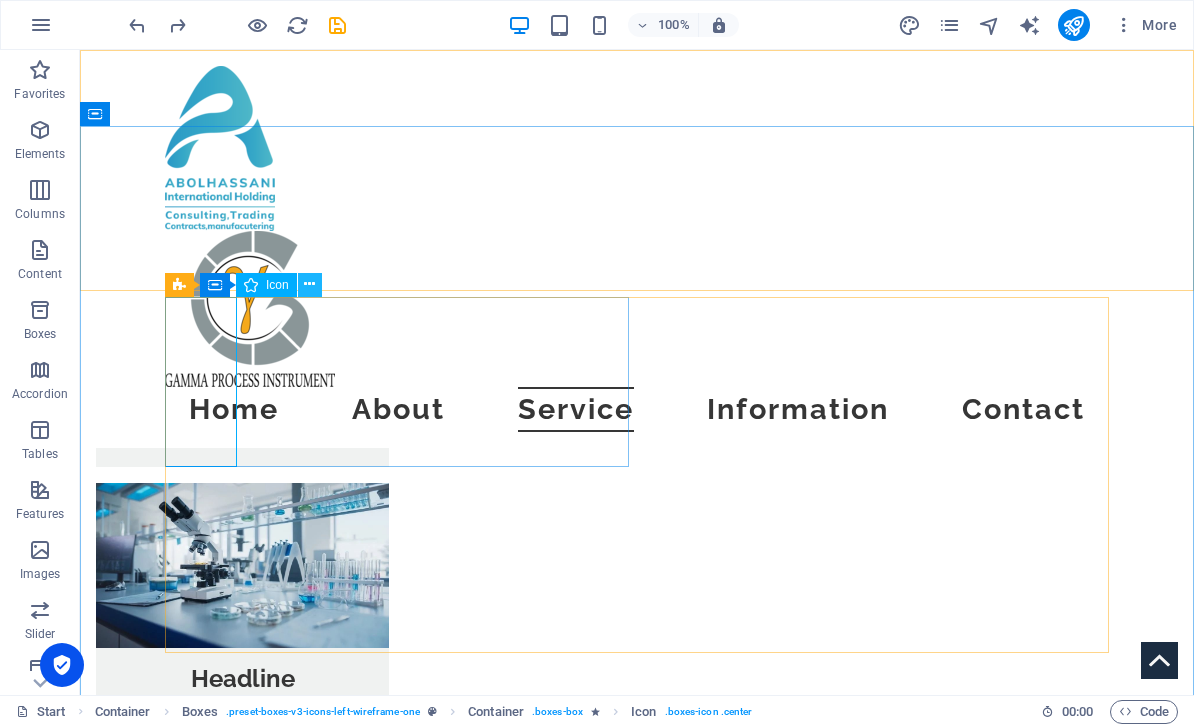 click at bounding box center (309, 284) 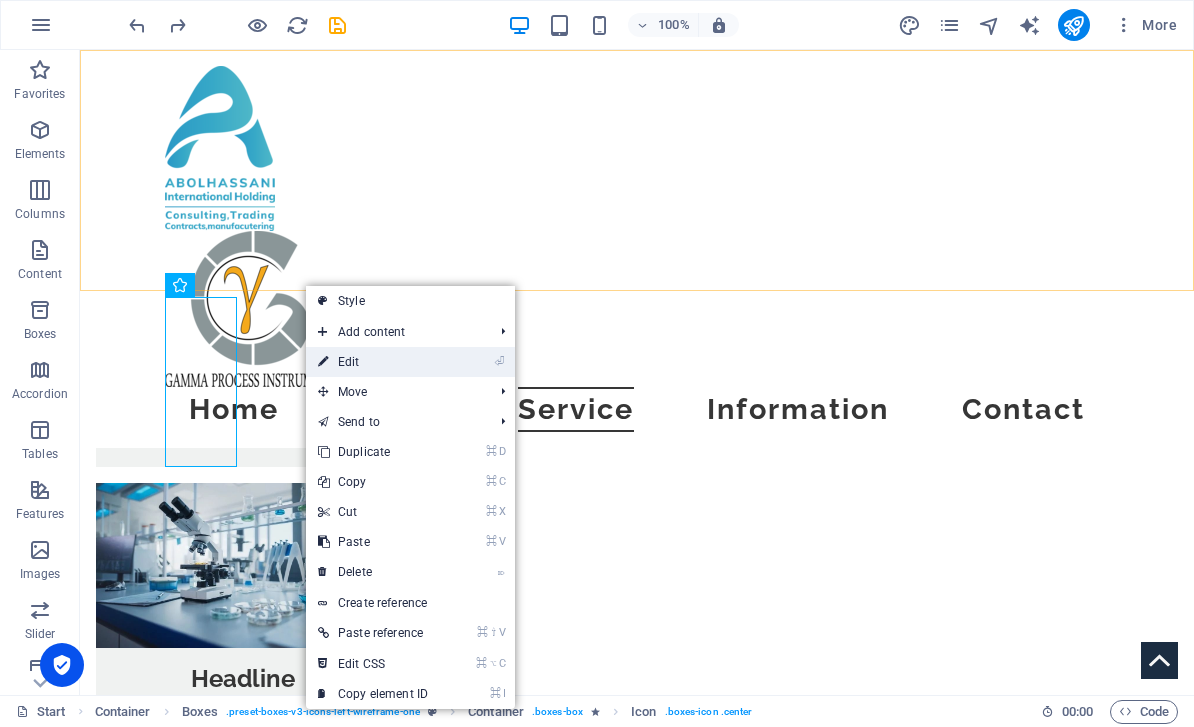 click on "⏎  Edit" at bounding box center [373, 362] 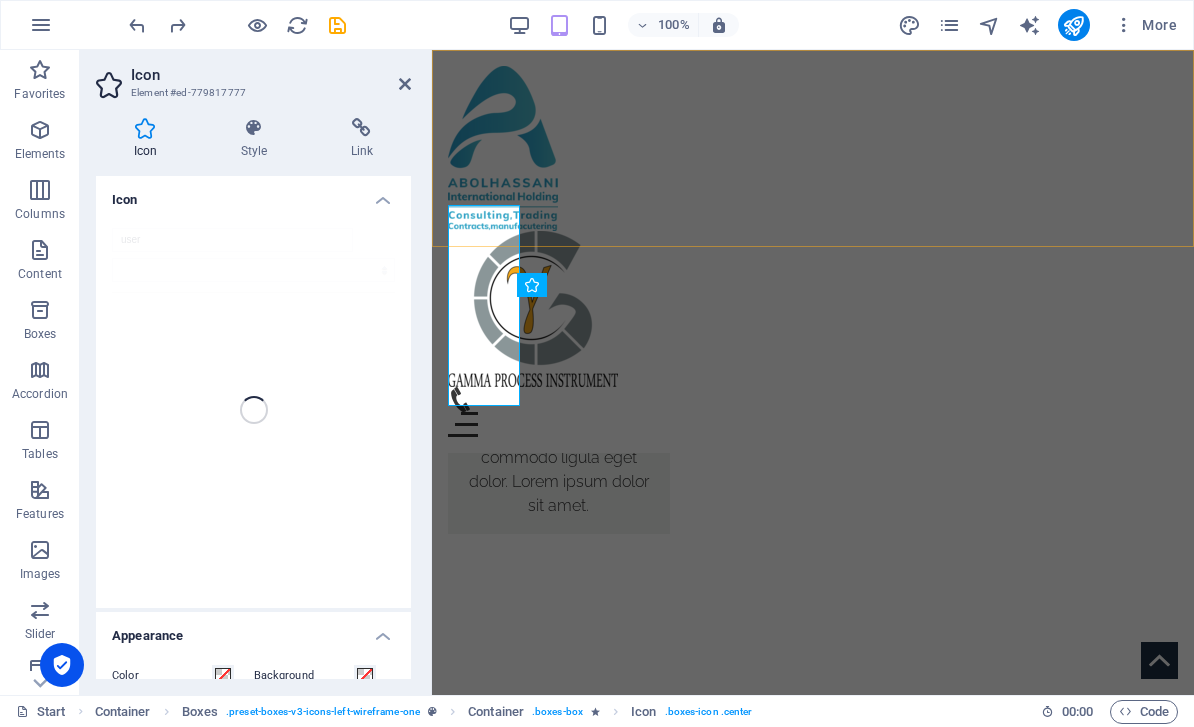 scroll, scrollTop: 0, scrollLeft: 0, axis: both 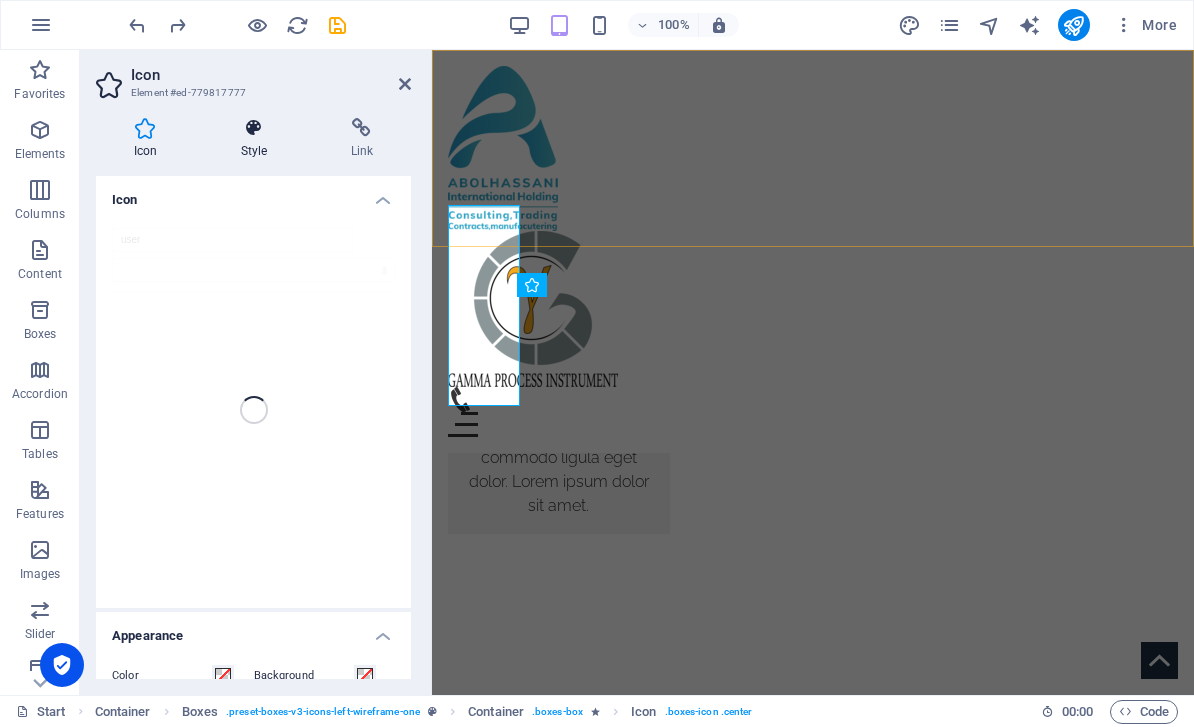 click at bounding box center (254, 128) 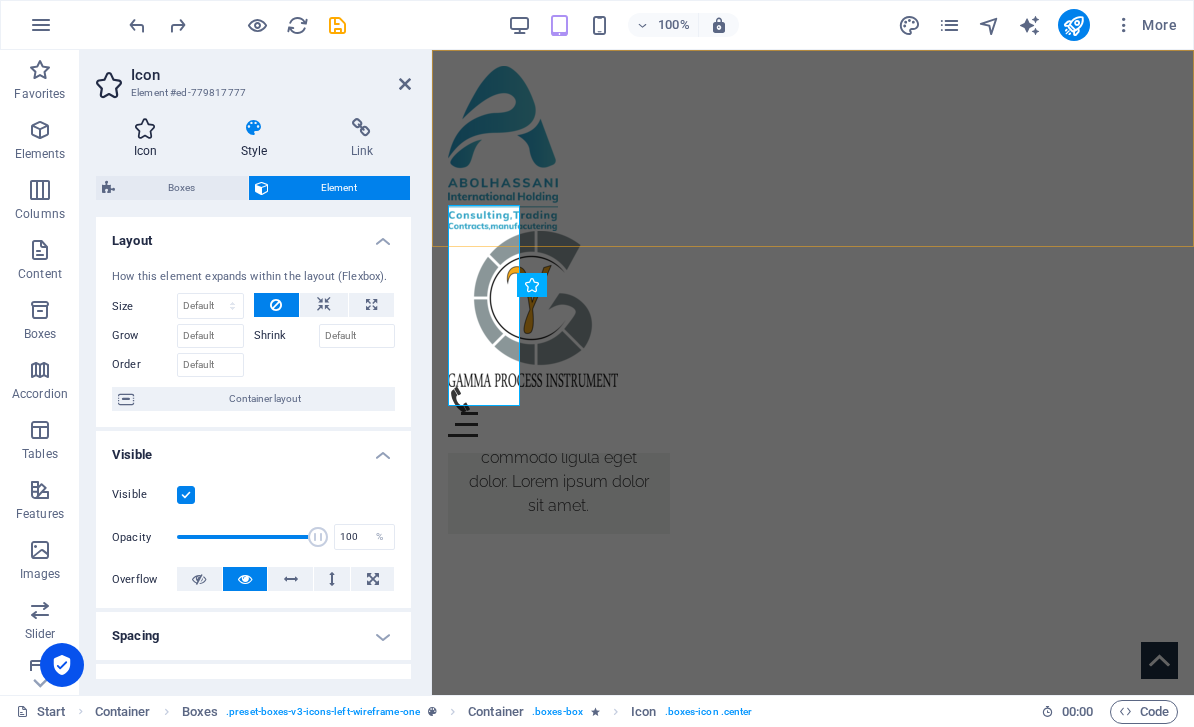click on "Icon" at bounding box center (149, 139) 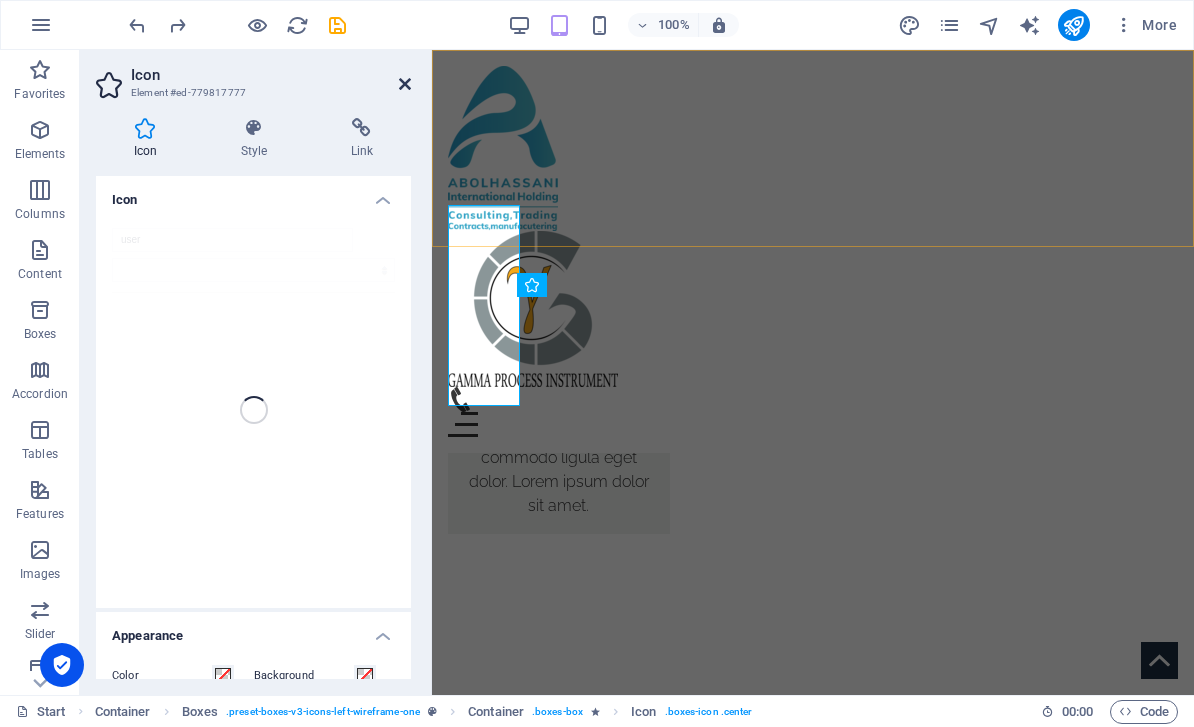 click at bounding box center (405, 84) 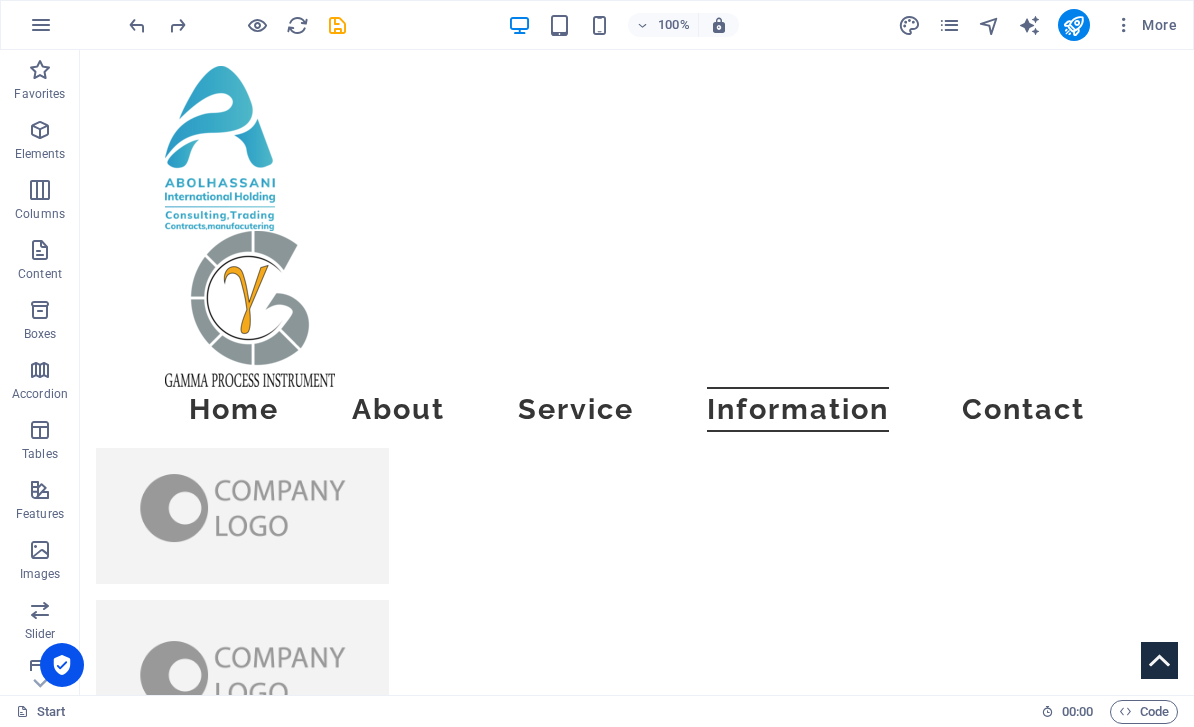 scroll, scrollTop: 4447, scrollLeft: 0, axis: vertical 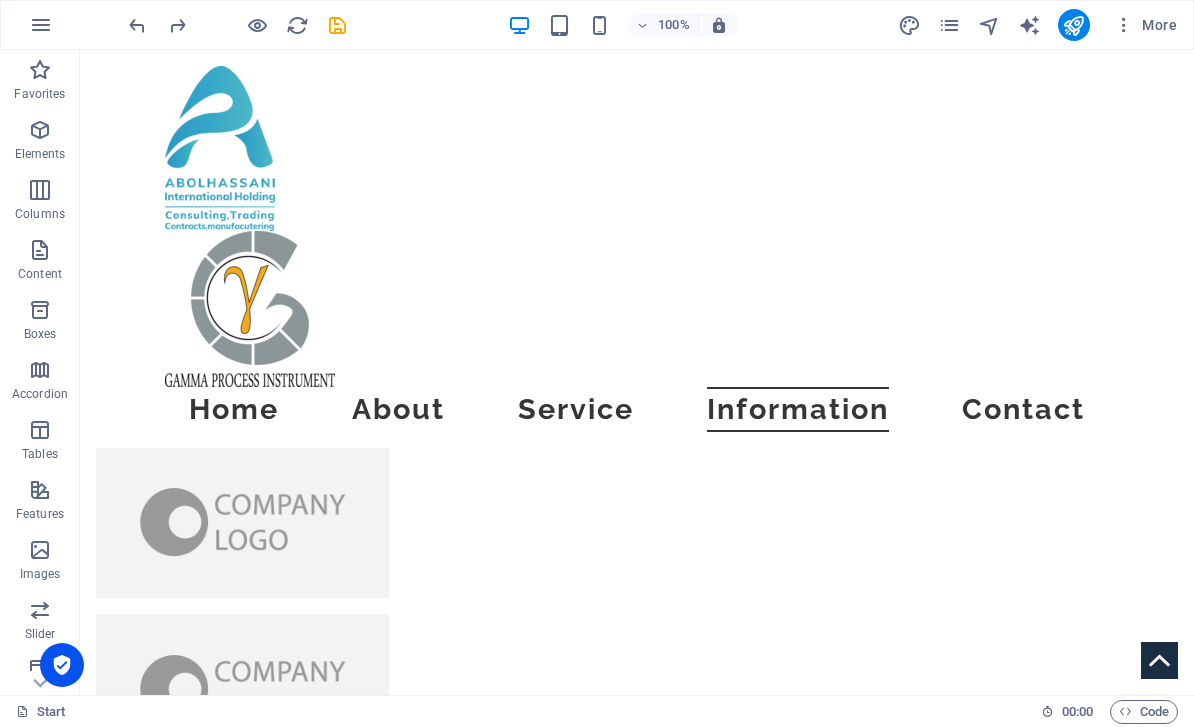 click on "BUTTON" at bounding box center (637, 3941) 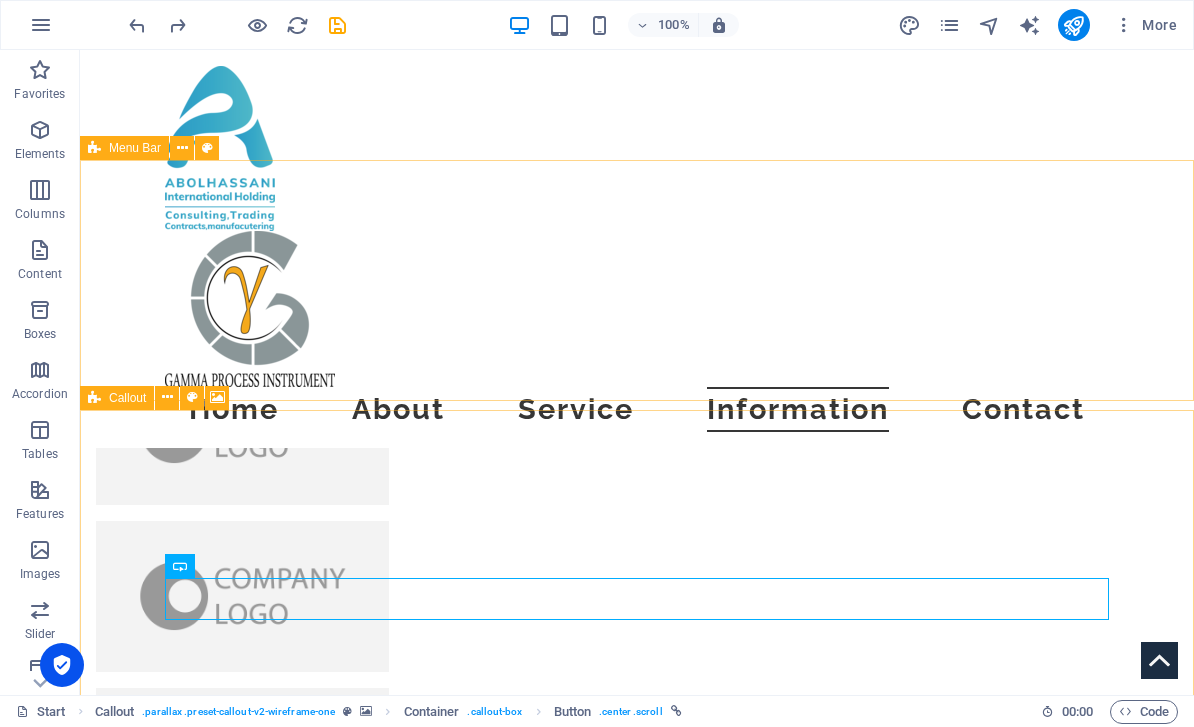 scroll, scrollTop: 4332, scrollLeft: 0, axis: vertical 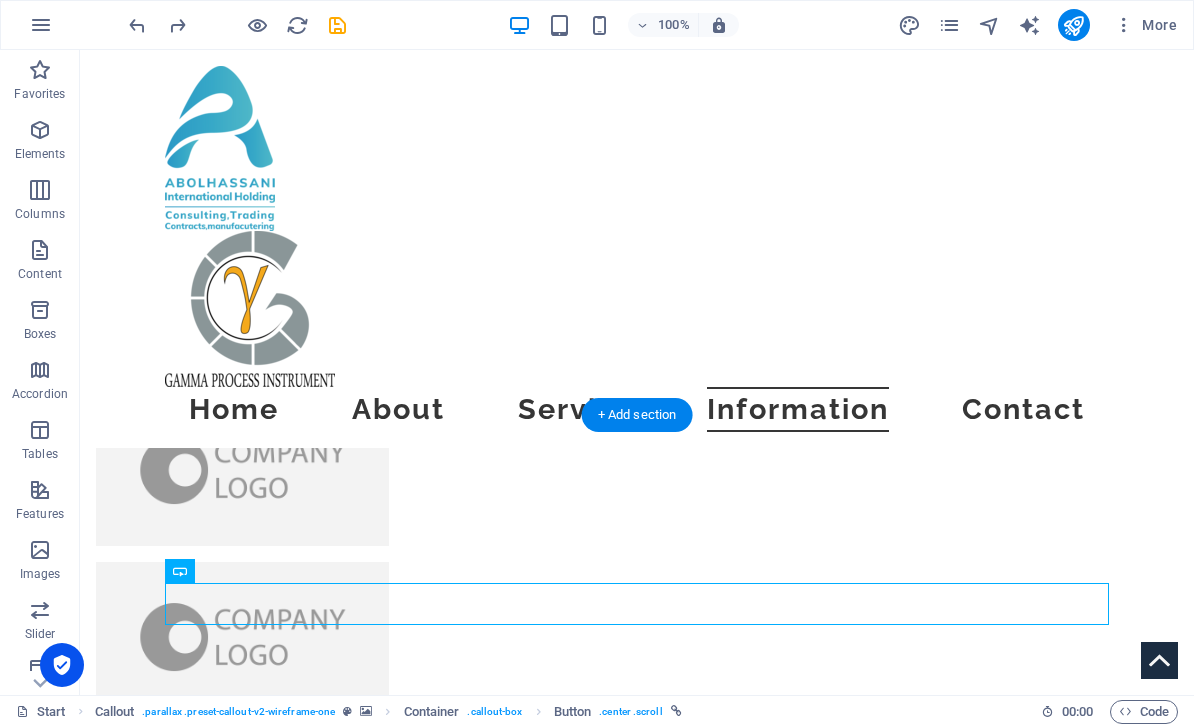 click at bounding box center [637, 3607] 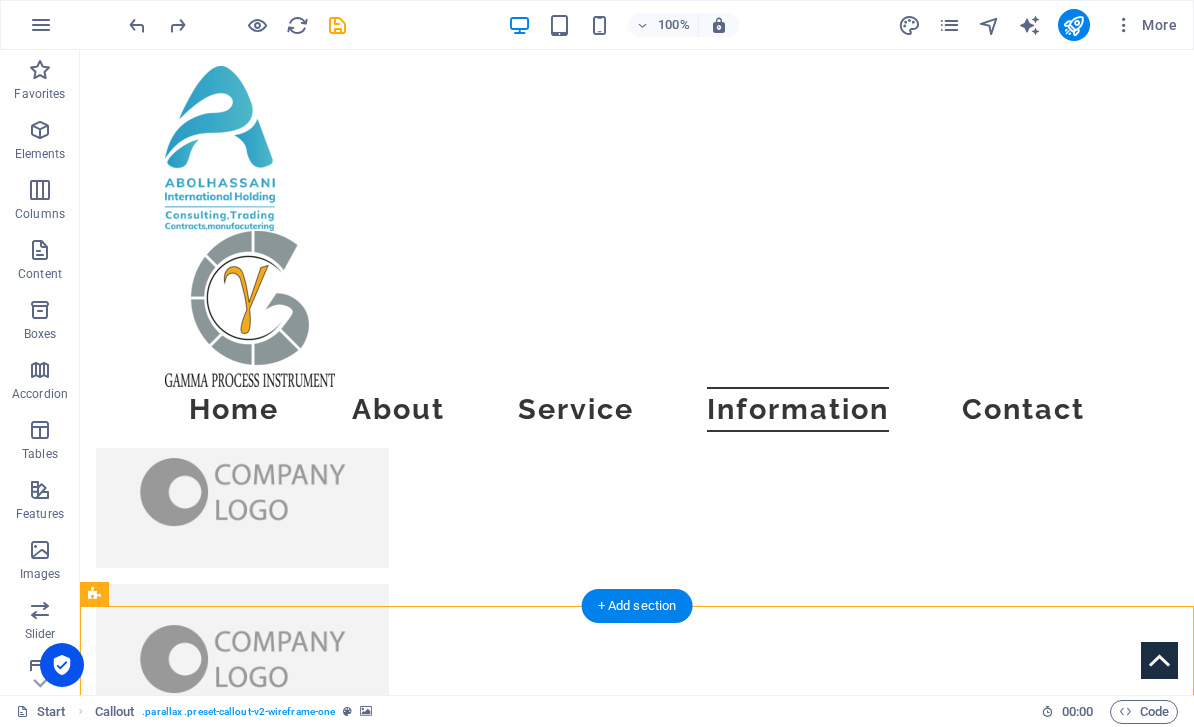 scroll, scrollTop: 4141, scrollLeft: 0, axis: vertical 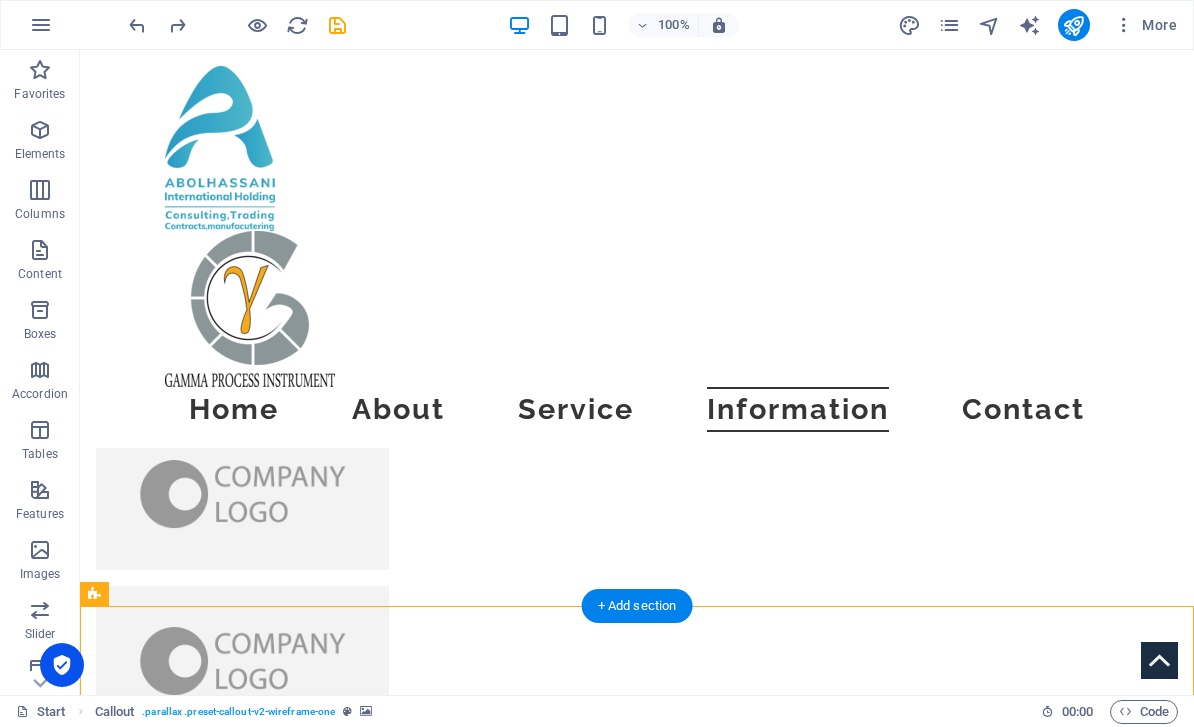 click at bounding box center (637, 3759) 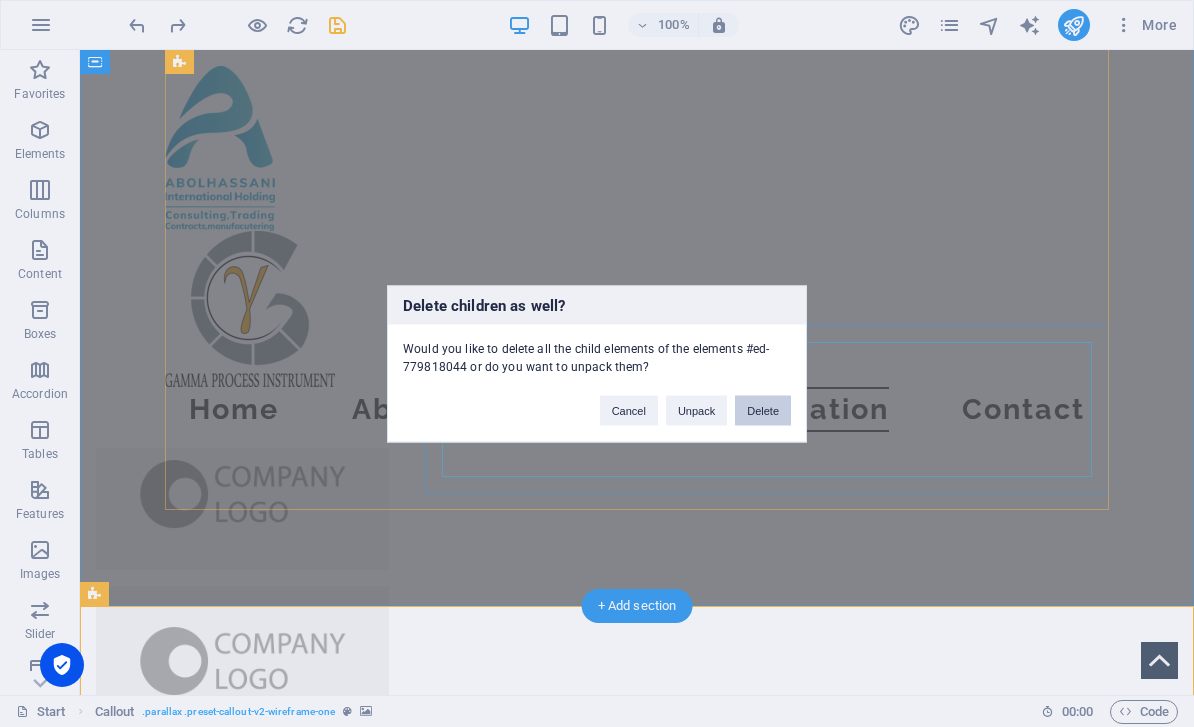 click on "Delete" at bounding box center [763, 410] 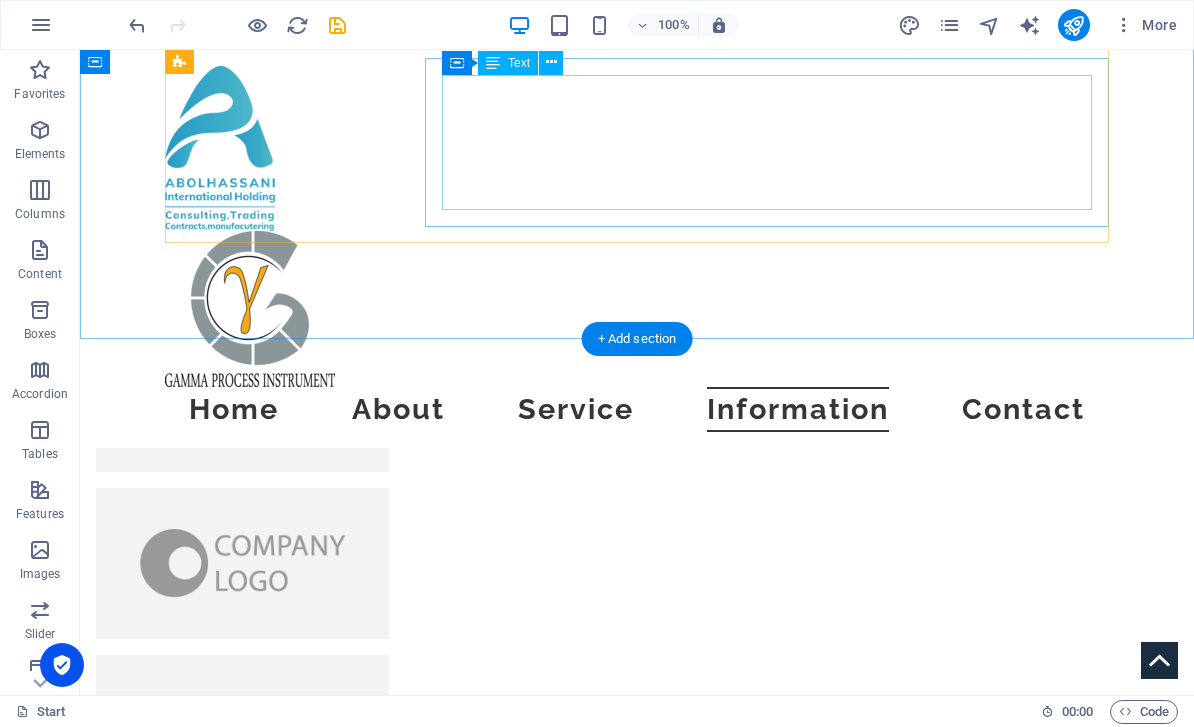 scroll, scrollTop: 4408, scrollLeft: 0, axis: vertical 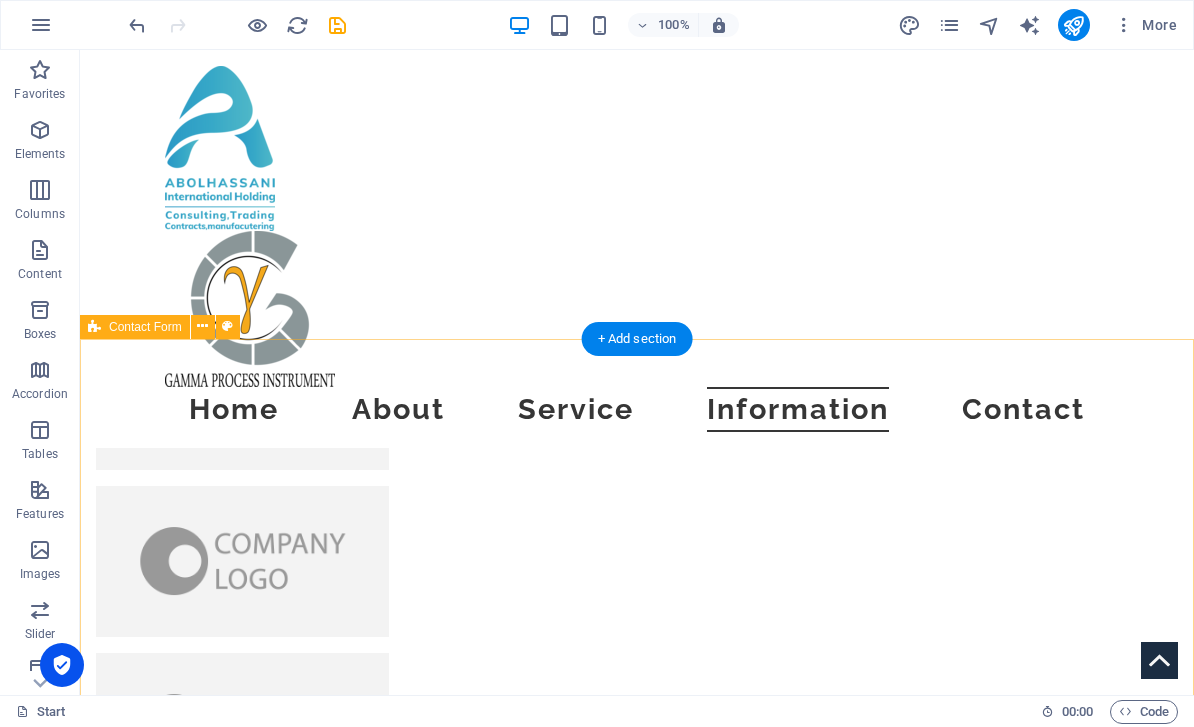 click on "Contact Us   I have read and understand the privacy policy. Unreadable? Regenerate Submit" at bounding box center [637, 3724] 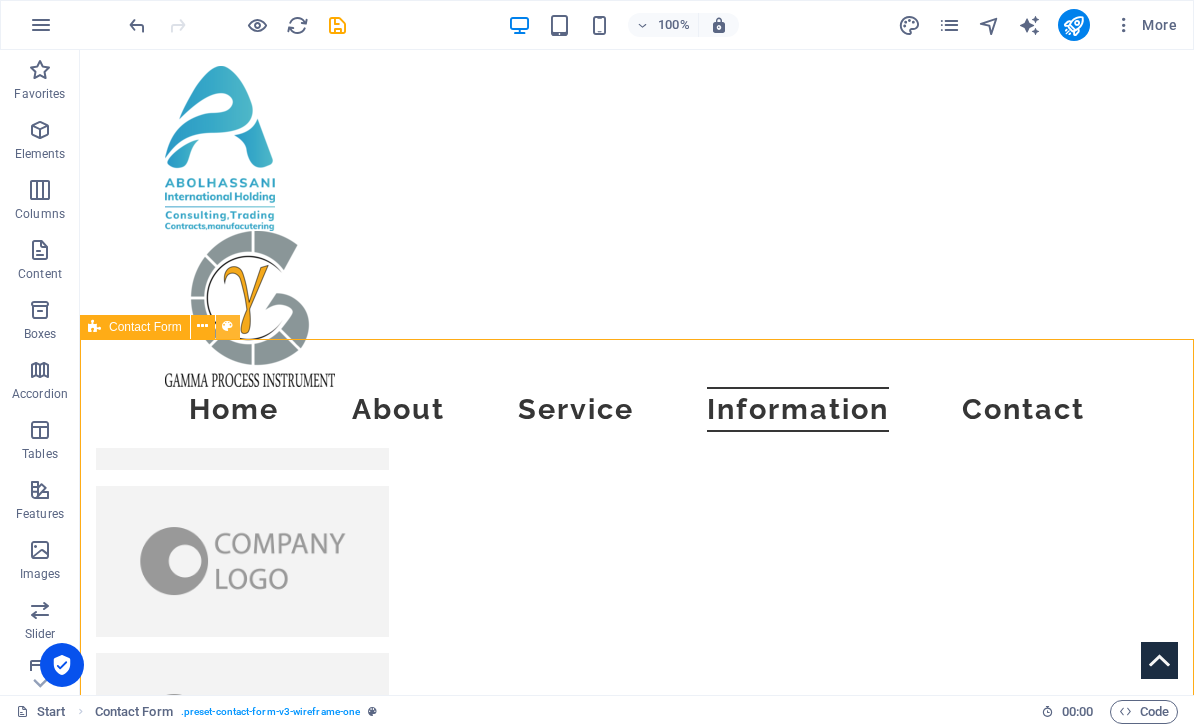 click at bounding box center [227, 326] 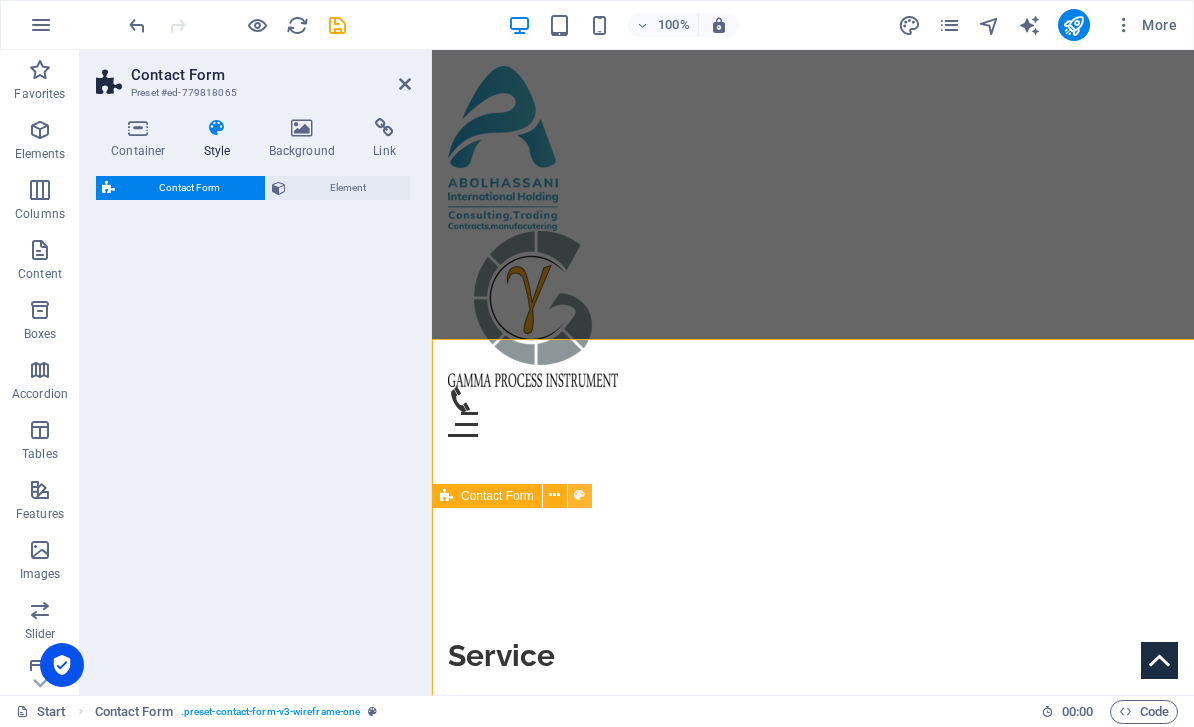 select on "rem" 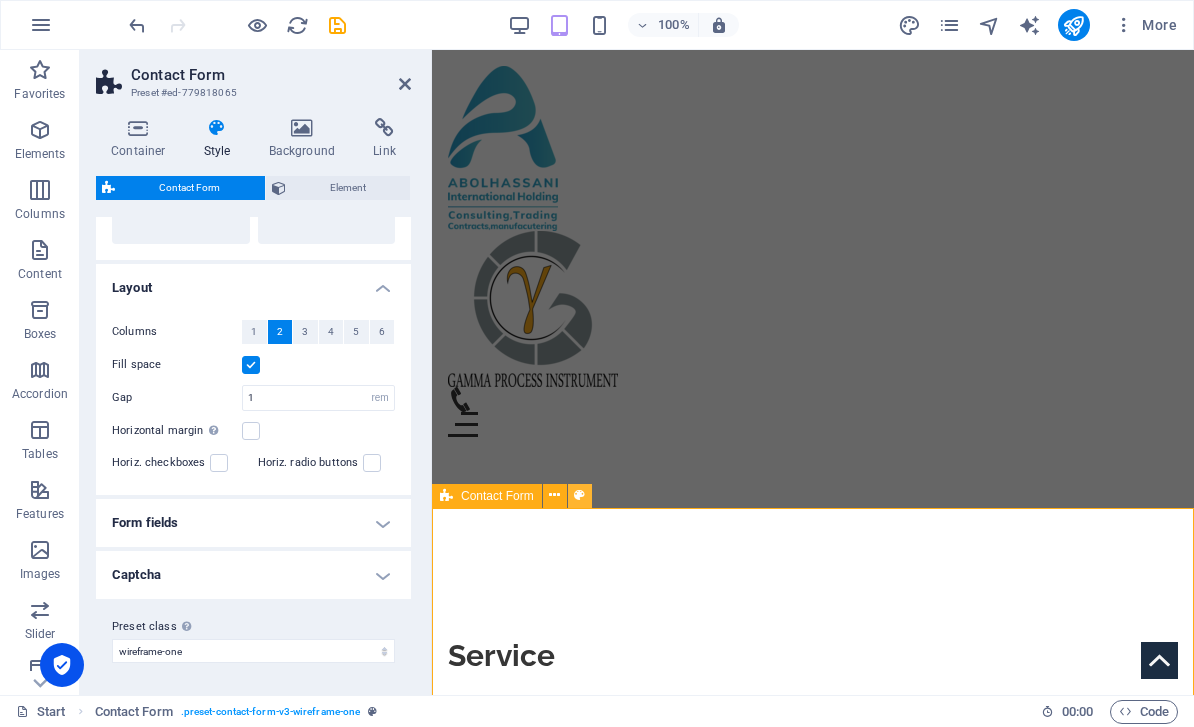 scroll, scrollTop: 296, scrollLeft: 0, axis: vertical 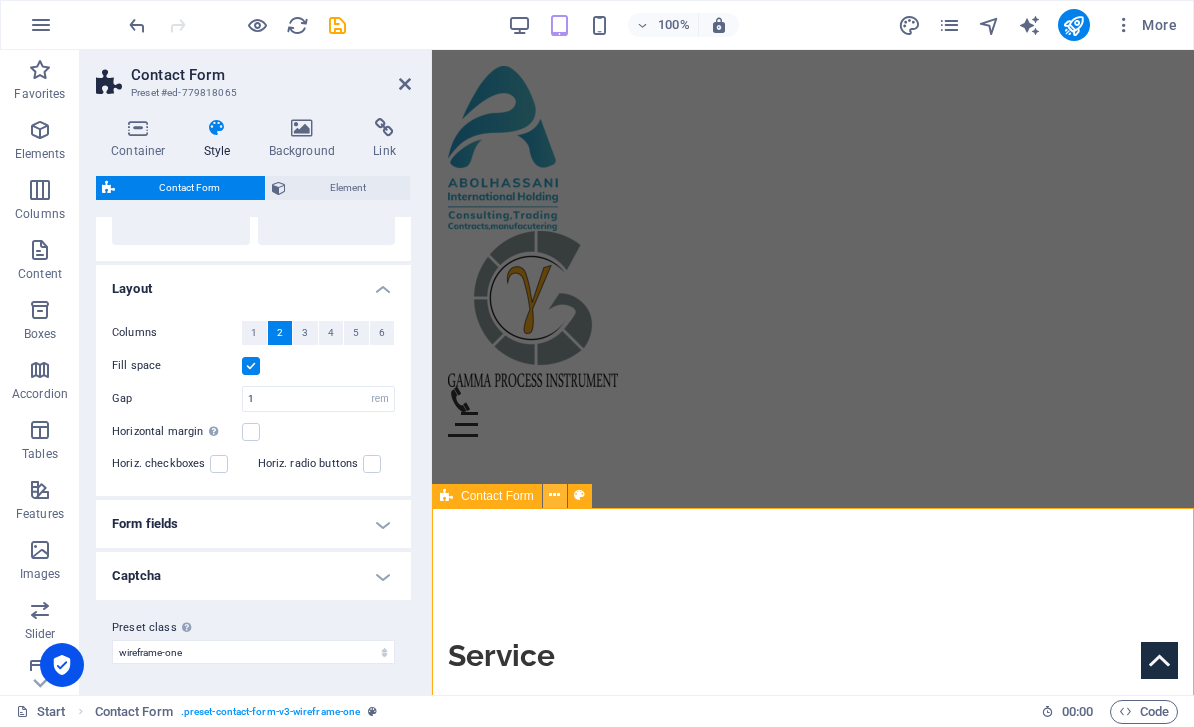 click at bounding box center [554, 495] 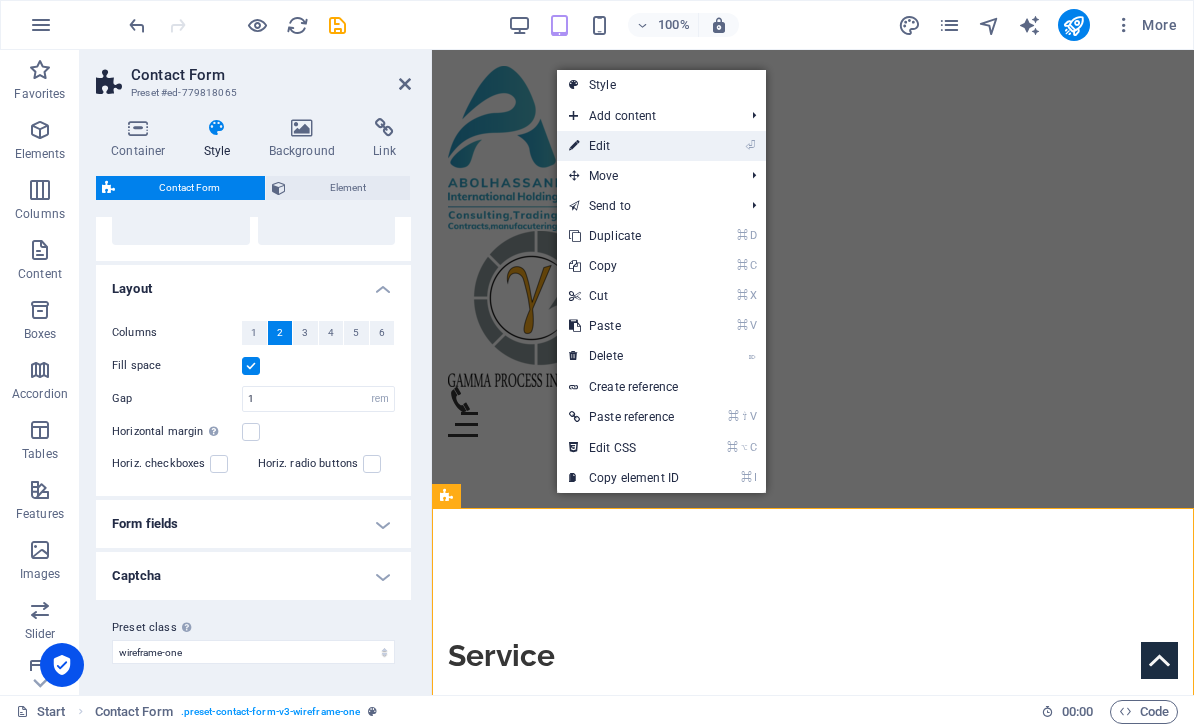 click on "⏎  Edit" at bounding box center [624, 146] 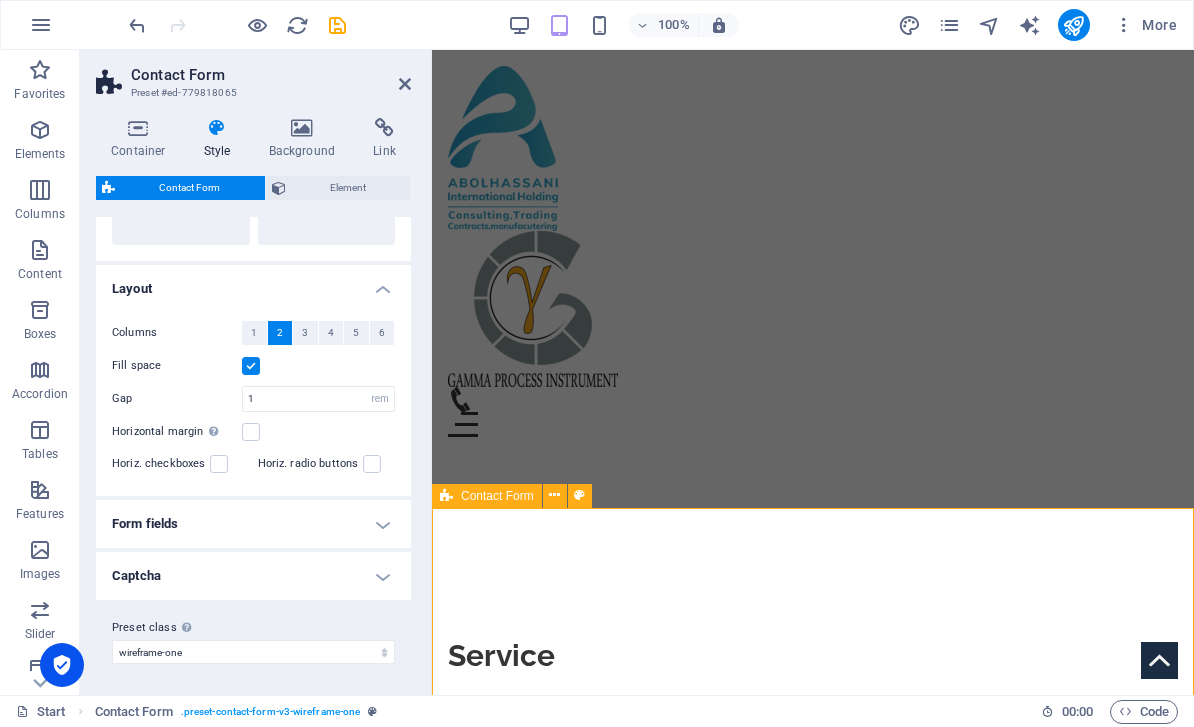 click on "Contact Us   I have read and understand the privacy policy. Unreadable? Regenerate Submit" at bounding box center [813, 3408] 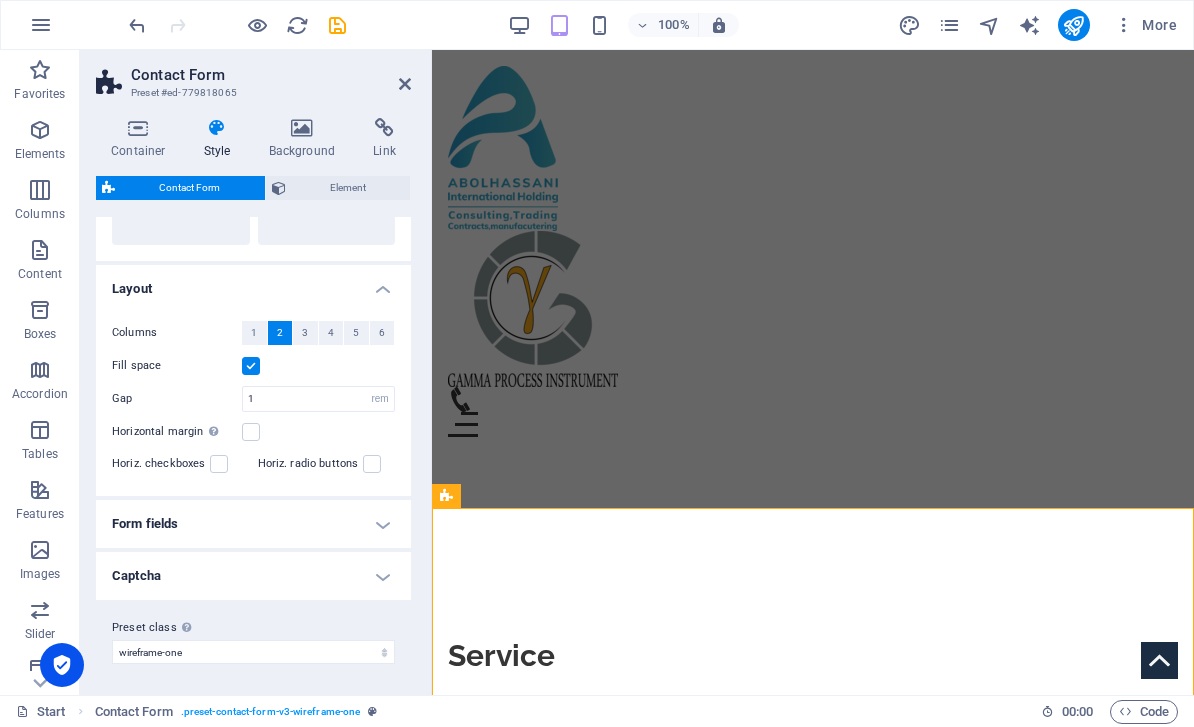 click on "Contact Form Preset #ed-779818065
Container Style Background Link Size Height Default px rem % vh vw Min. height None px rem % vh vw Width Default px rem % em vh vw Min. width None px rem % vh vw Content width Default Custom width Width Default px rem % em vh vw Min. width None px rem % vh vw Default padding Custom spacing Default content width and padding can be changed under Design. Edit design Layout (Flexbox) Alignment Determines the flex direction. Default Main axis Determine how elements should behave along the main axis inside this container (justify content). Default Side axis Control the vertical direction of the element inside of the container (align items). Default Wrap Default On Off Fill Controls the distances and direction of elements on the y-axis across several lines (align content). Default Accessibility ARIA helps assistive technologies (like screen readers) to understand the role, state, and behavior of web elements Role The ARIA role defines the purpose of an element.  Fan" at bounding box center (256, 372) 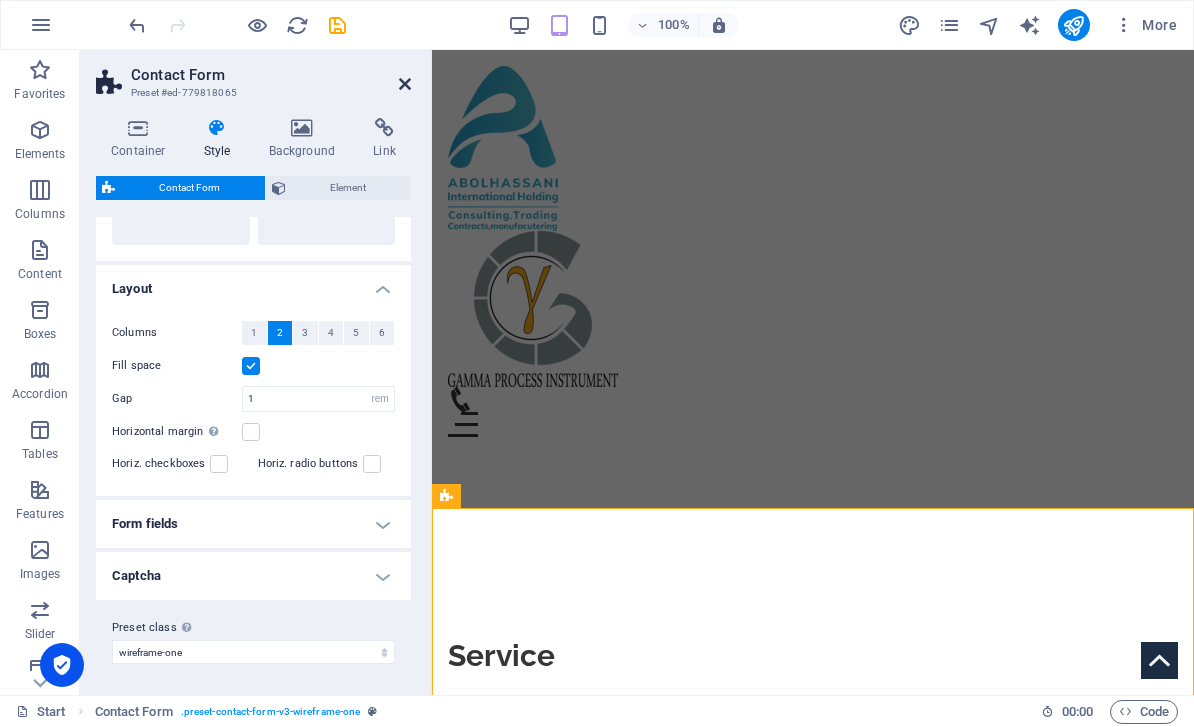 click at bounding box center [405, 84] 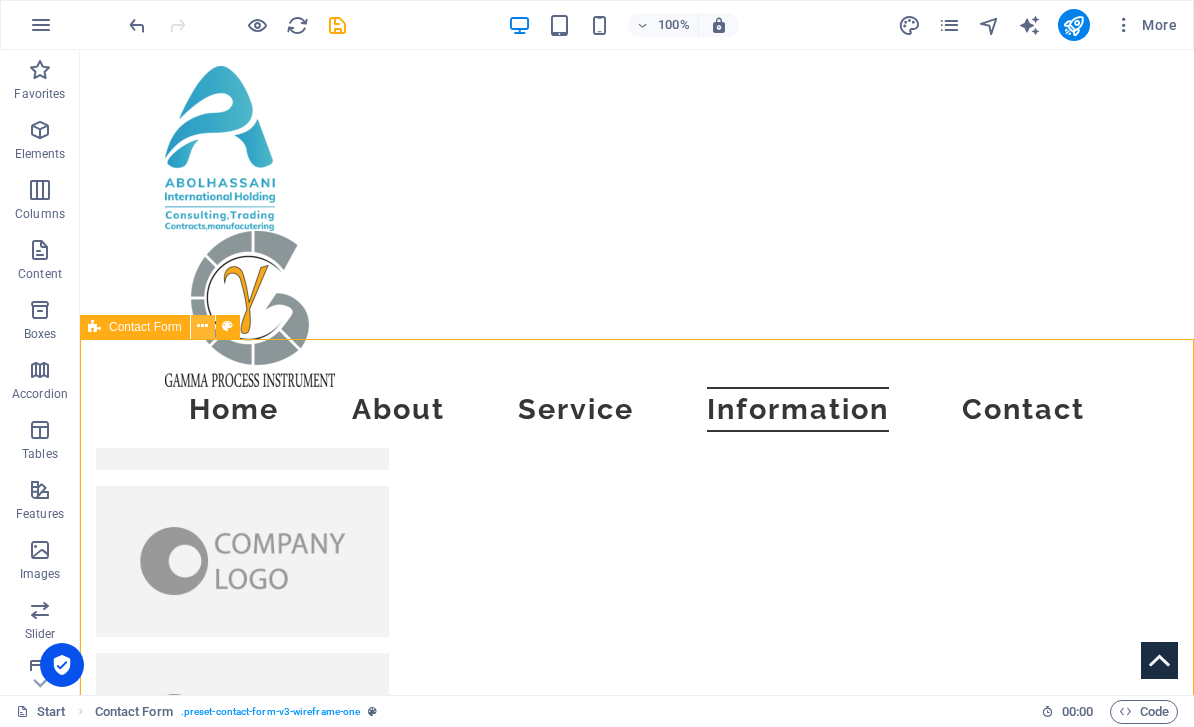 click at bounding box center [202, 326] 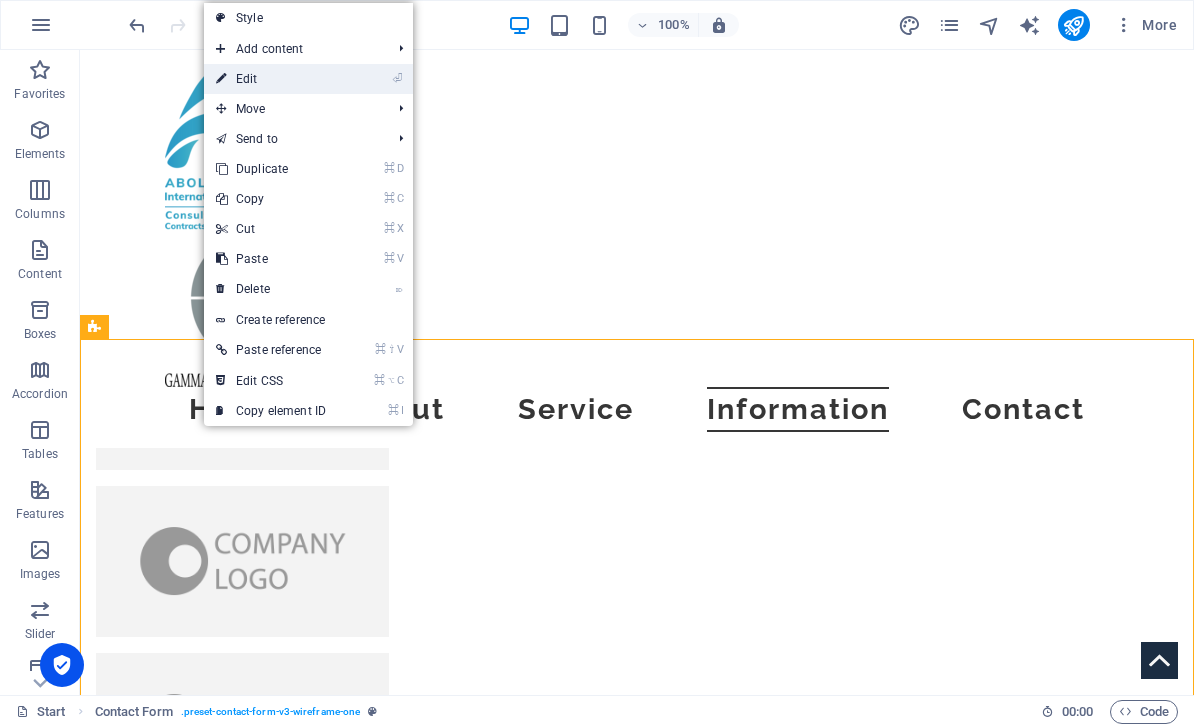 click on "⏎  Edit" at bounding box center (271, 79) 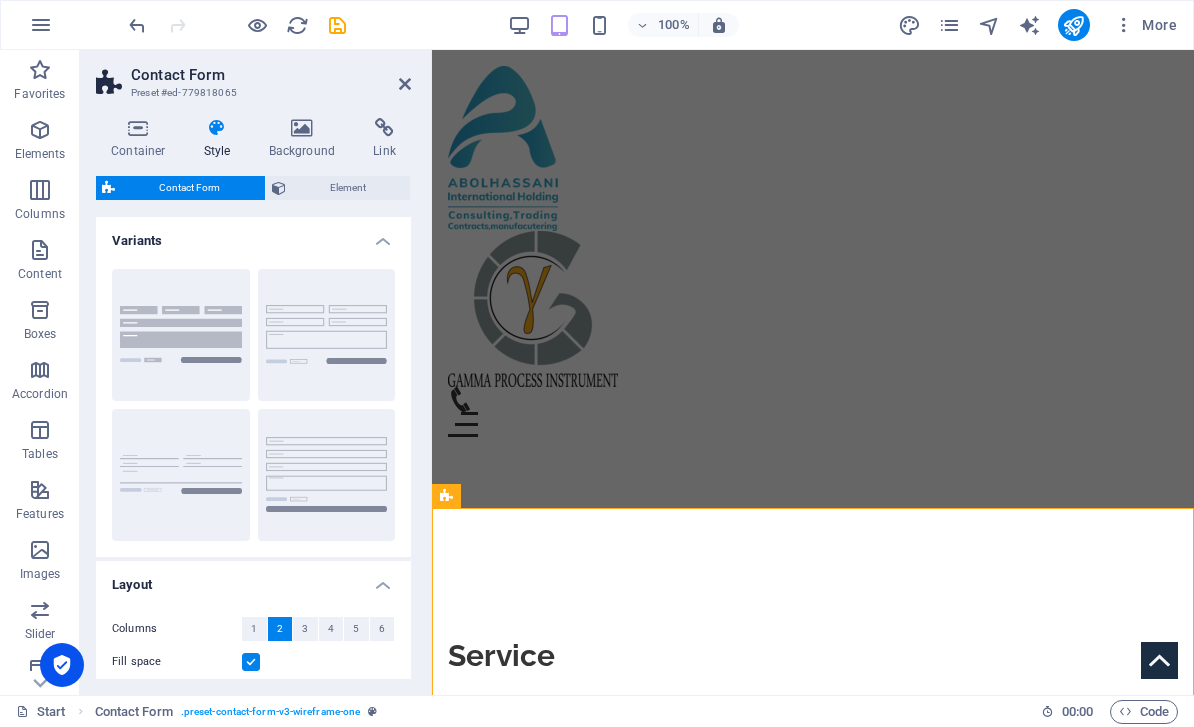 scroll, scrollTop: 0, scrollLeft: 0, axis: both 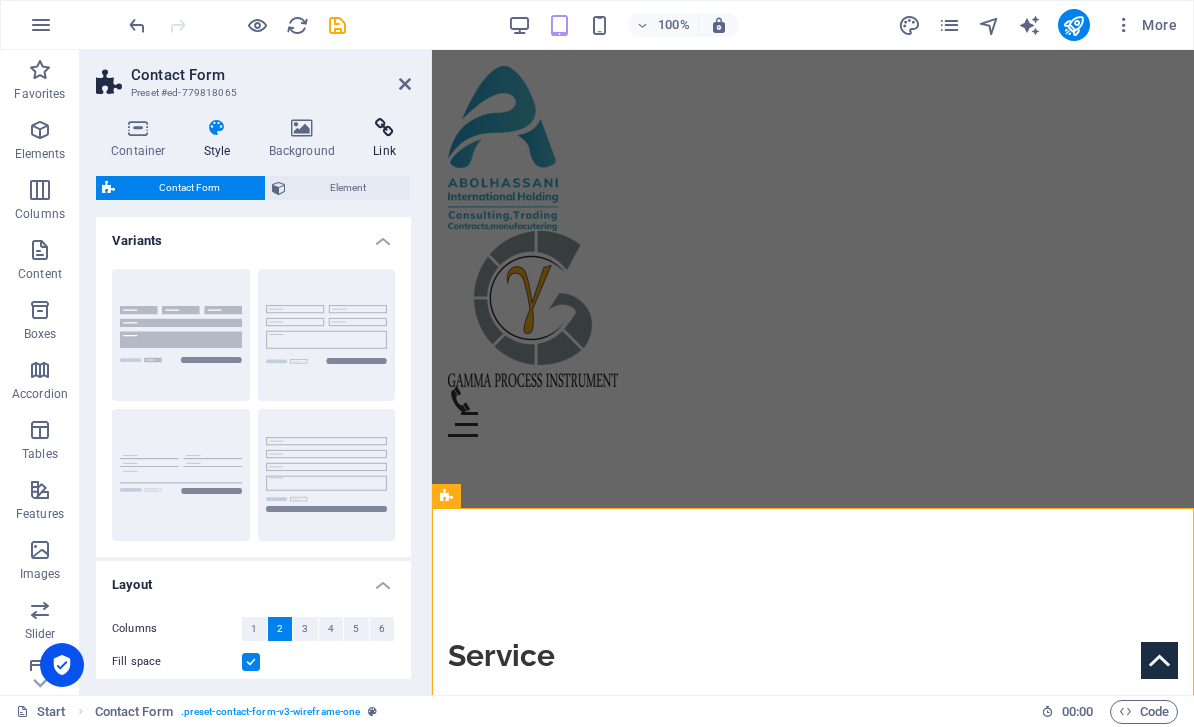 click at bounding box center (384, 128) 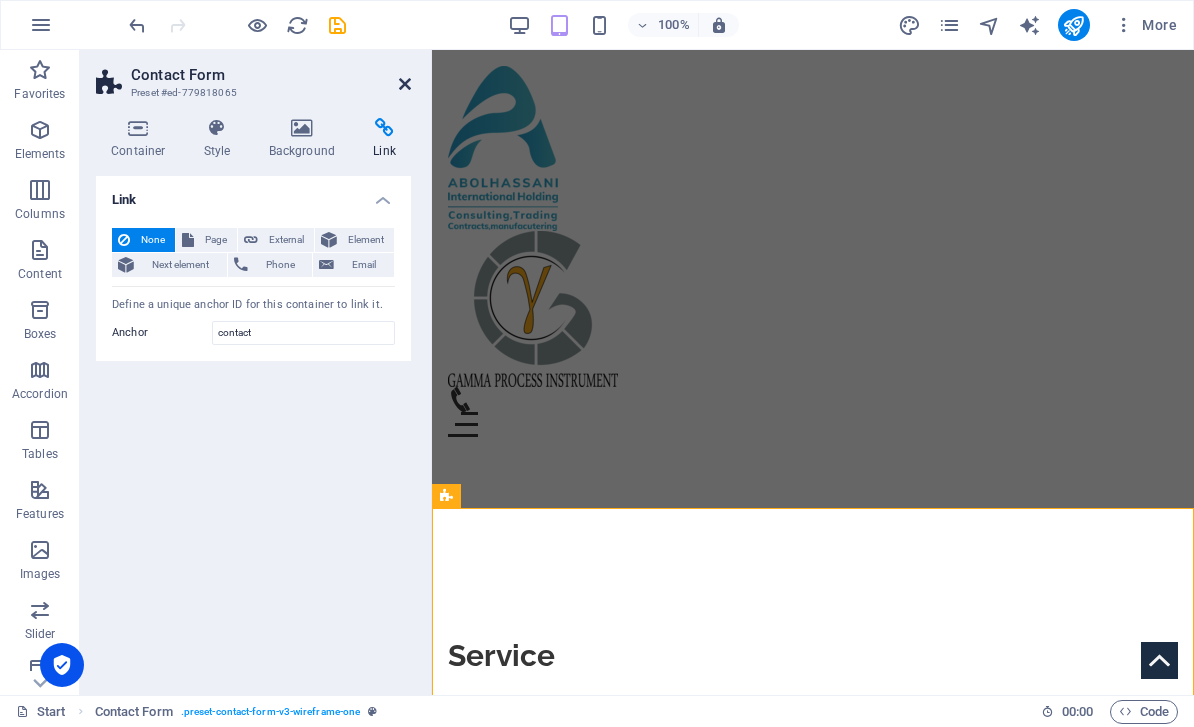 click at bounding box center (405, 84) 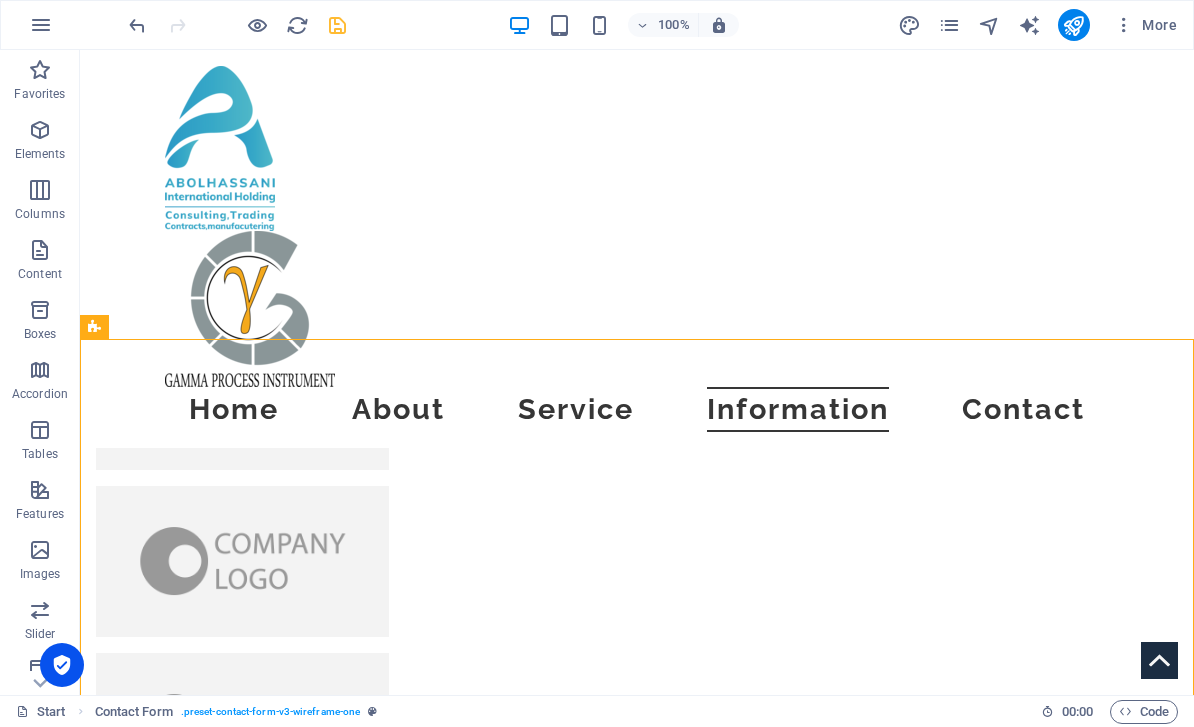 click at bounding box center (337, 25) 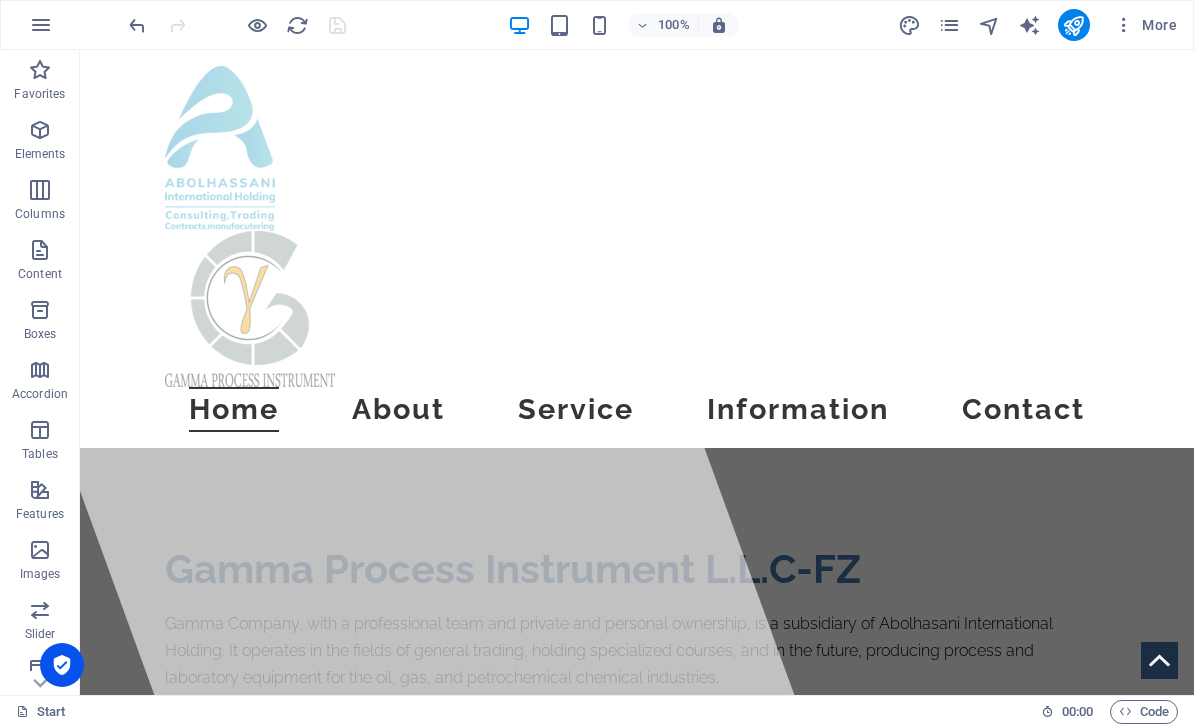 scroll, scrollTop: 0, scrollLeft: 0, axis: both 